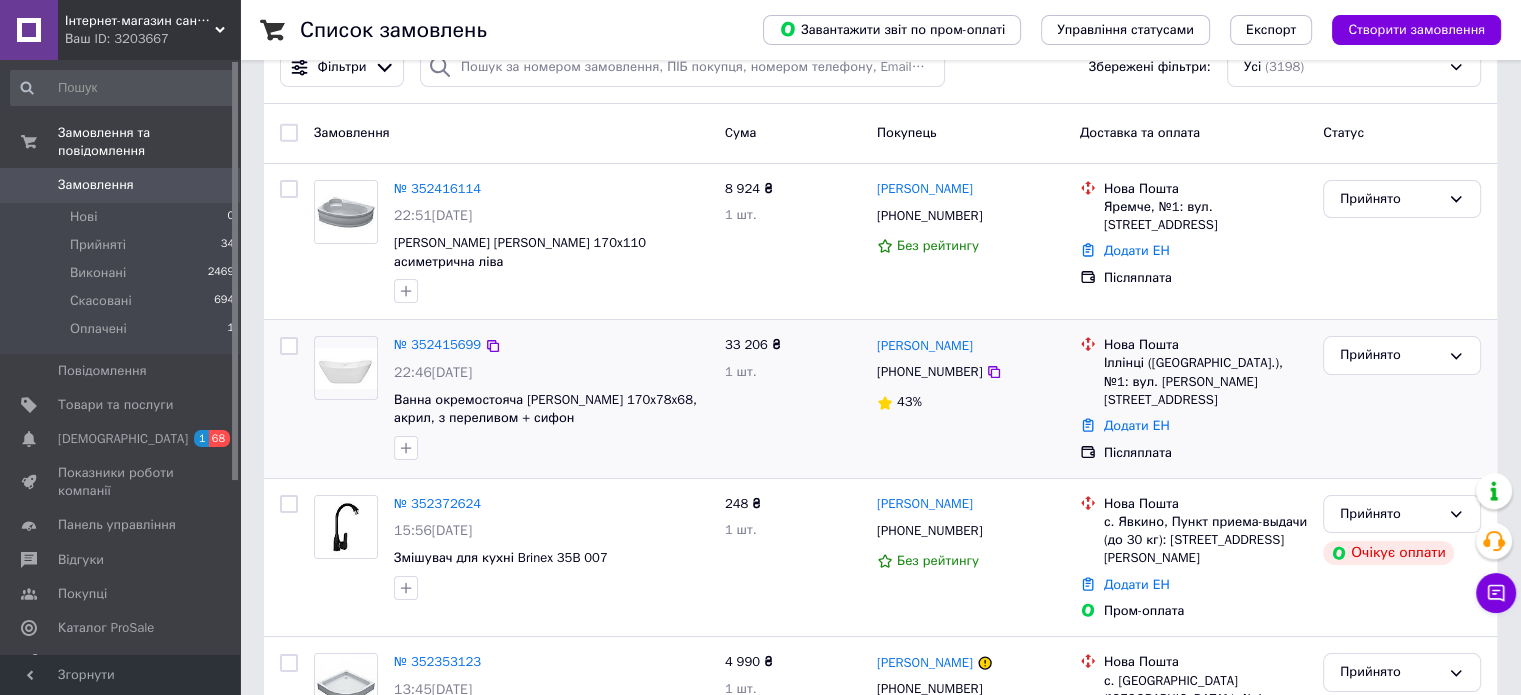 scroll, scrollTop: 200, scrollLeft: 0, axis: vertical 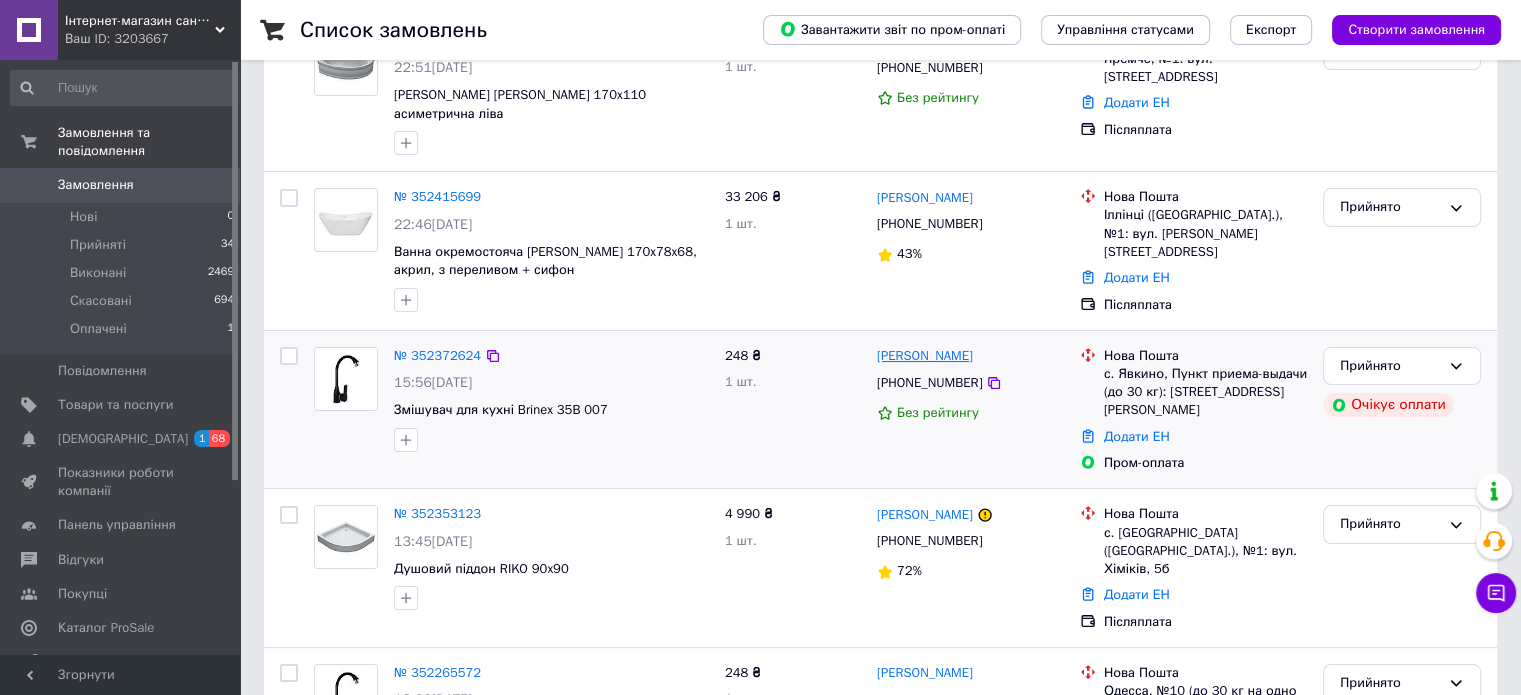 click on "[PERSON_NAME]" at bounding box center (925, 356) 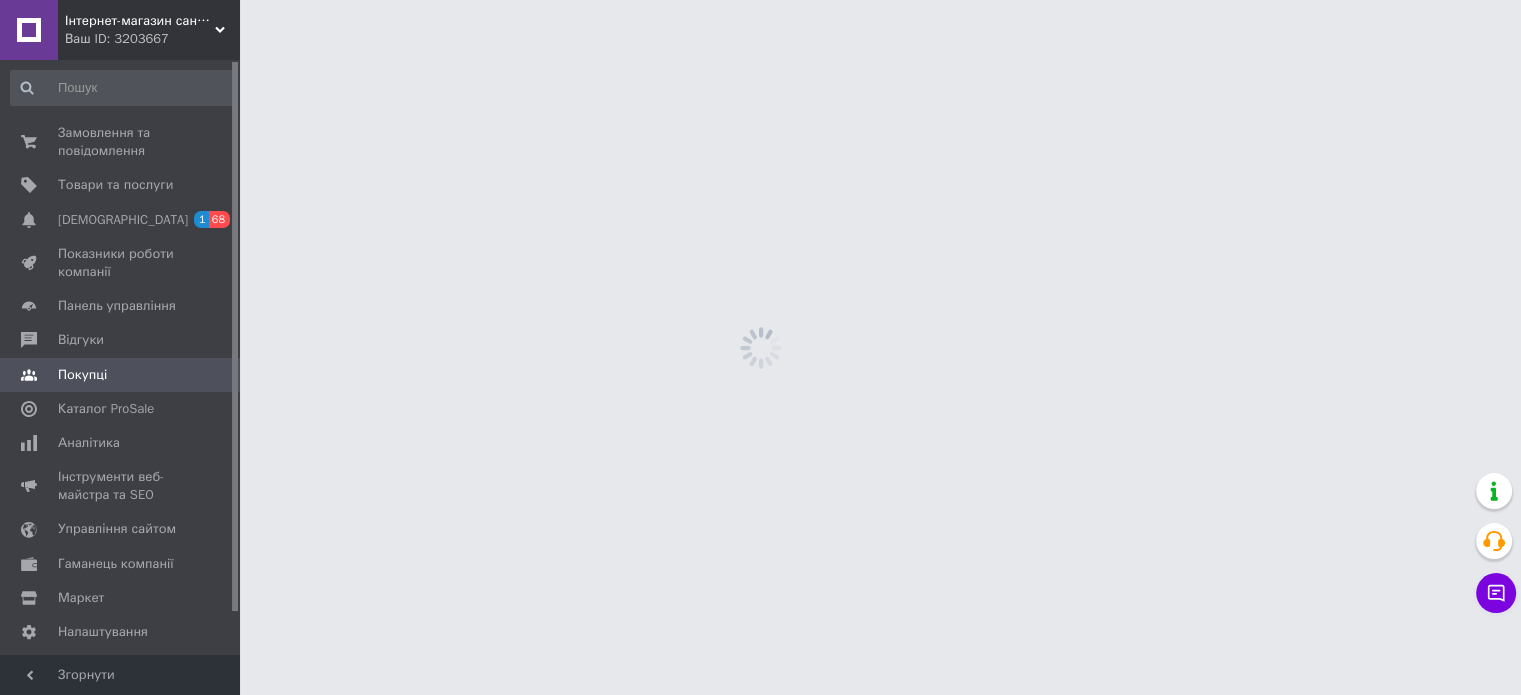 scroll, scrollTop: 0, scrollLeft: 0, axis: both 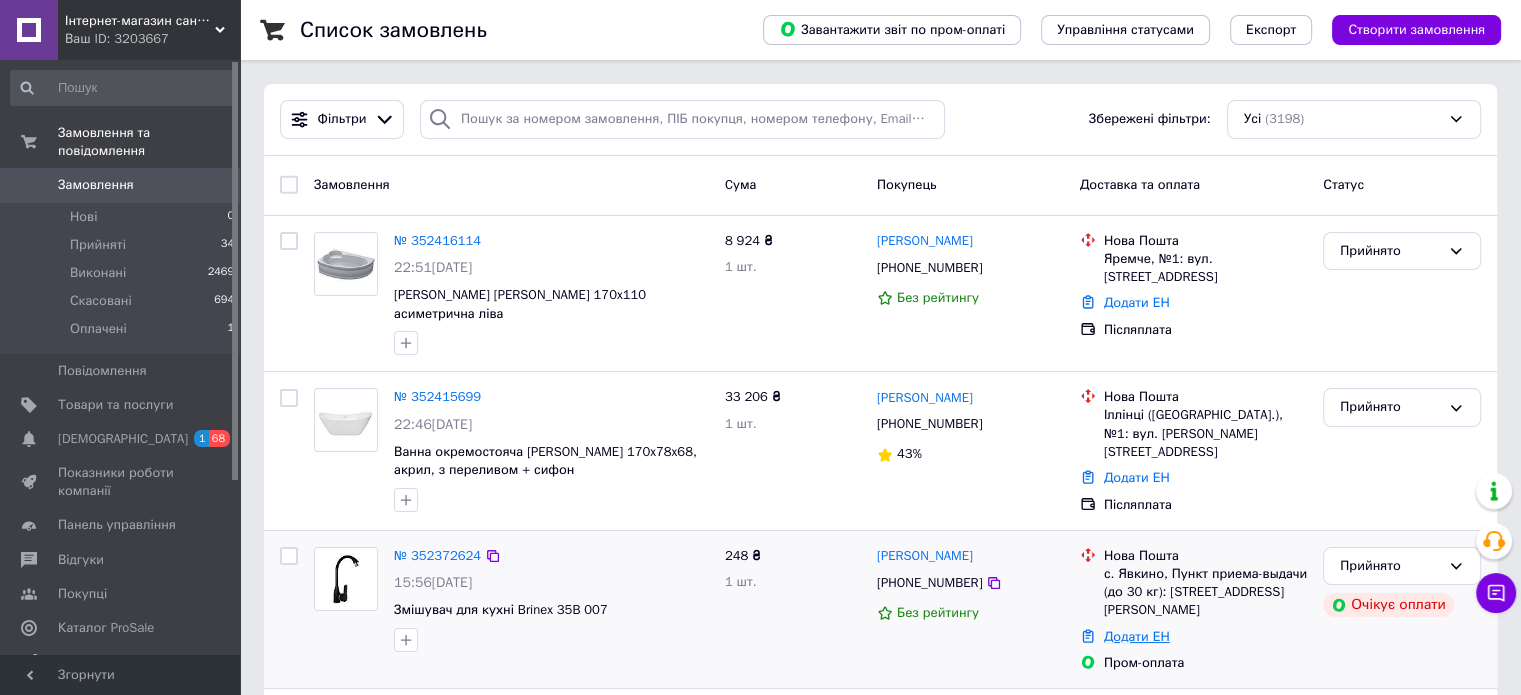 click on "Додати ЕН" at bounding box center [1137, 636] 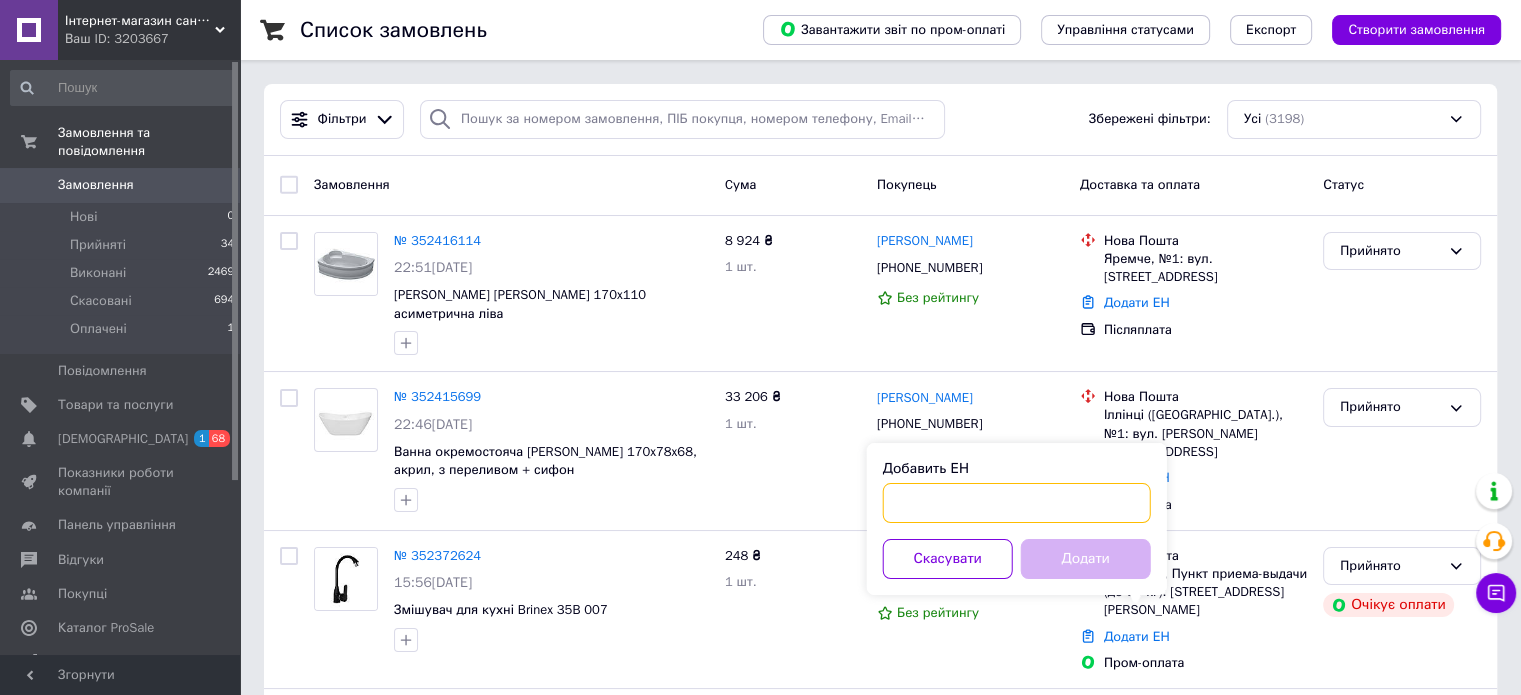 click on "Добавить ЕН" at bounding box center [1017, 503] 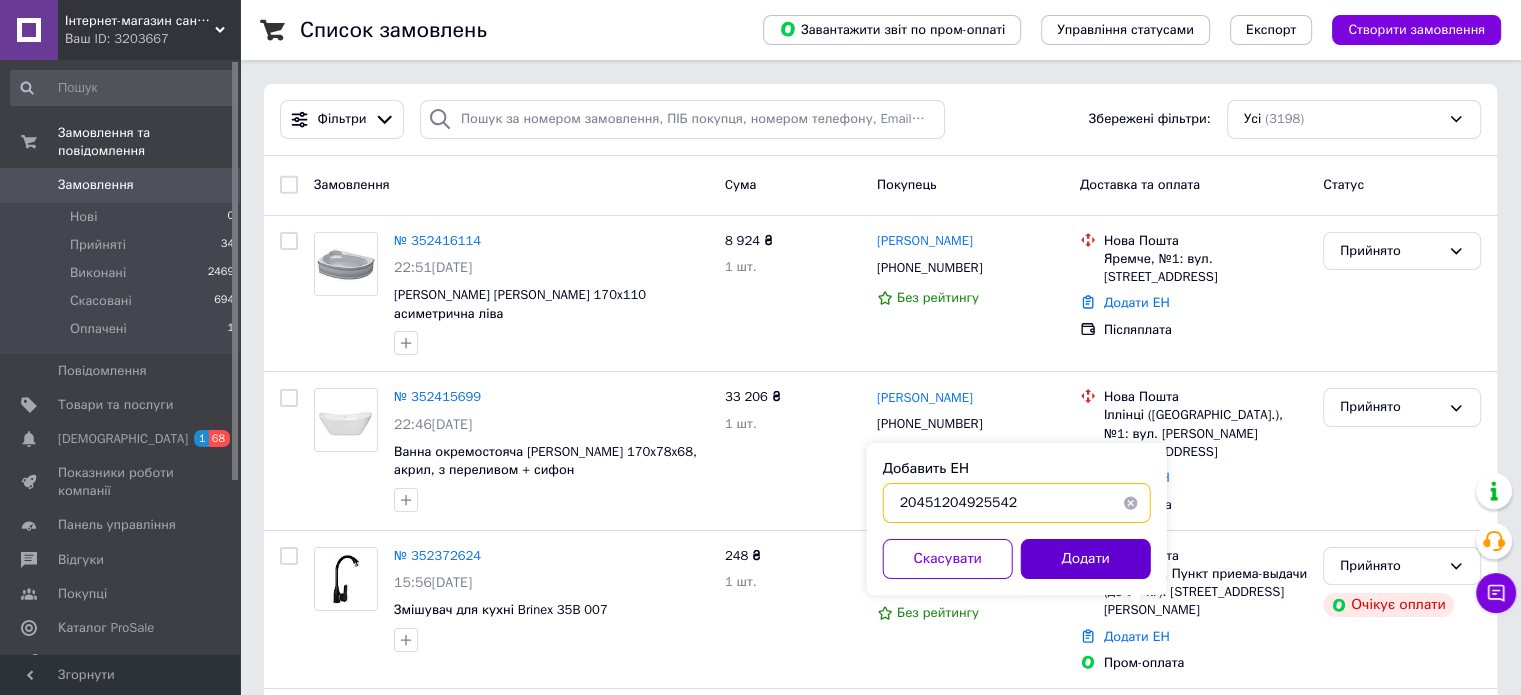 type on "20451204925542" 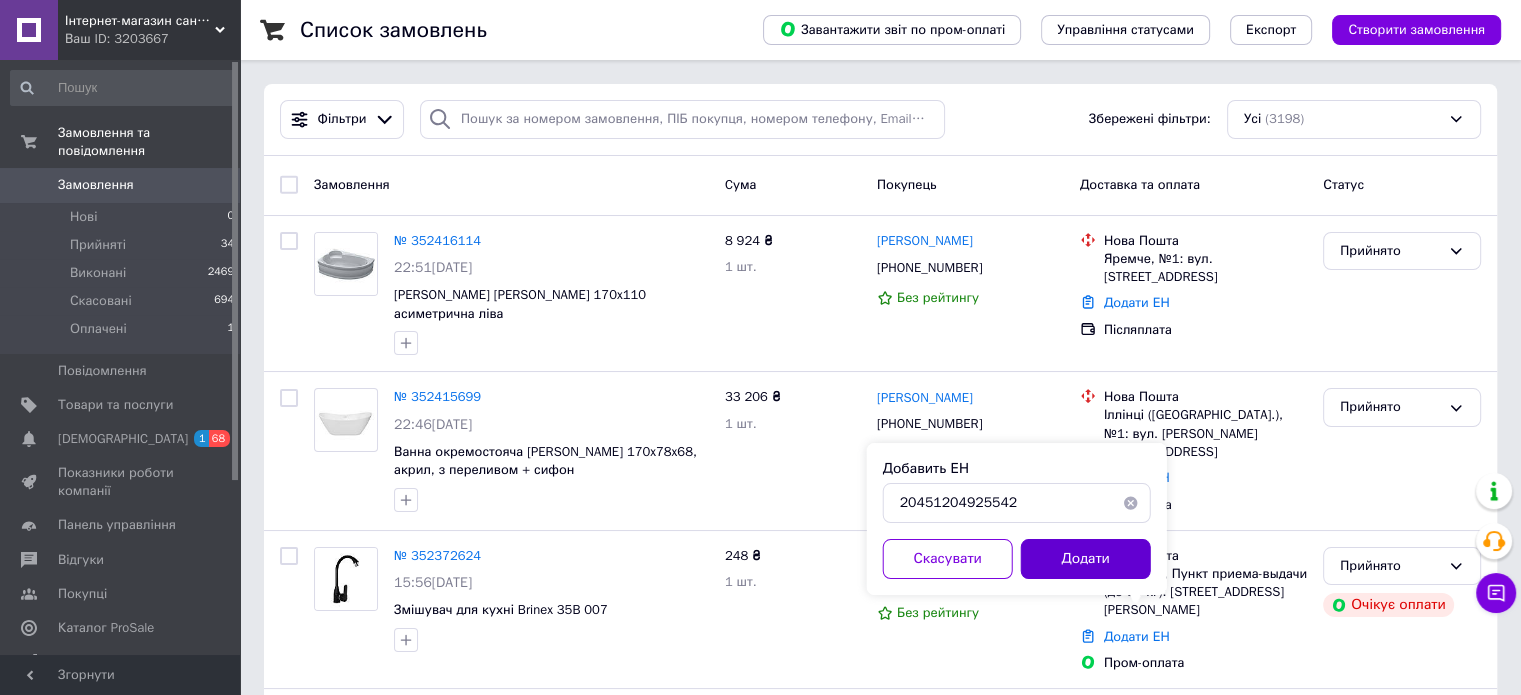 click on "Додати" at bounding box center [1086, 559] 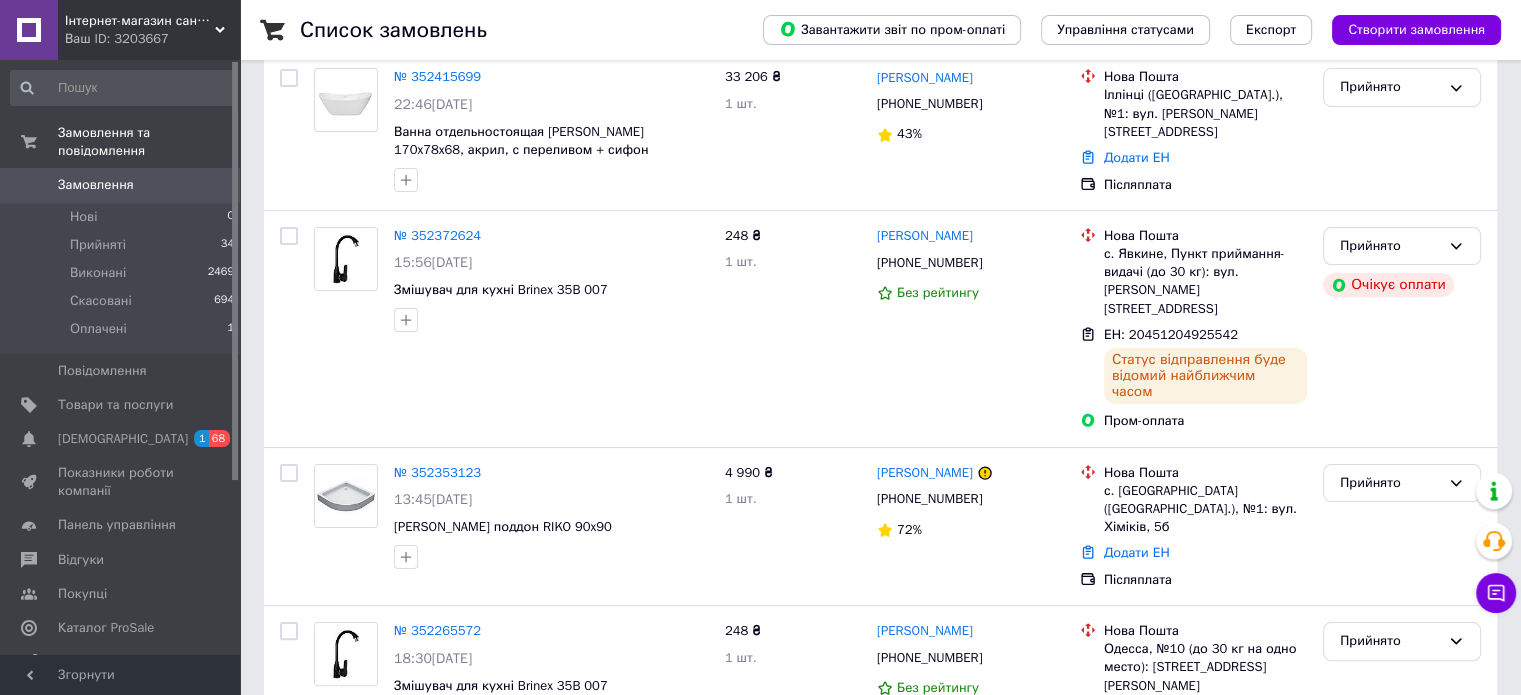 scroll, scrollTop: 400, scrollLeft: 0, axis: vertical 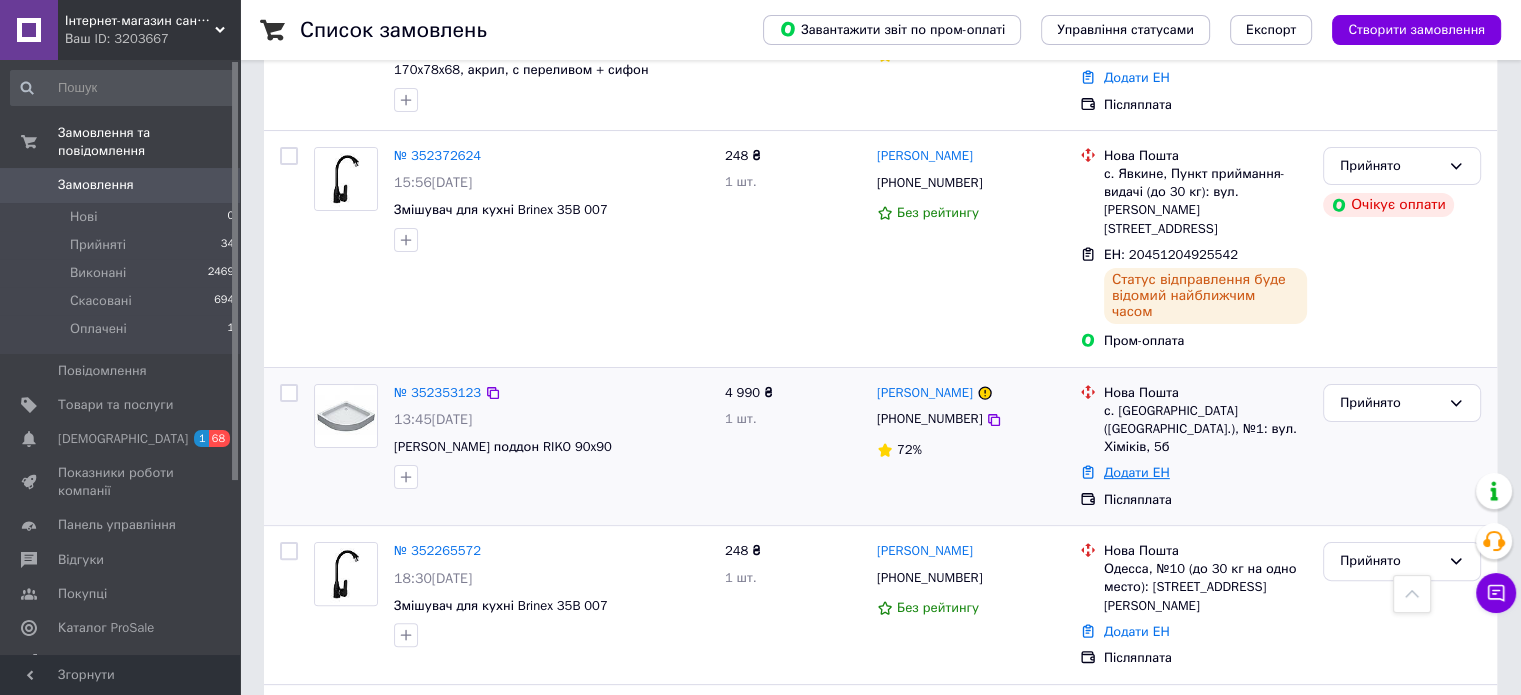 click on "Додати ЕН" at bounding box center [1137, 472] 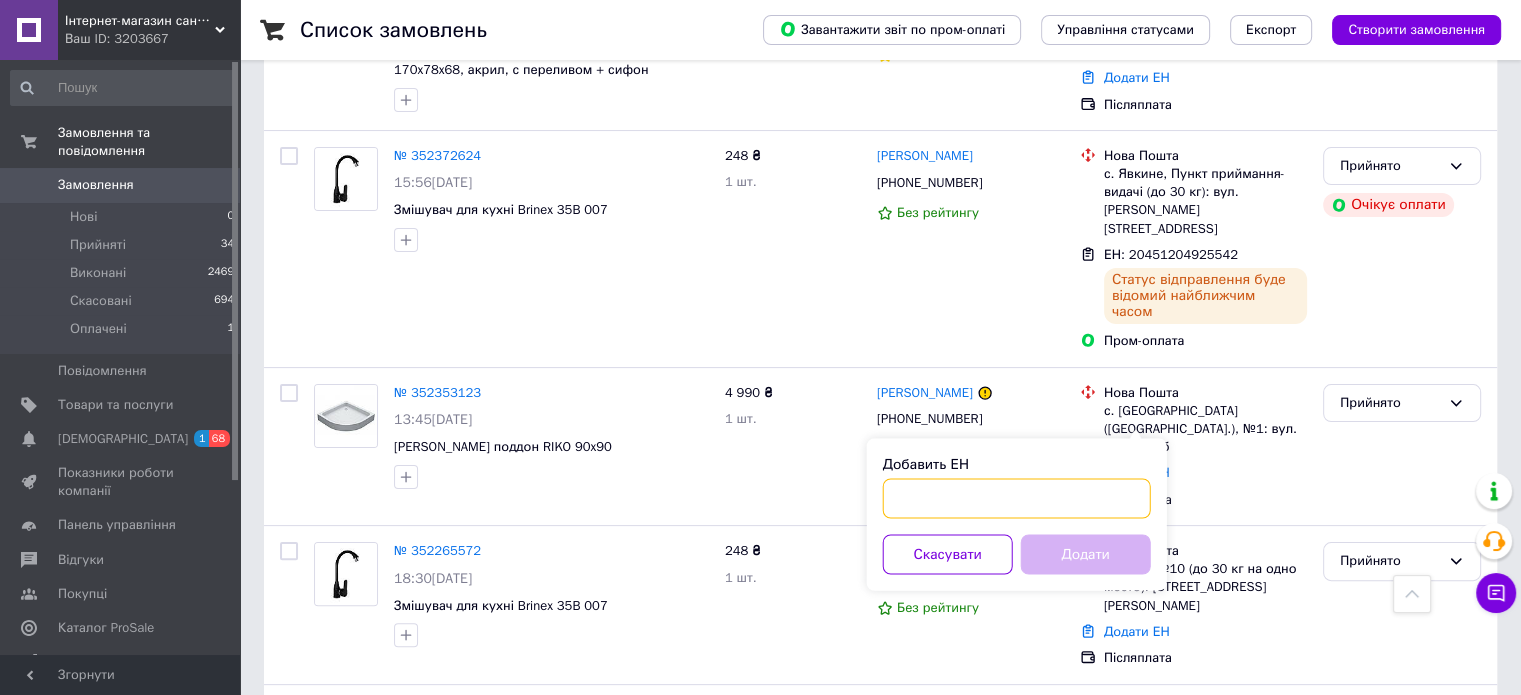 drag, startPoint x: 974, startPoint y: 483, endPoint x: 1003, endPoint y: 509, distance: 38.948685 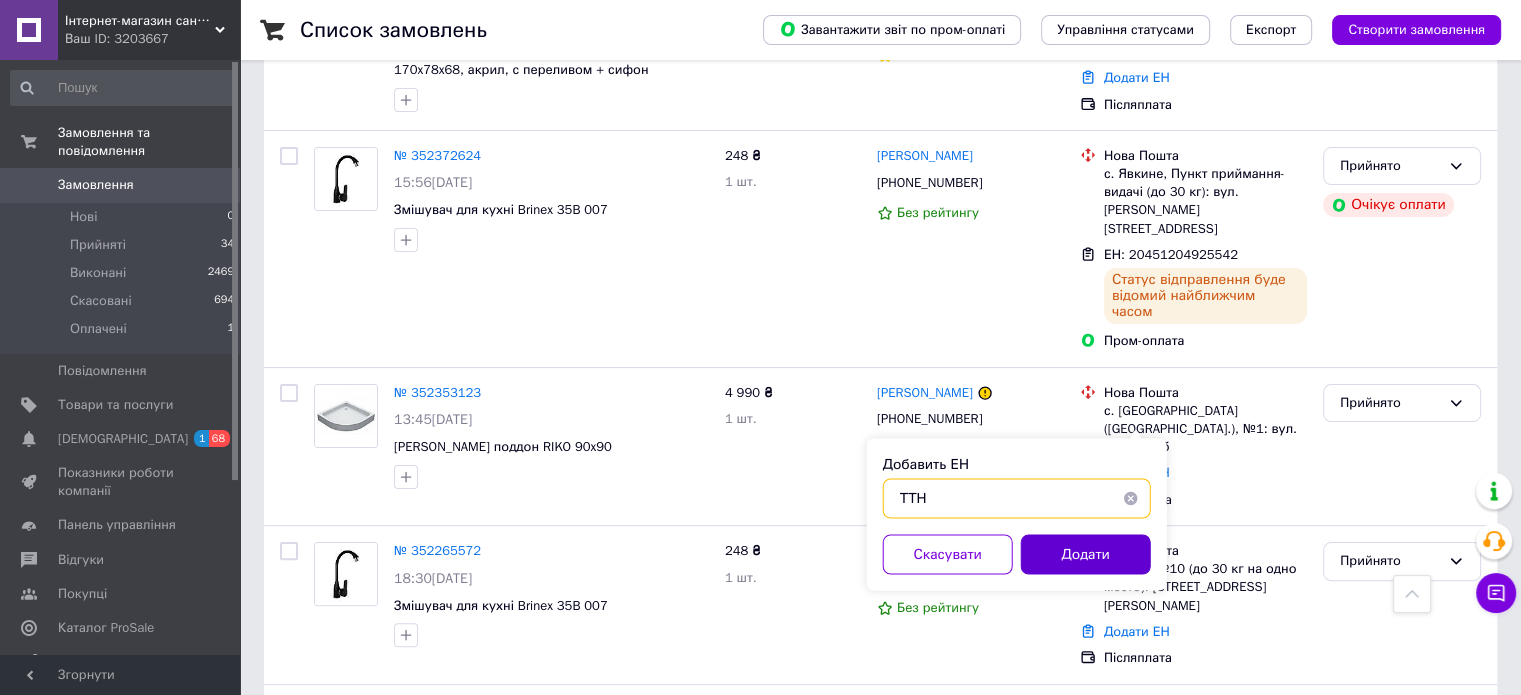 type on "ТТН" 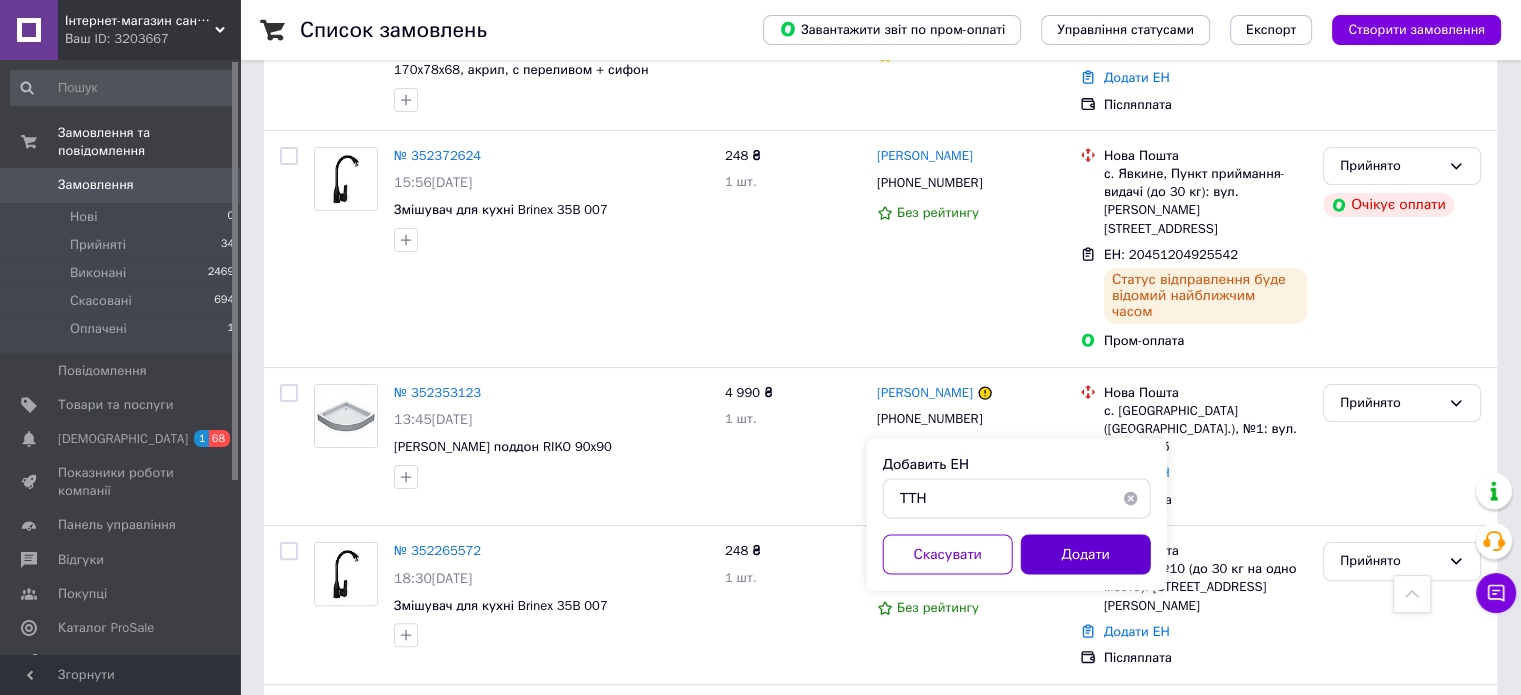 click on "Додати" at bounding box center [1086, 554] 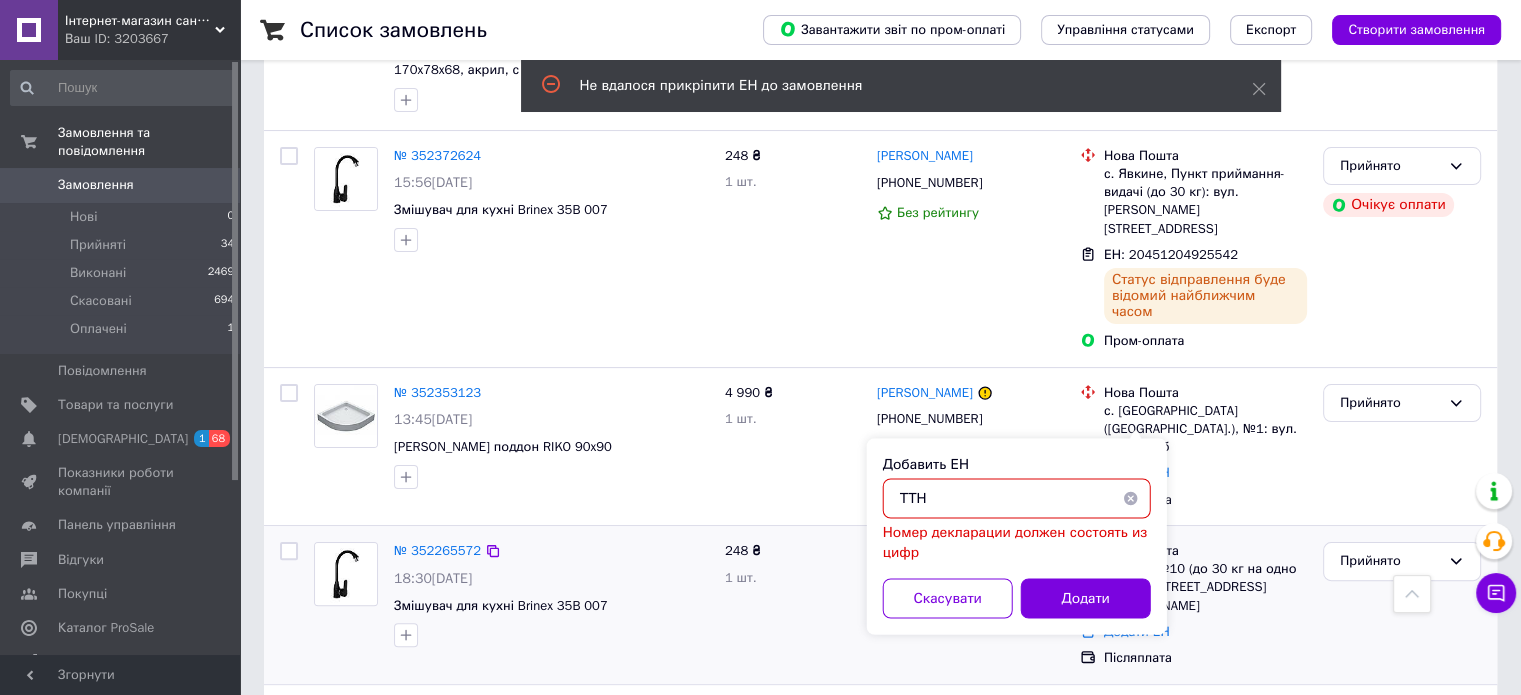 drag, startPoint x: 901, startPoint y: 491, endPoint x: 825, endPoint y: 495, distance: 76.105194 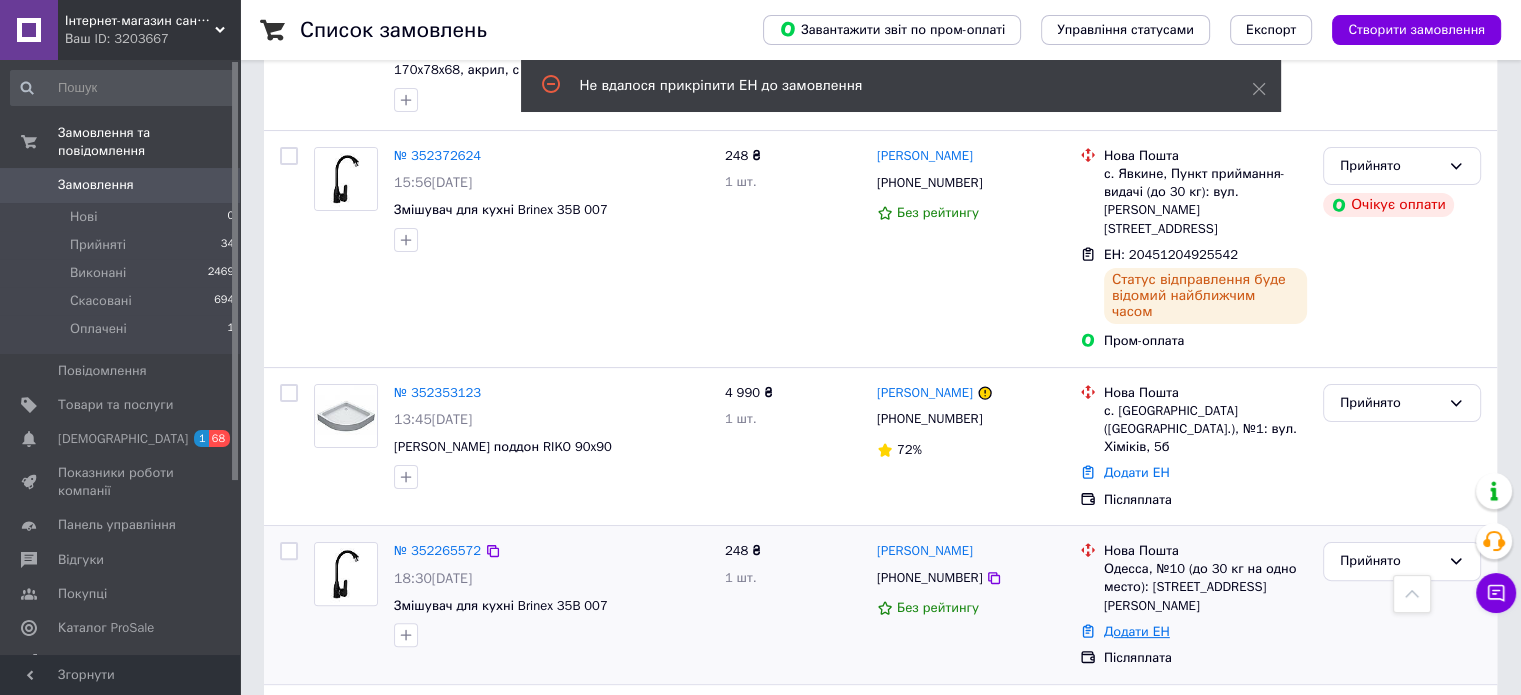 click on "Додати ЕН" at bounding box center [1137, 631] 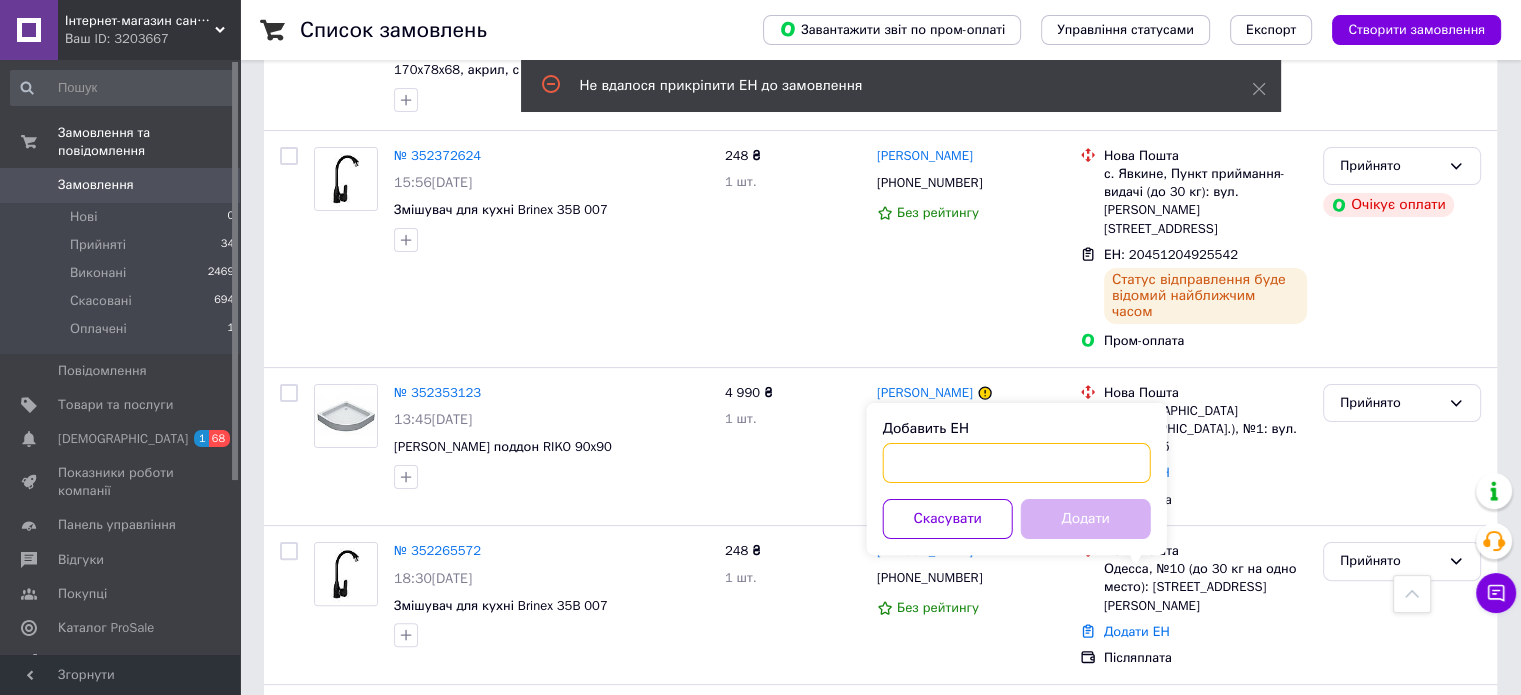 click on "Добавить ЕН" at bounding box center (1017, 463) 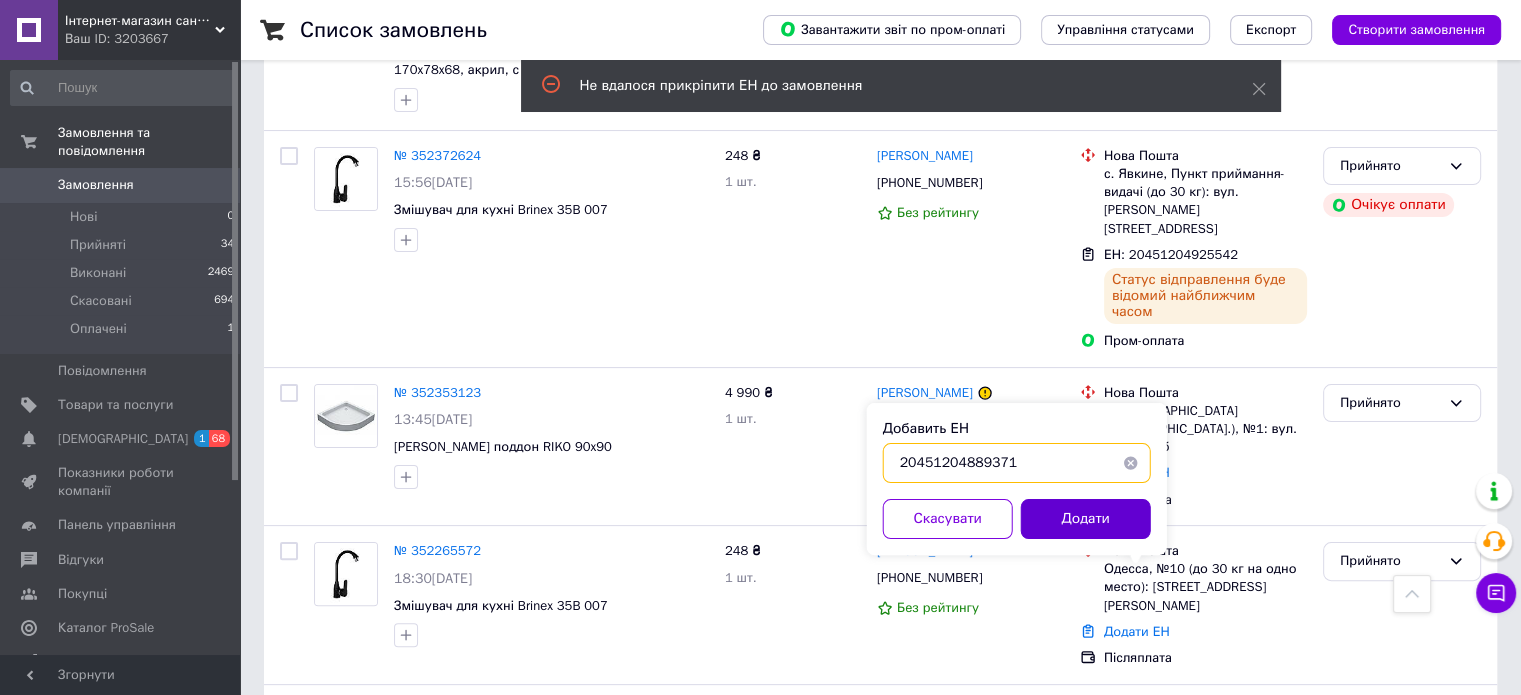 type on "20451204889371" 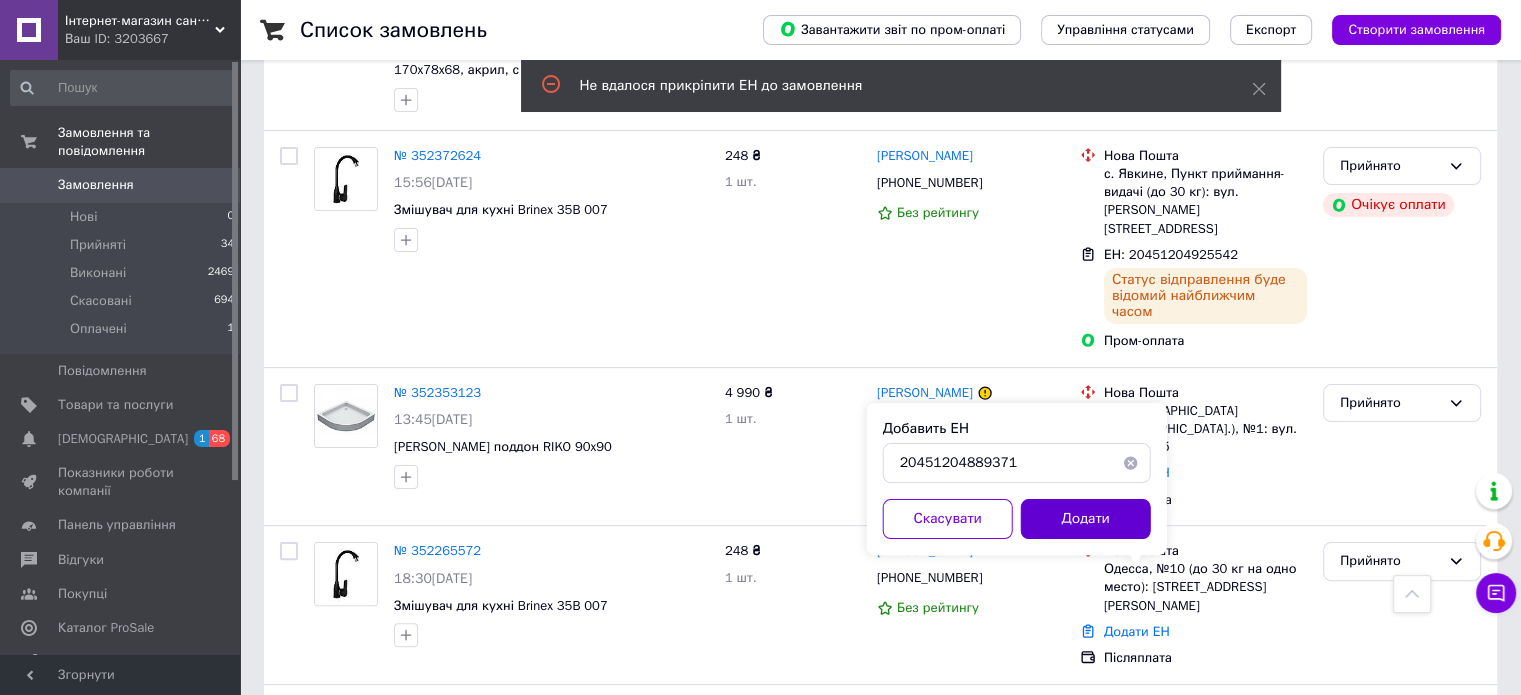 click on "Додати" at bounding box center (1086, 519) 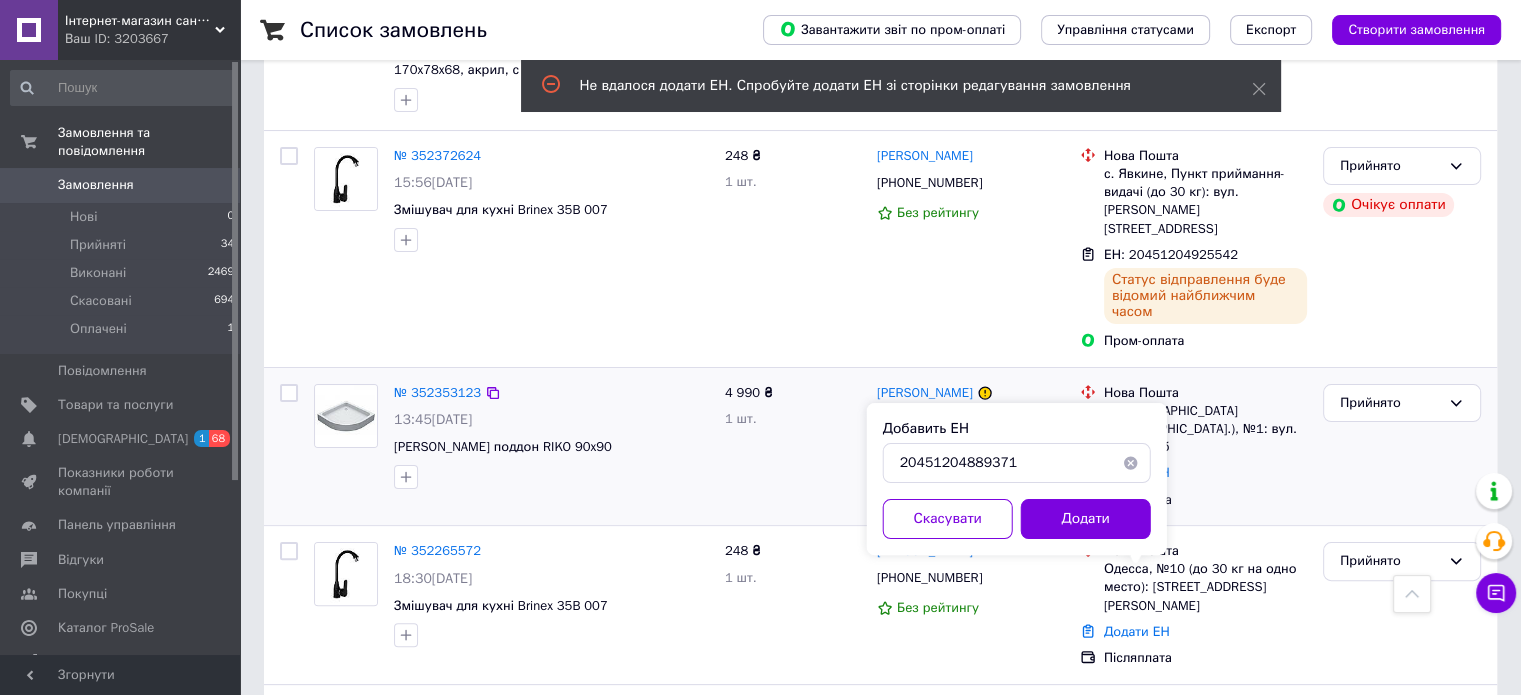 click on "1 шт." at bounding box center (793, 419) 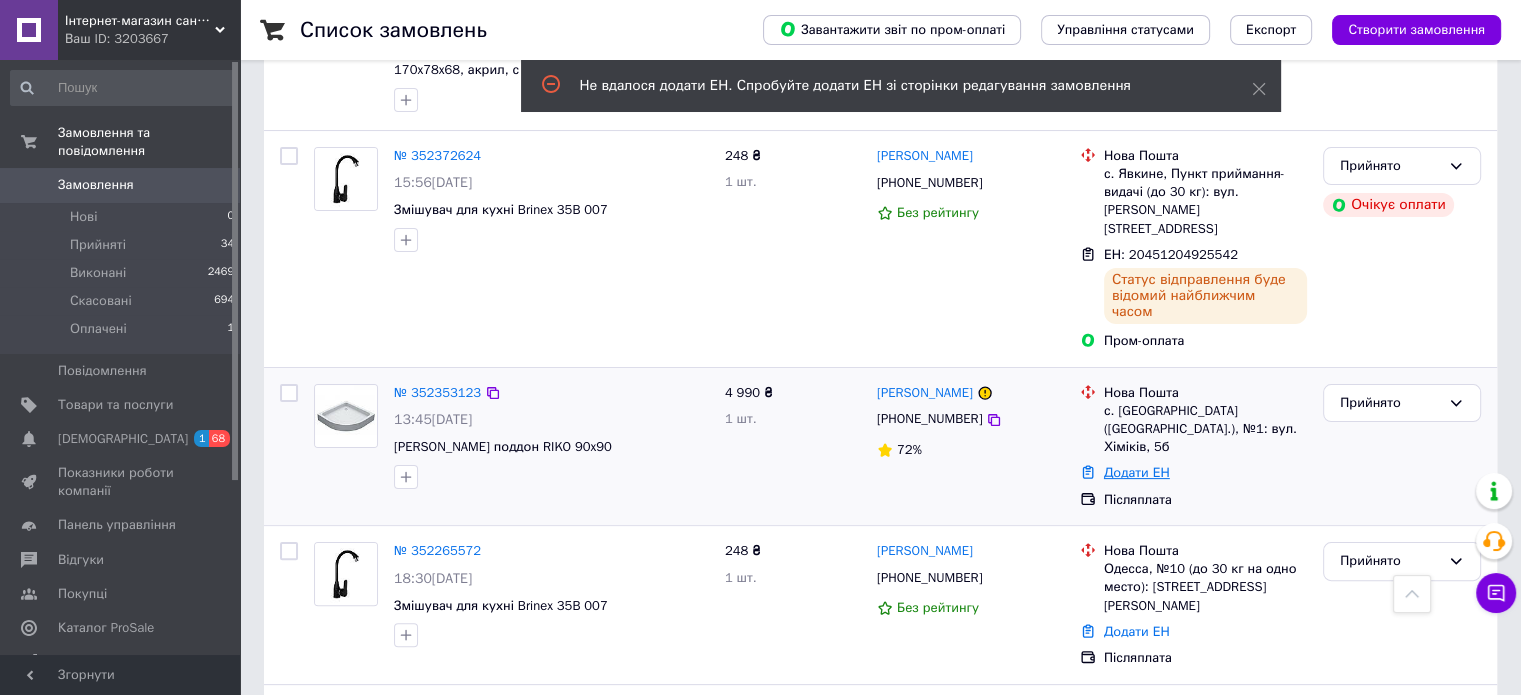 click on "Додати ЕН" at bounding box center [1137, 472] 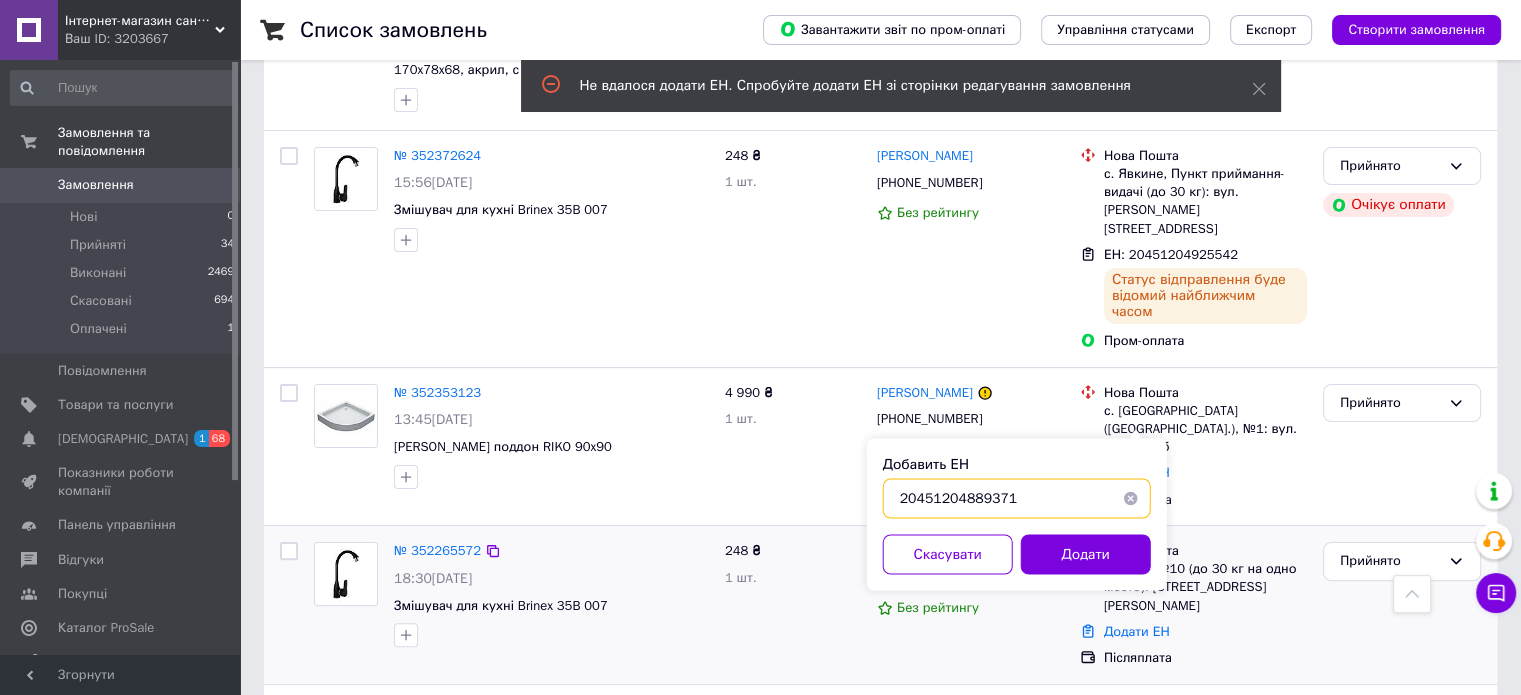 drag, startPoint x: 998, startPoint y: 493, endPoint x: 812, endPoint y: 483, distance: 186.26862 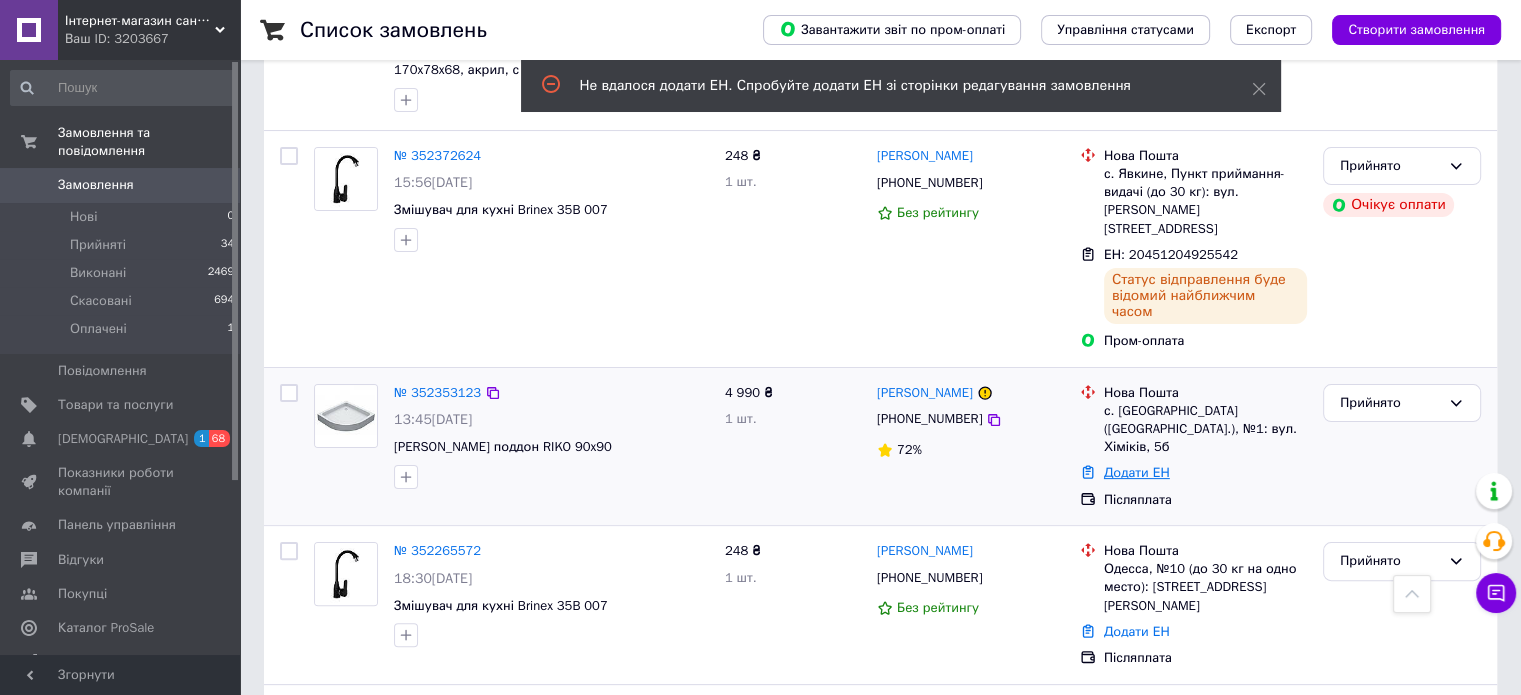 drag, startPoint x: 1128, startPoint y: 419, endPoint x: 1111, endPoint y: 435, distance: 23.345236 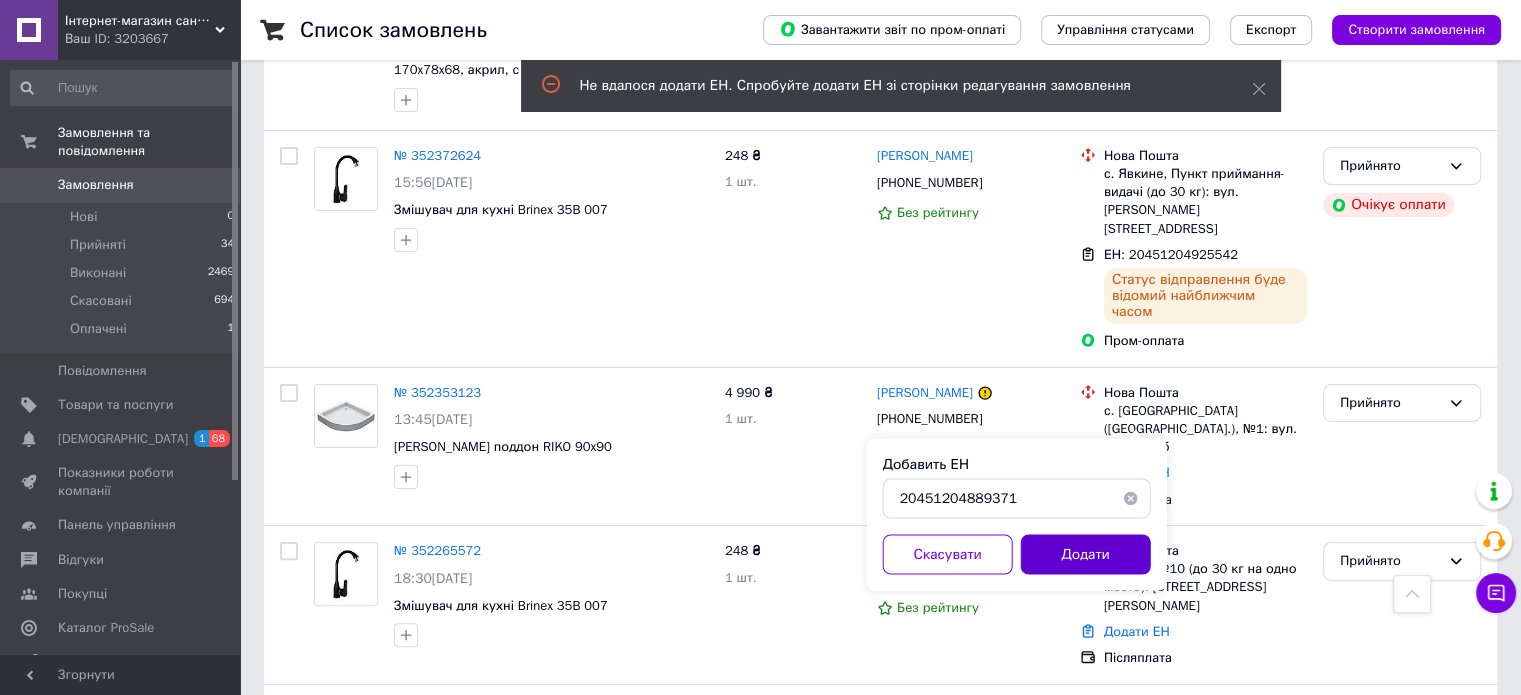 click on "Додати" at bounding box center (1086, 554) 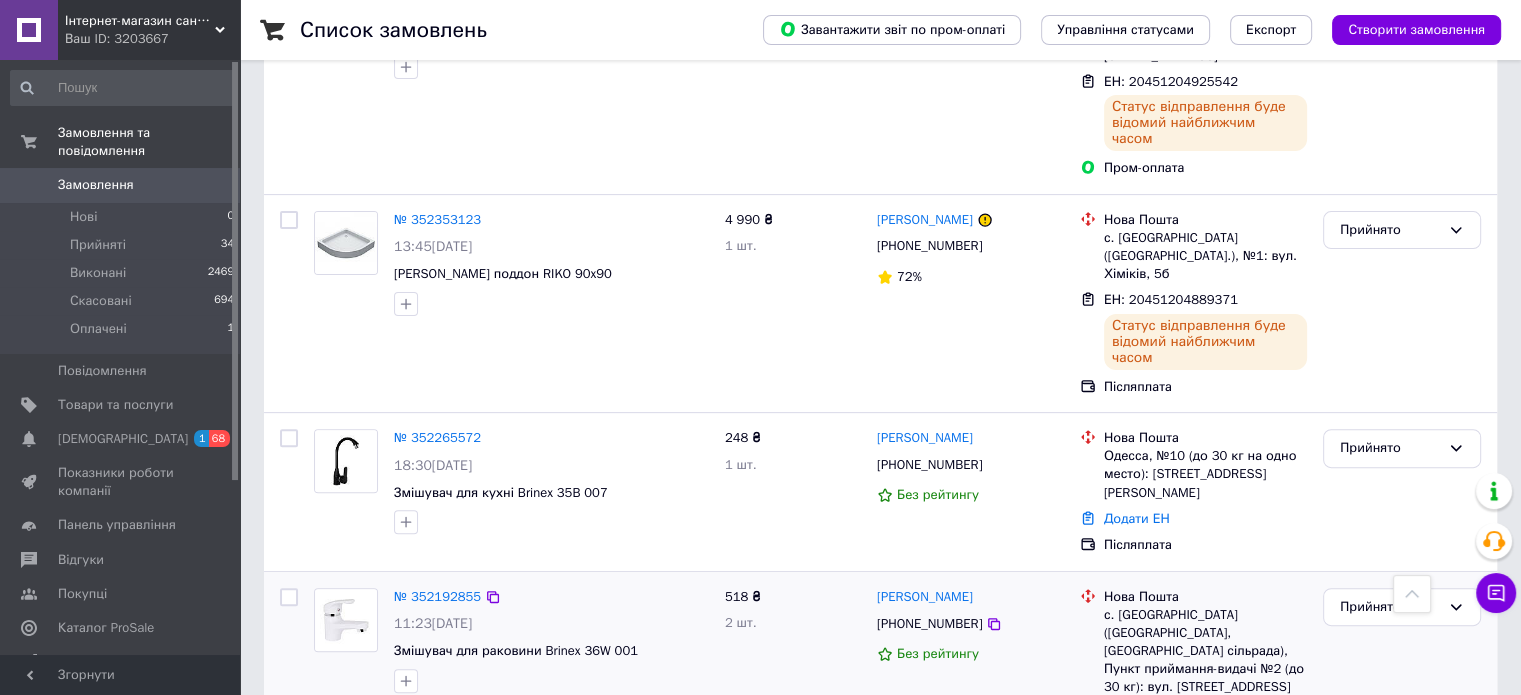 scroll, scrollTop: 600, scrollLeft: 0, axis: vertical 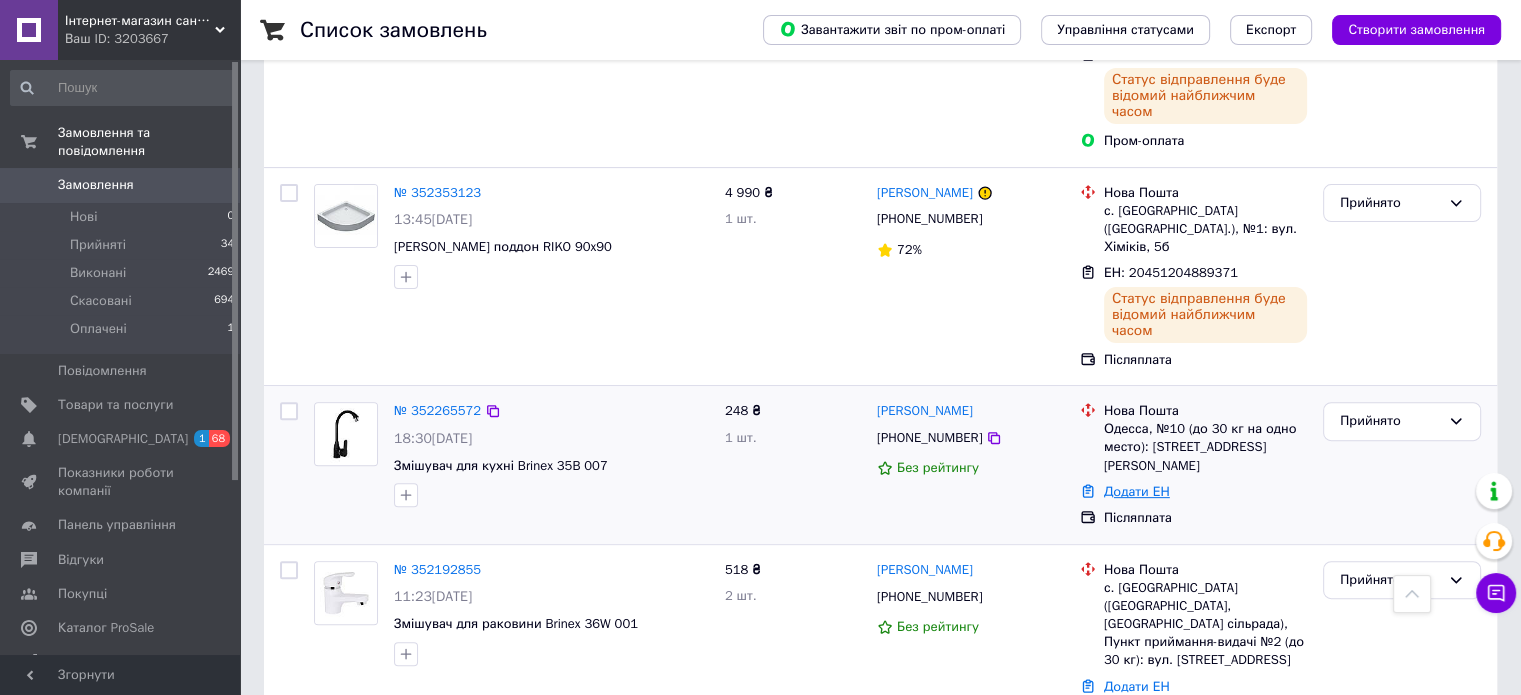 click on "Додати ЕН" at bounding box center (1137, 491) 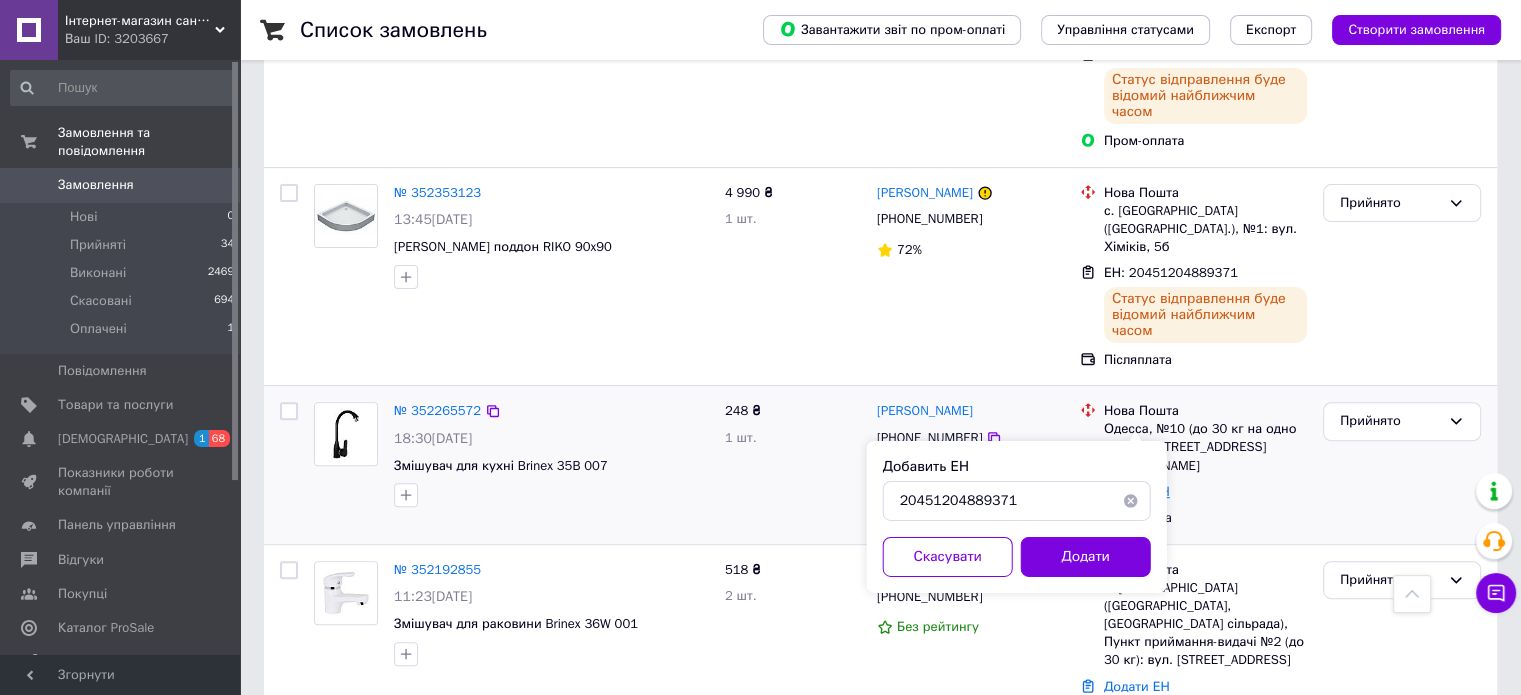 click on "Додати ЕН" at bounding box center [1137, 491] 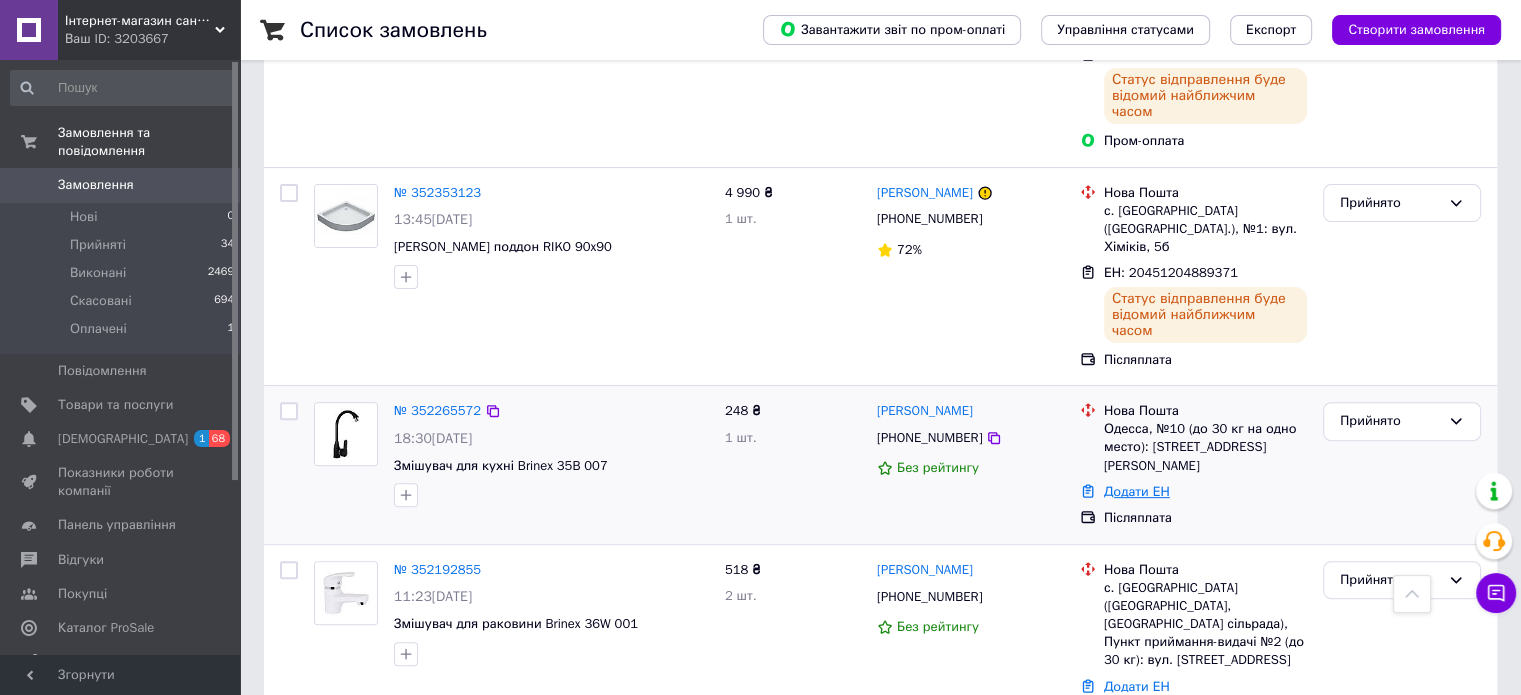 click on "Додати ЕН" at bounding box center (1137, 491) 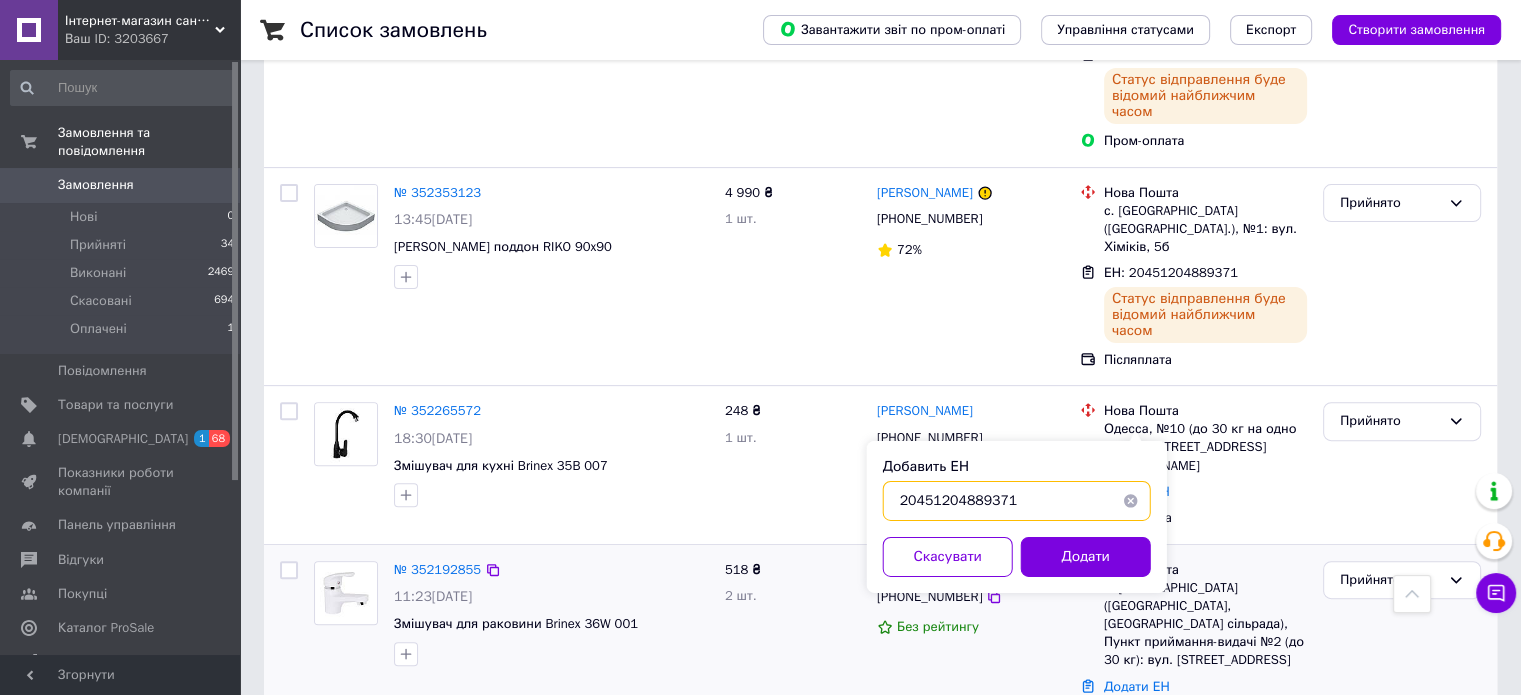 drag, startPoint x: 1021, startPoint y: 502, endPoint x: 810, endPoint y: 515, distance: 211.4001 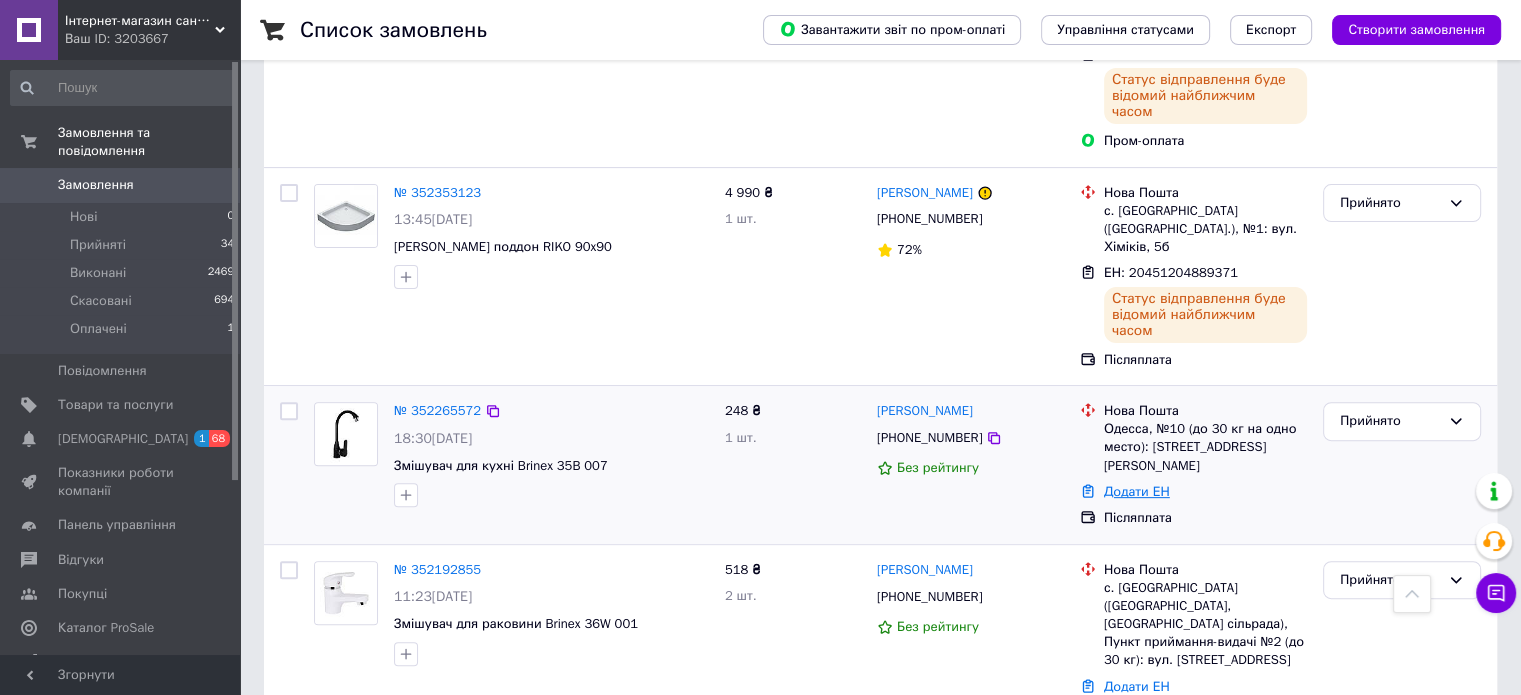 click on "Додати ЕН" at bounding box center [1137, 491] 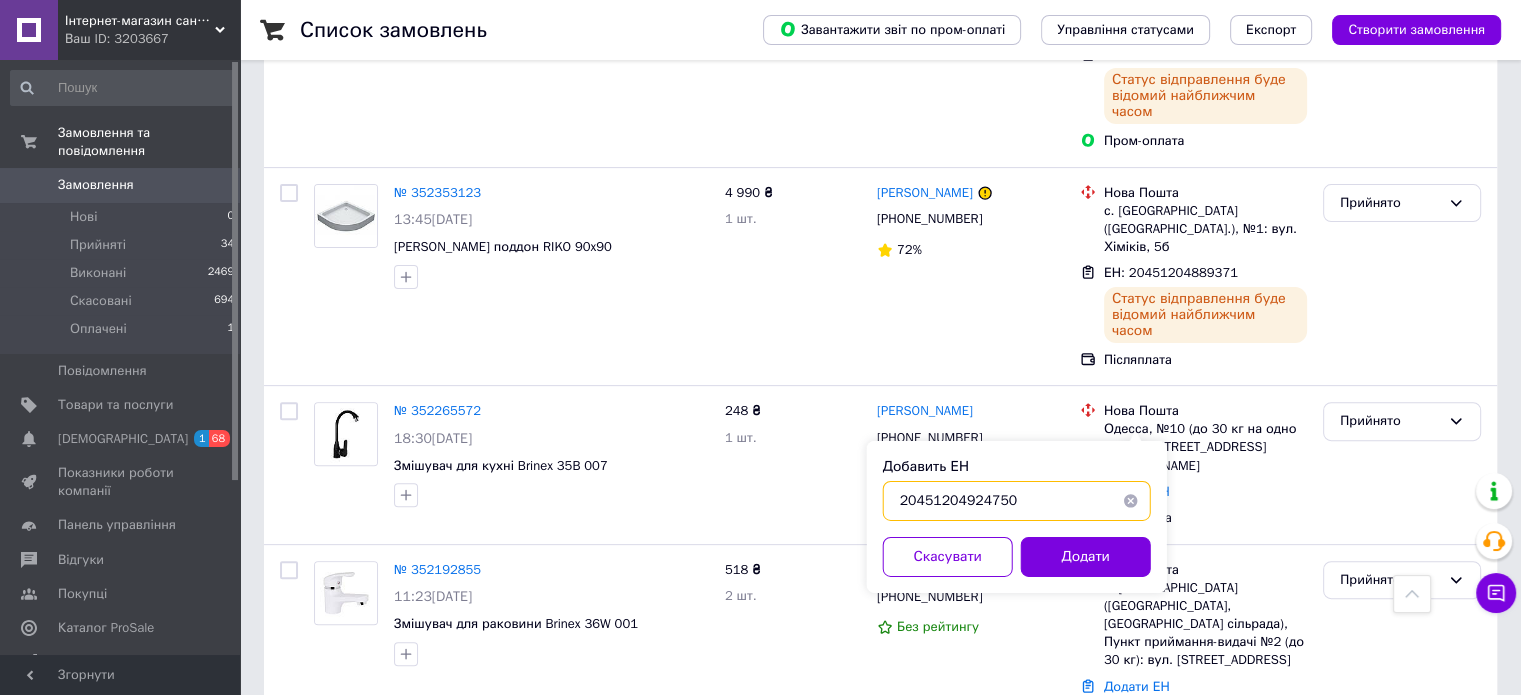 click on "20451204924750" at bounding box center [1017, 501] 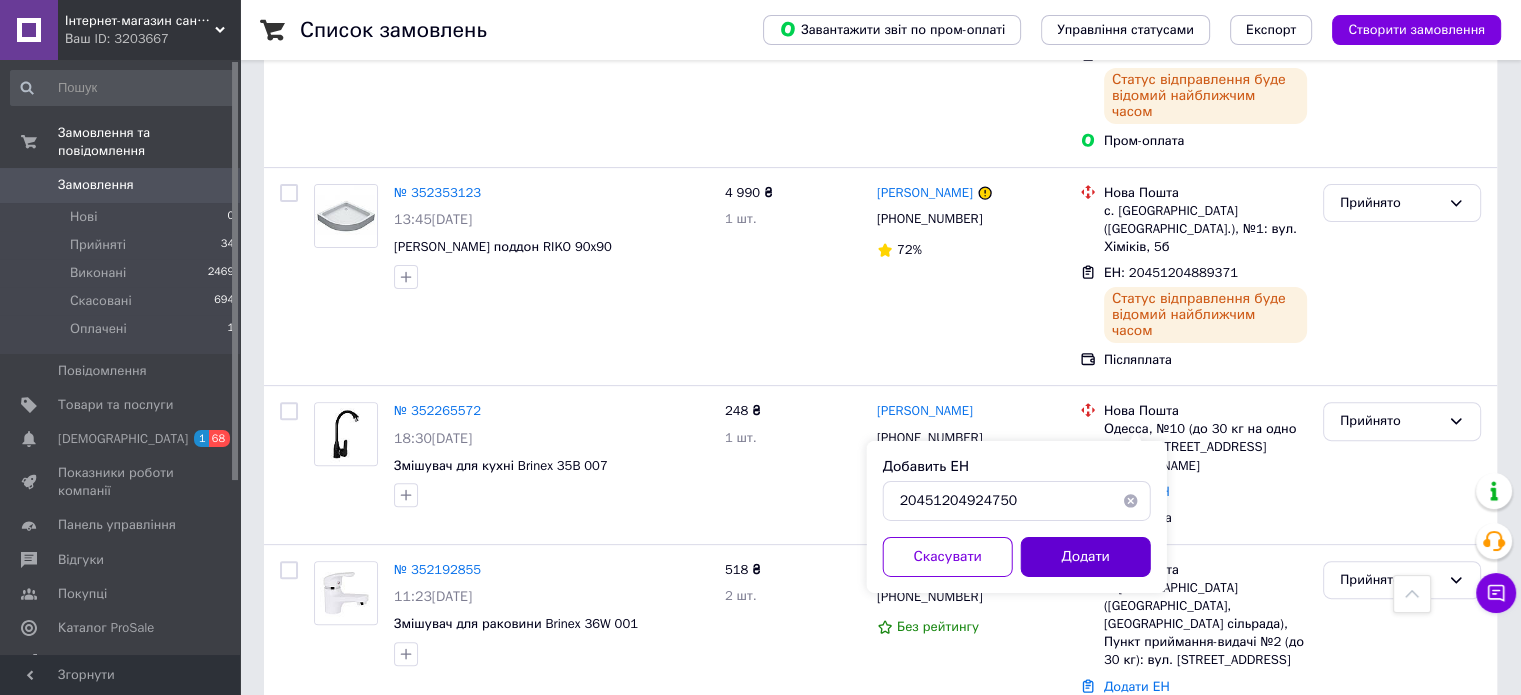 click on "Додати" at bounding box center [1086, 557] 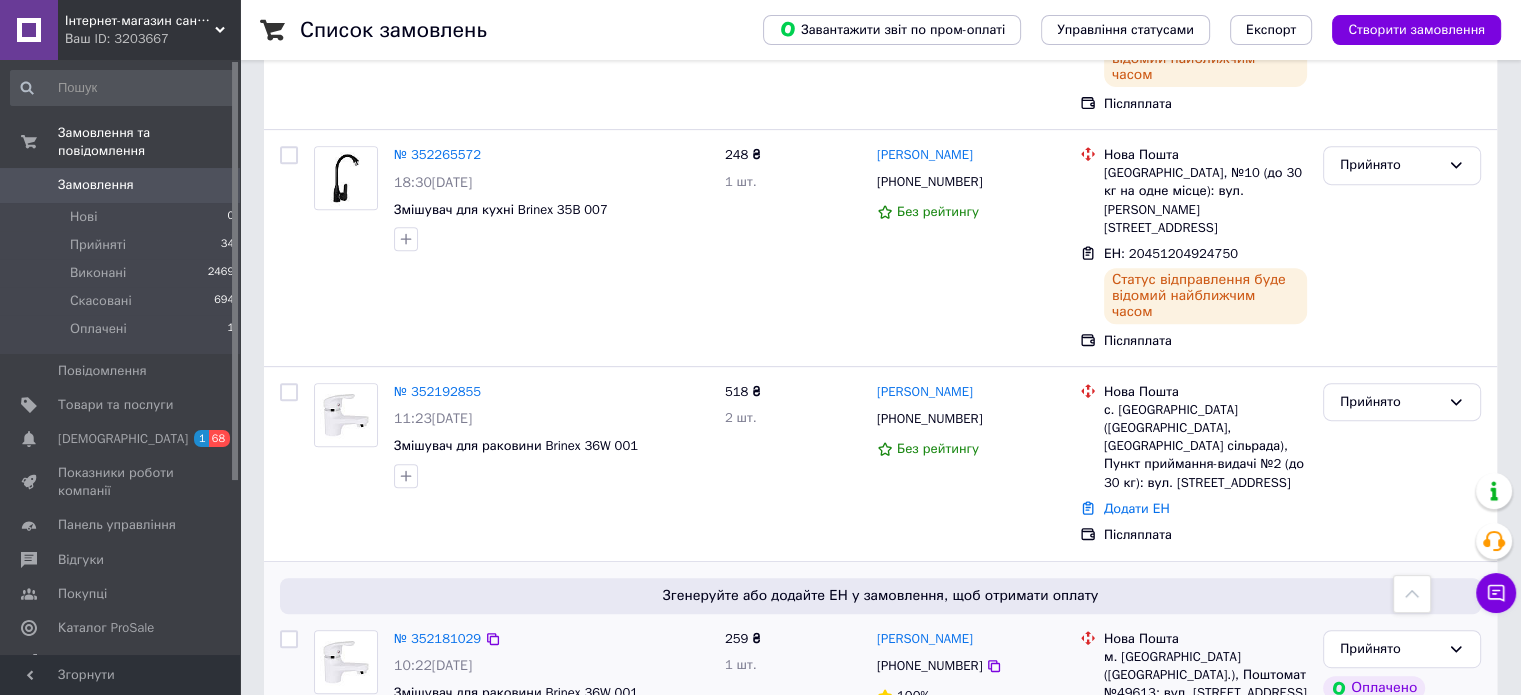 scroll, scrollTop: 884, scrollLeft: 0, axis: vertical 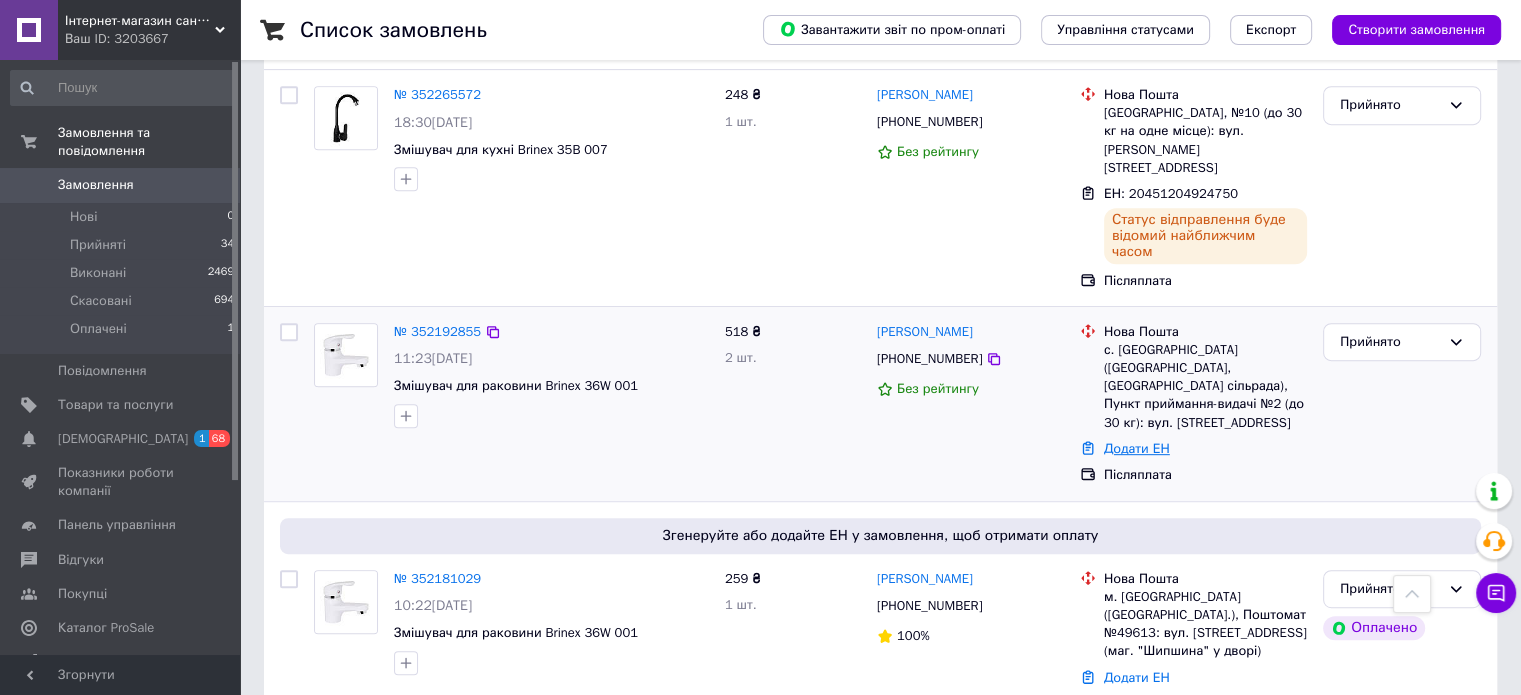 click on "Додати ЕН" at bounding box center [1137, 448] 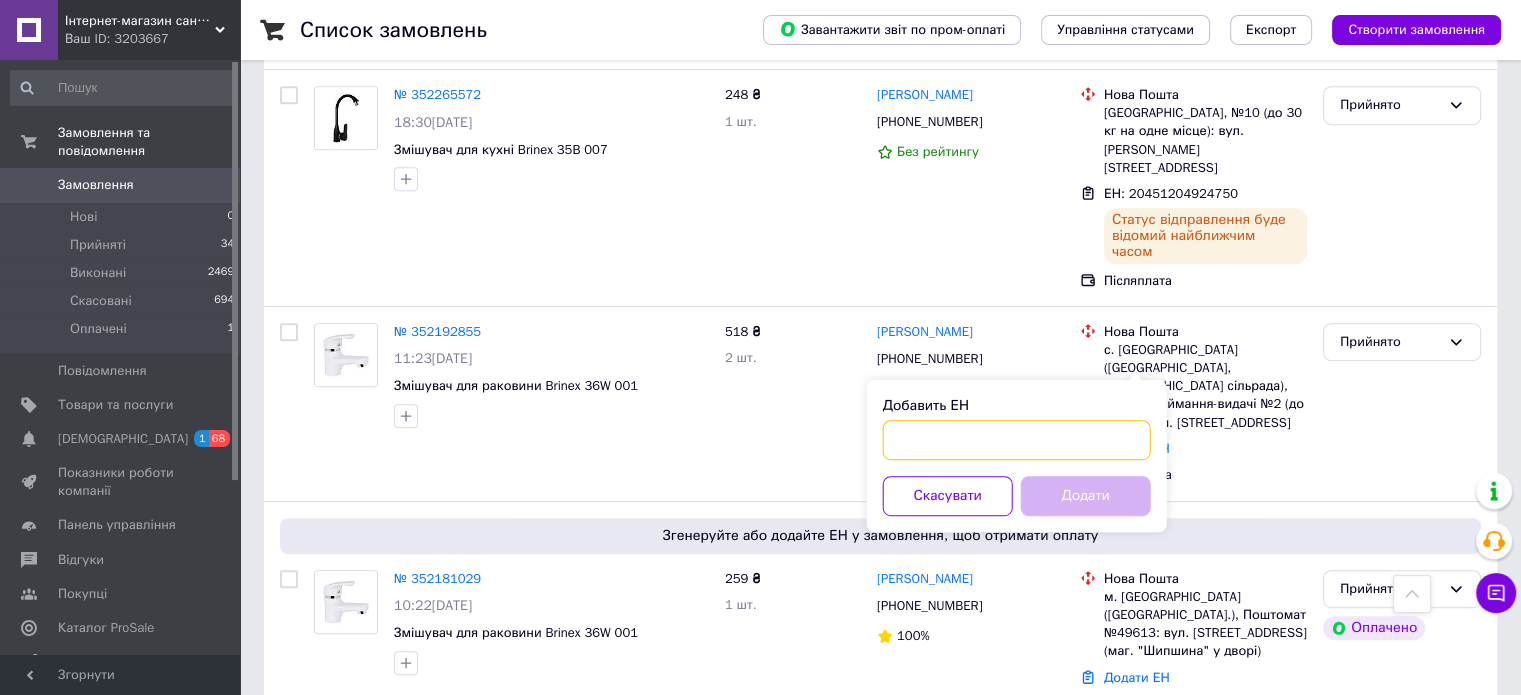 click on "Добавить ЕН" at bounding box center (1017, 440) 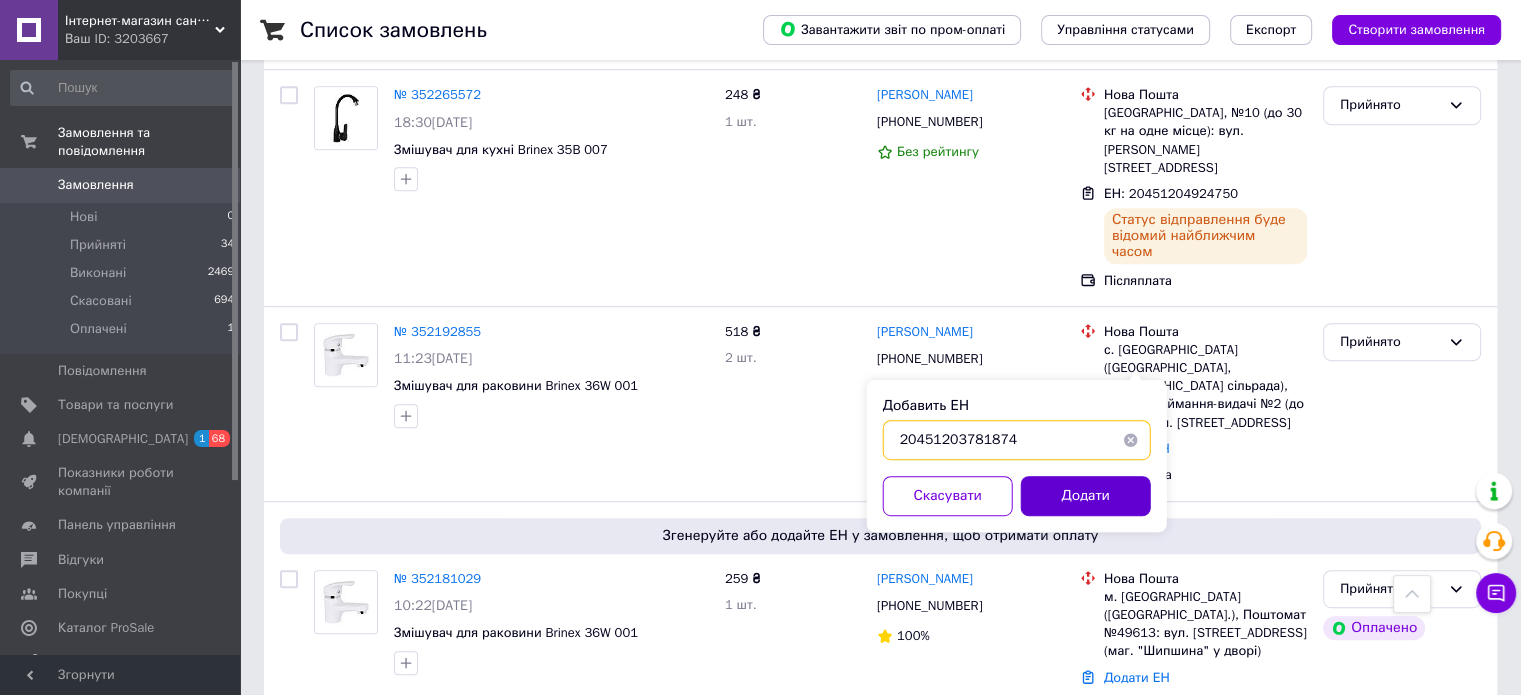 type on "20451203781874" 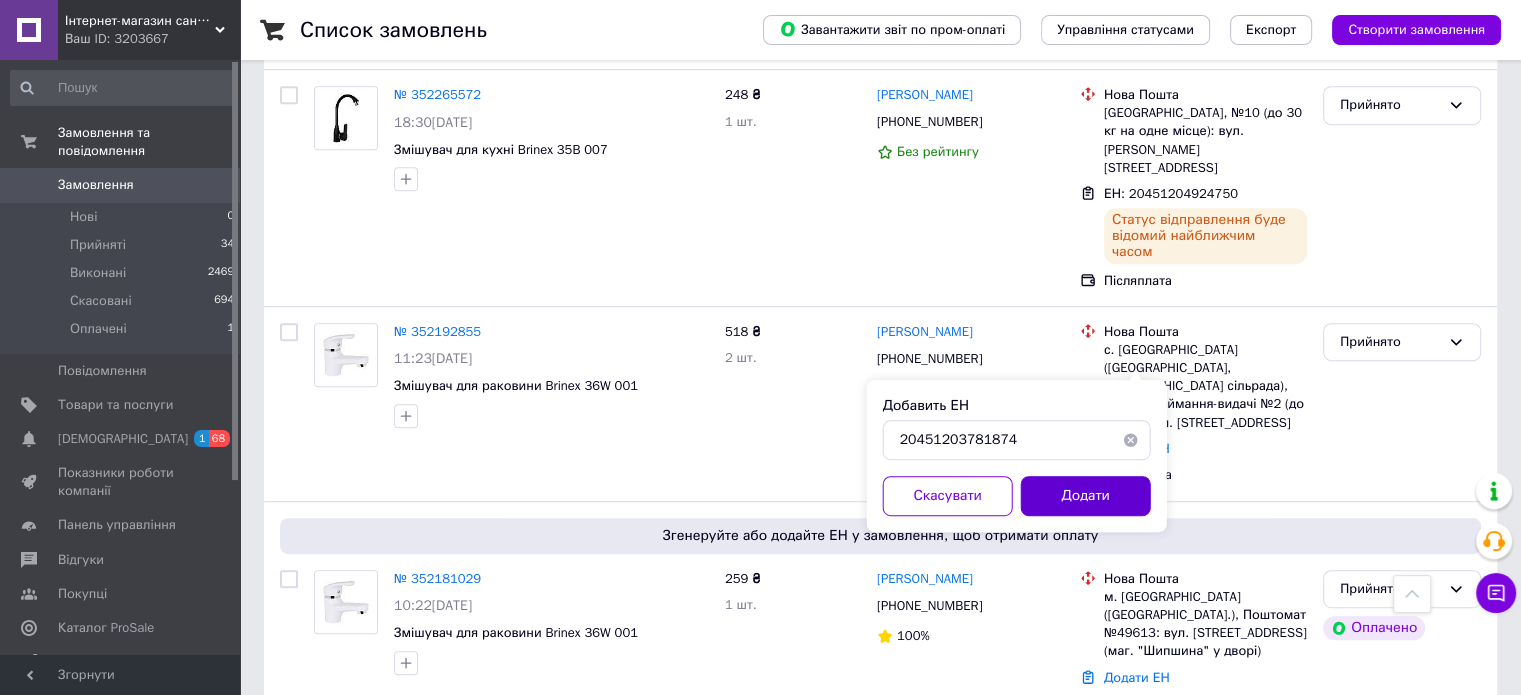 click on "Додати" at bounding box center [1086, 496] 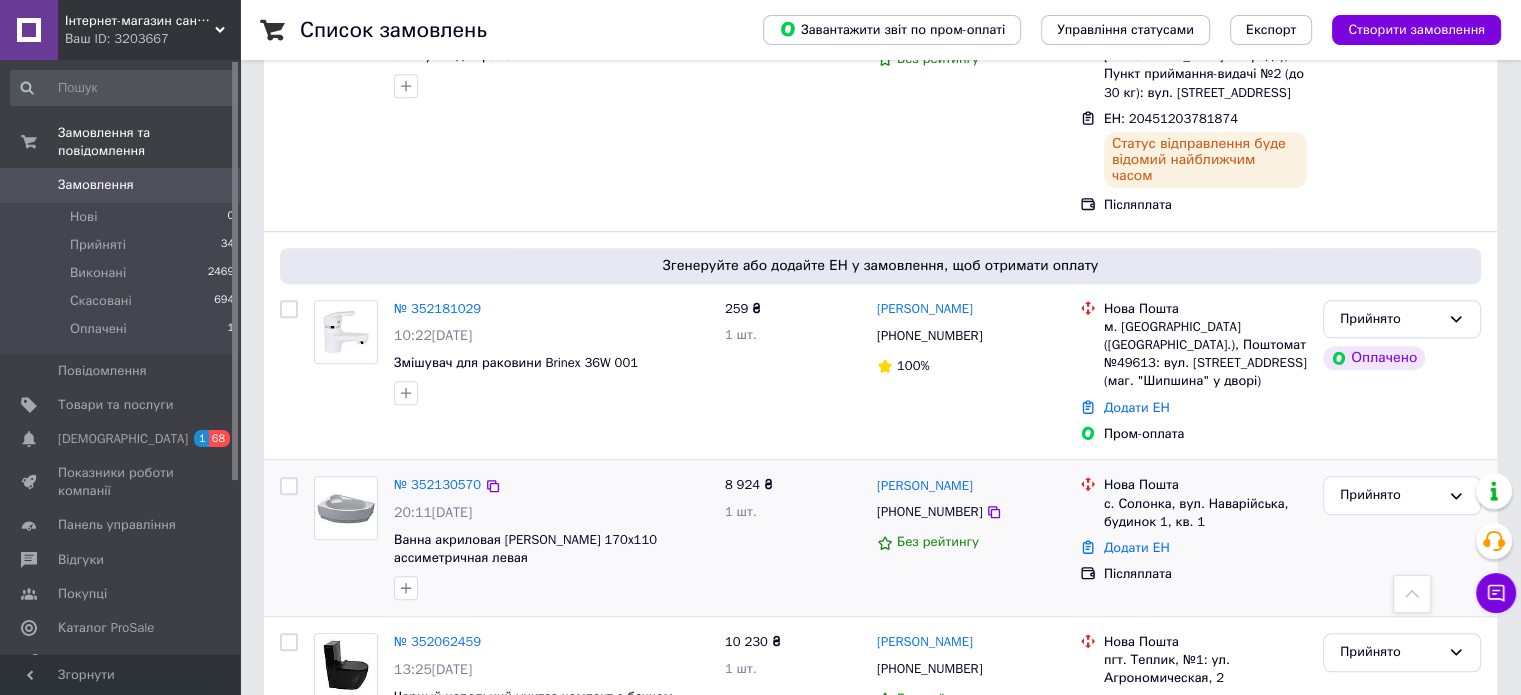 scroll, scrollTop: 1184, scrollLeft: 0, axis: vertical 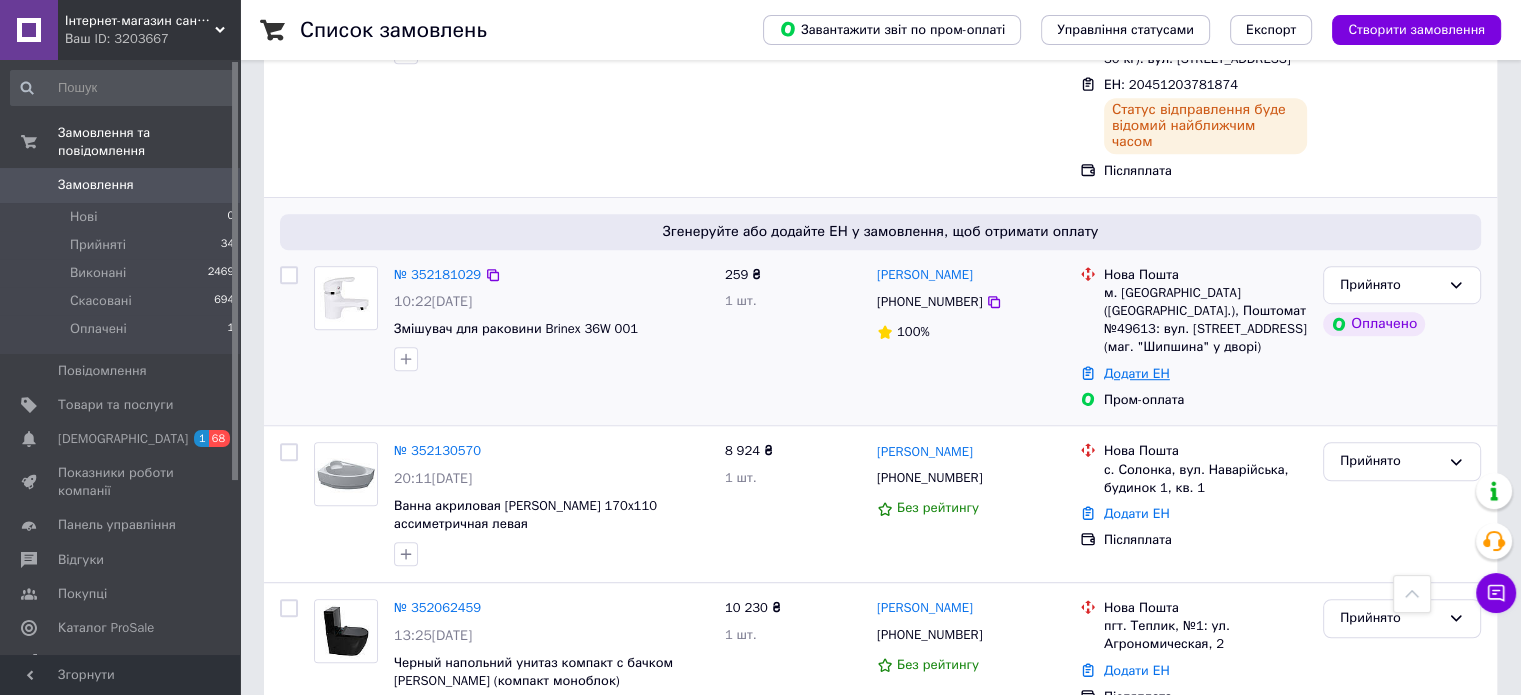 click on "Додати ЕН" at bounding box center [1137, 373] 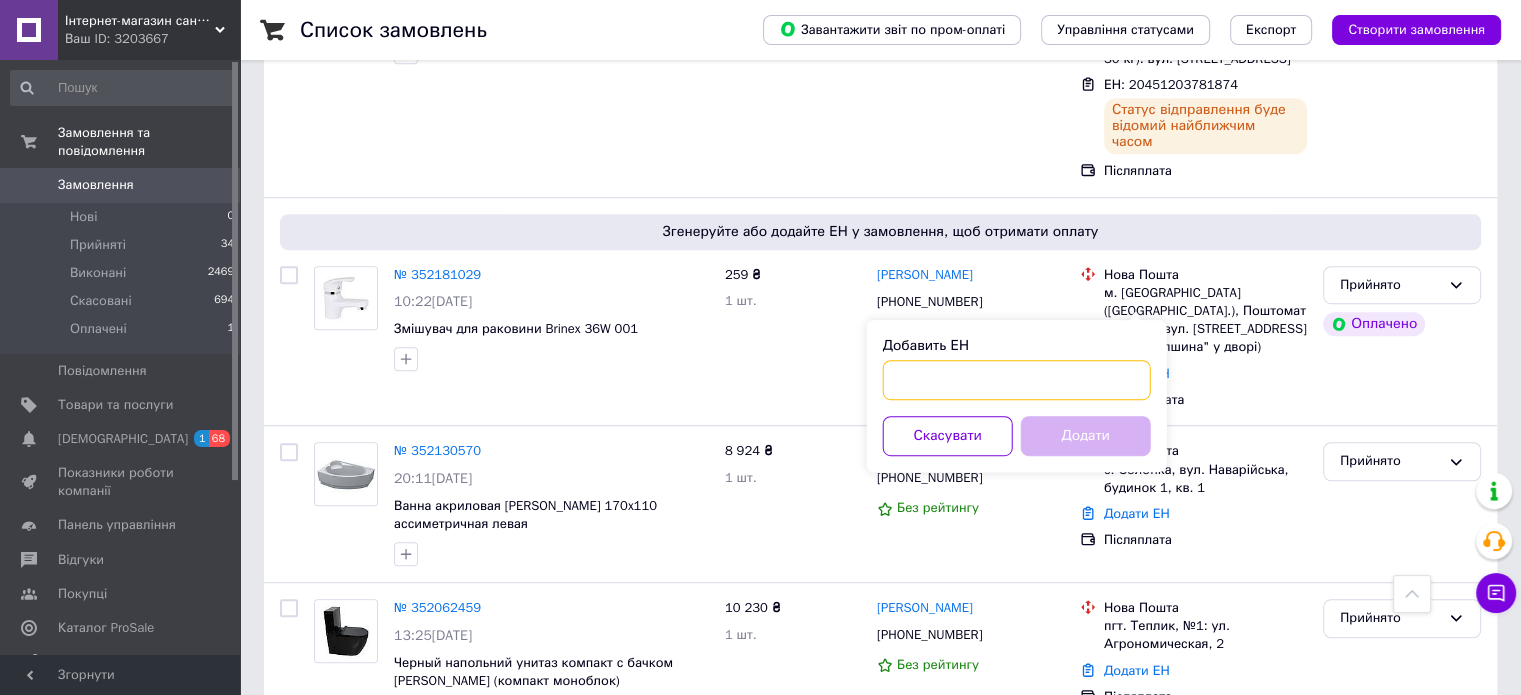 click on "Добавить ЕН" at bounding box center [1017, 380] 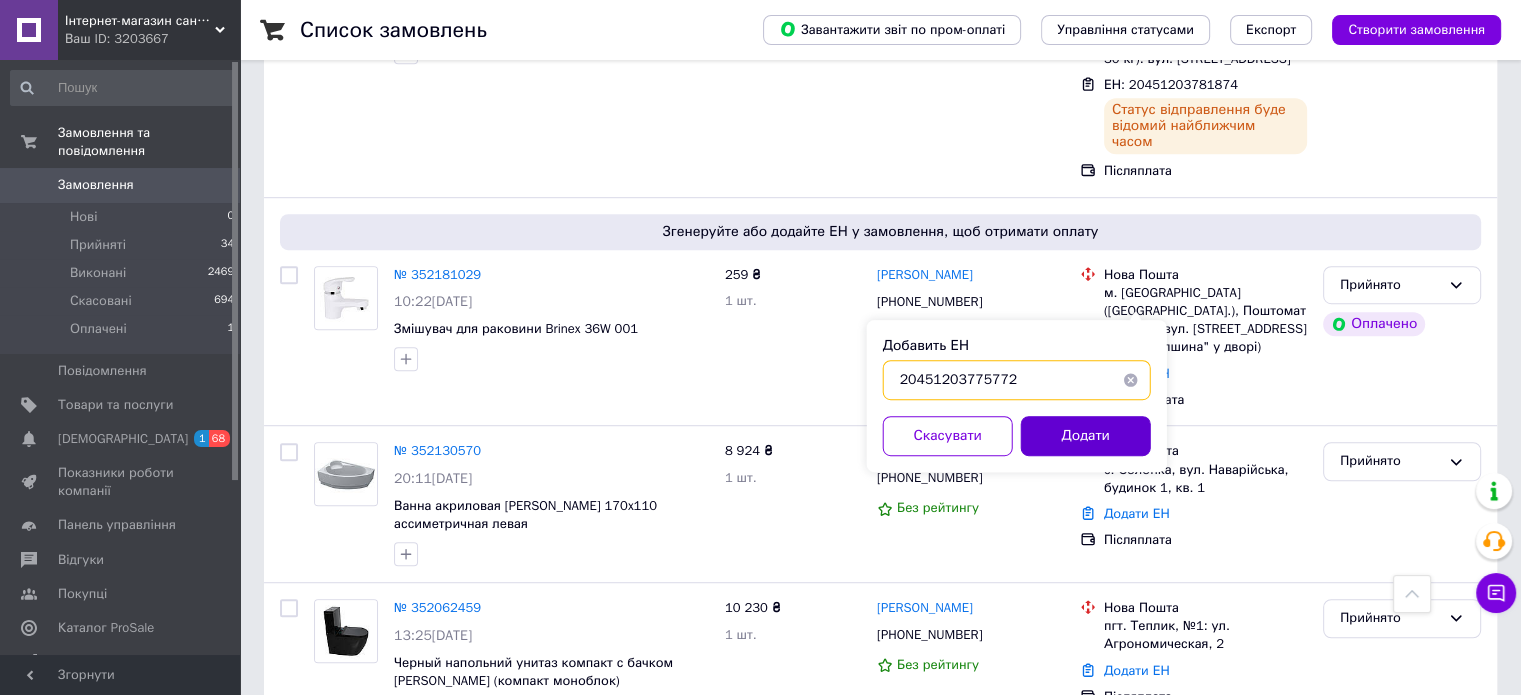 type on "20451203775772" 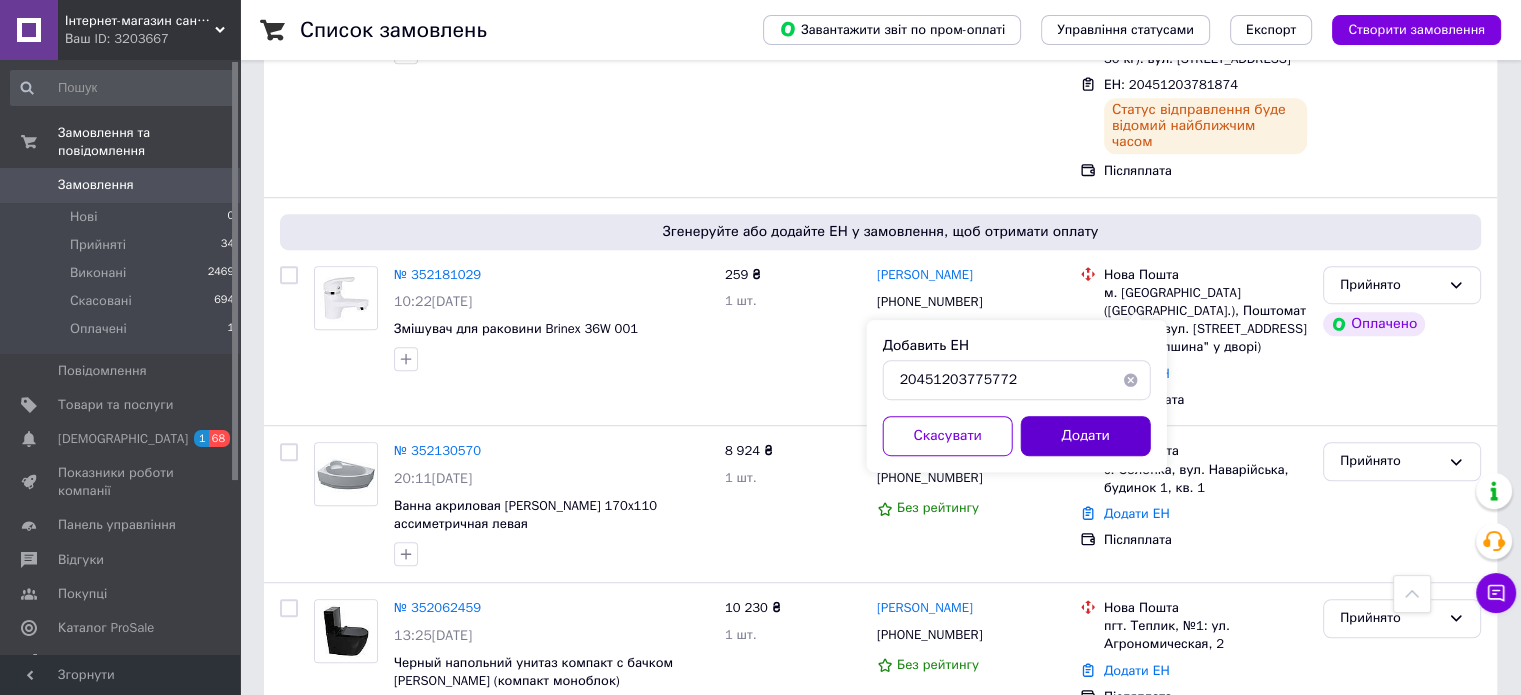 click on "Додати" at bounding box center (1086, 436) 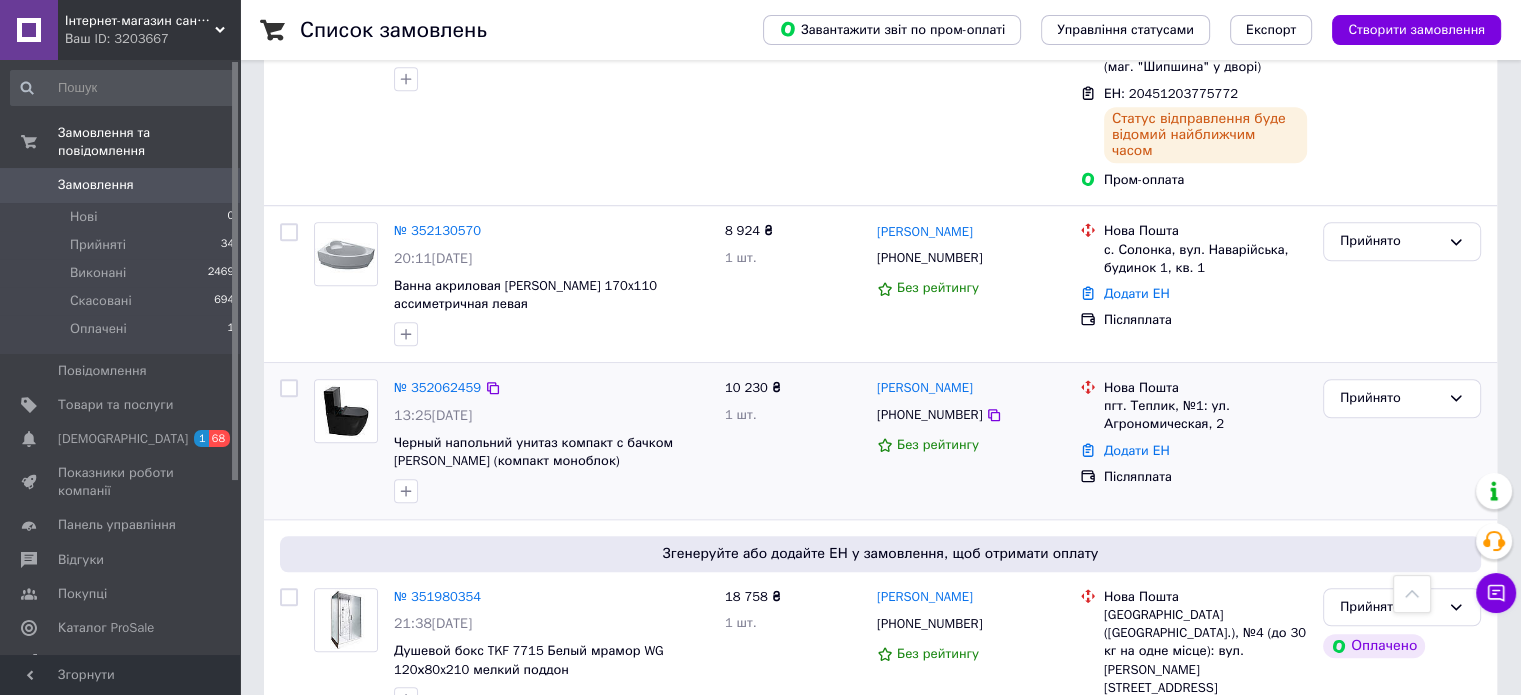 scroll, scrollTop: 1484, scrollLeft: 0, axis: vertical 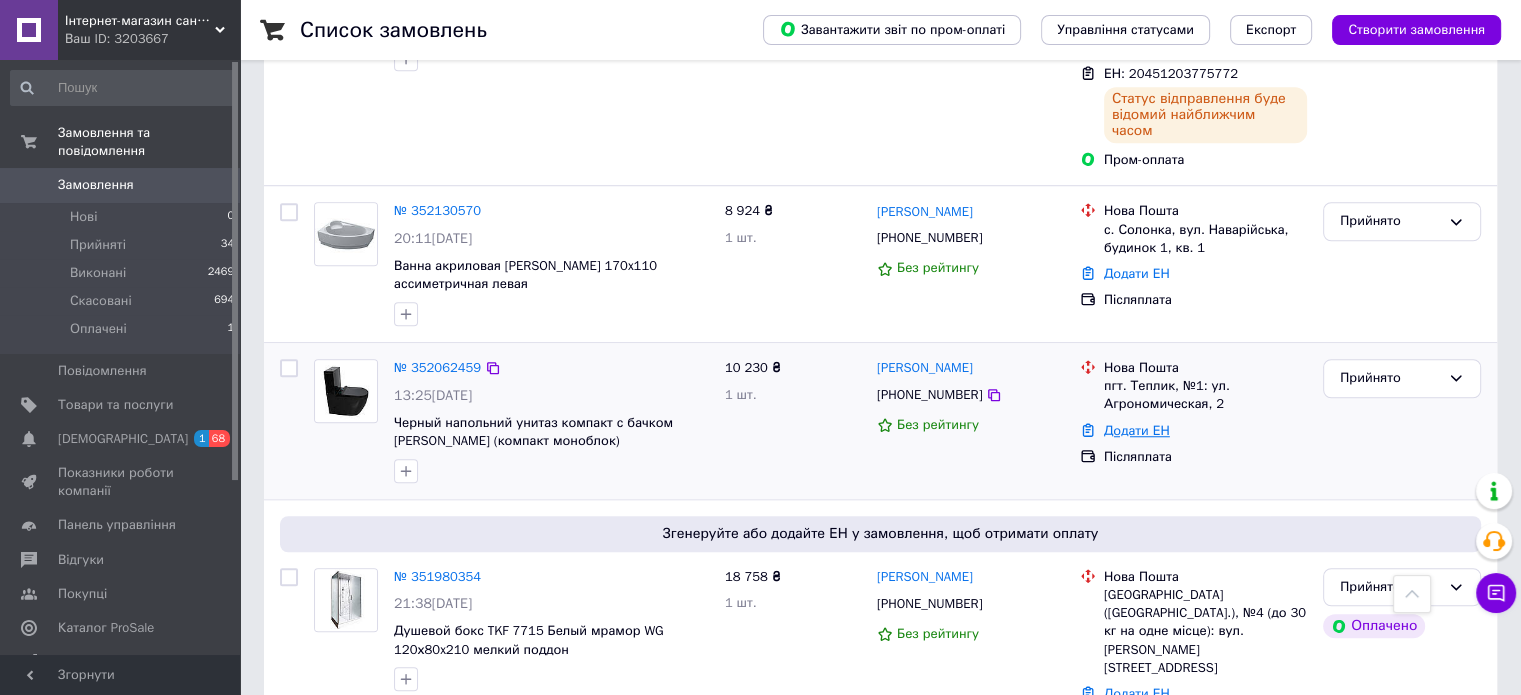 click on "Додати ЕН" at bounding box center [1137, 430] 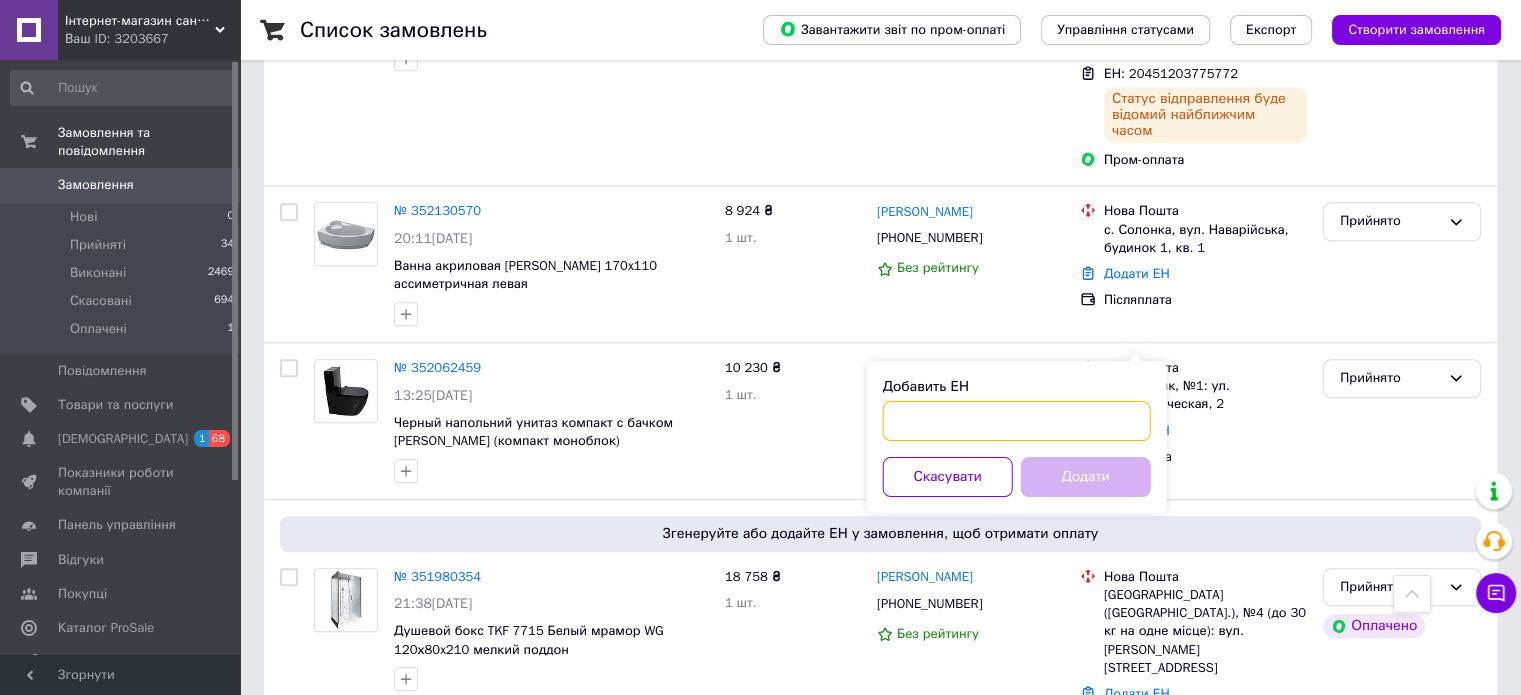 click on "Добавить ЕН" at bounding box center [1017, 421] 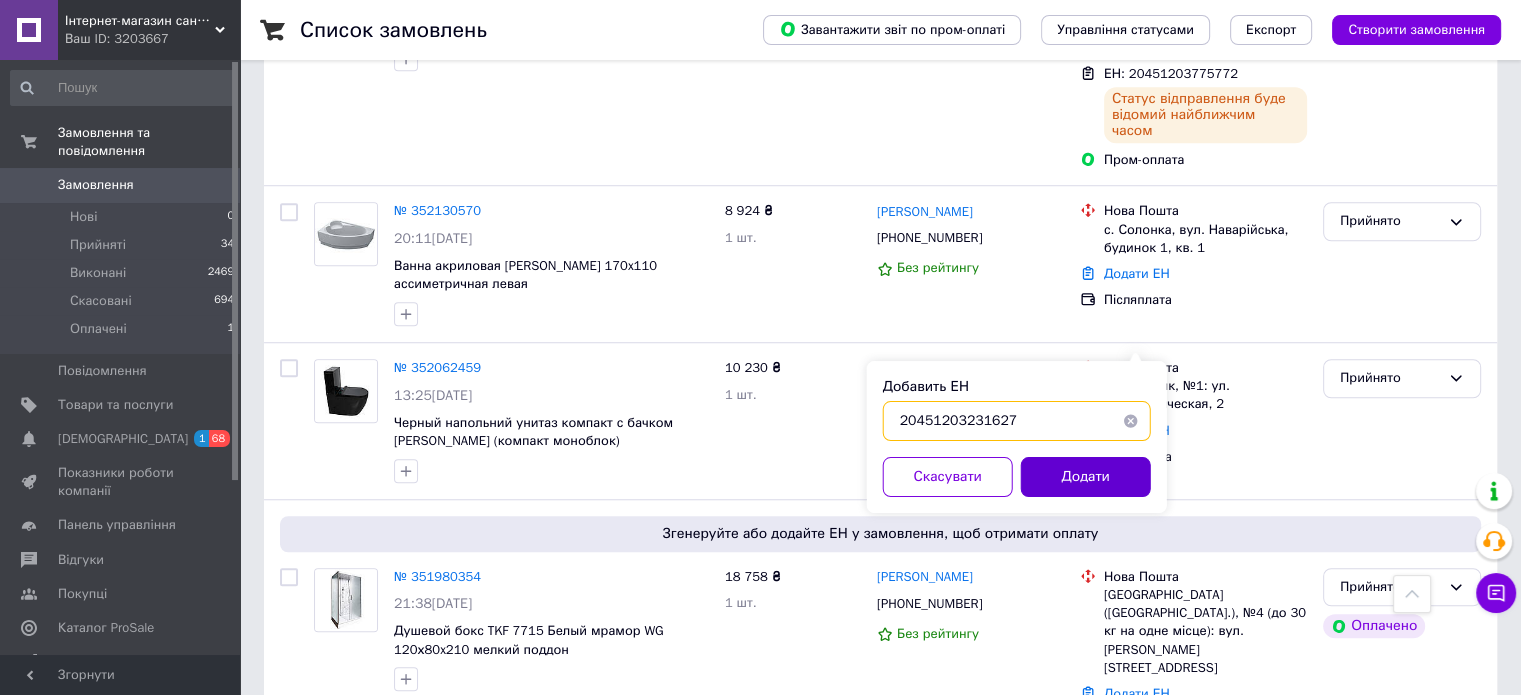 type on "20451203231627" 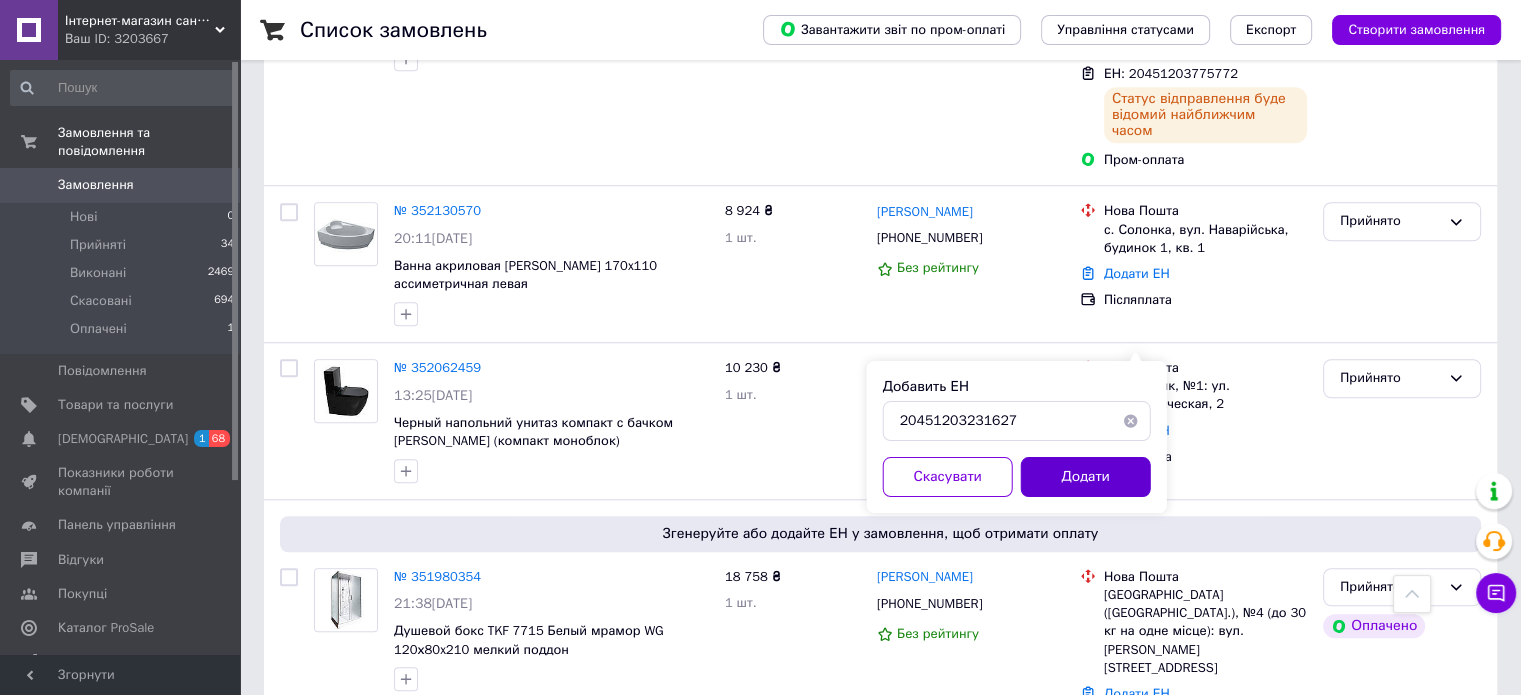 click on "Додати" at bounding box center (1086, 477) 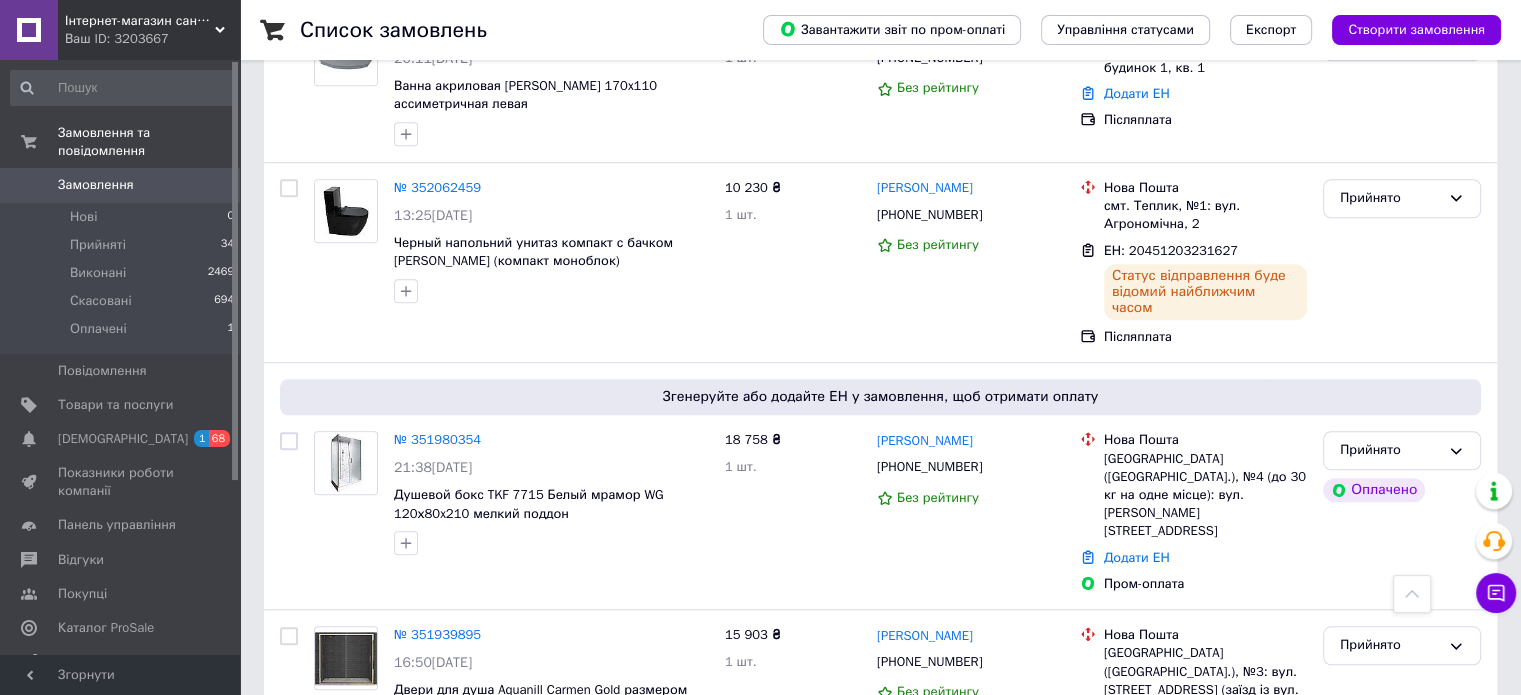 scroll, scrollTop: 1652, scrollLeft: 0, axis: vertical 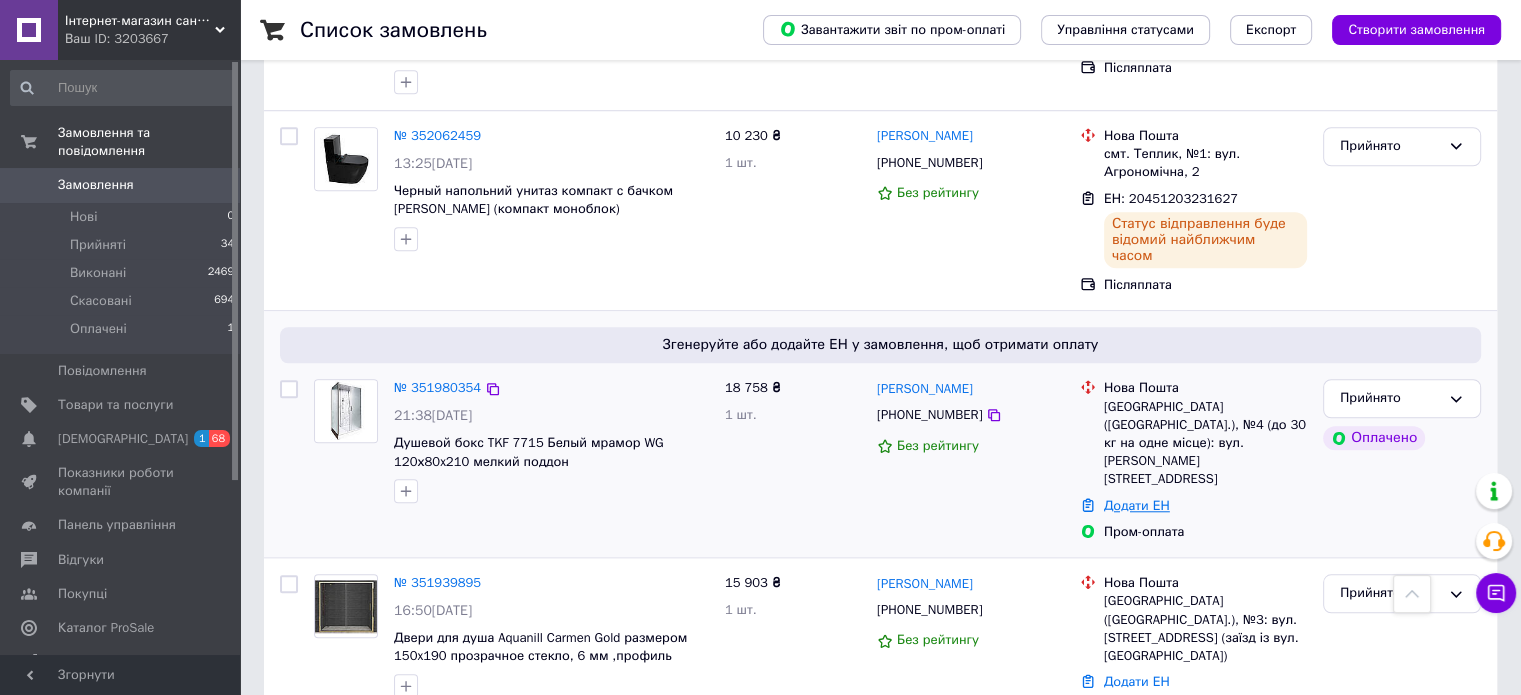 click on "Додати ЕН" at bounding box center [1137, 505] 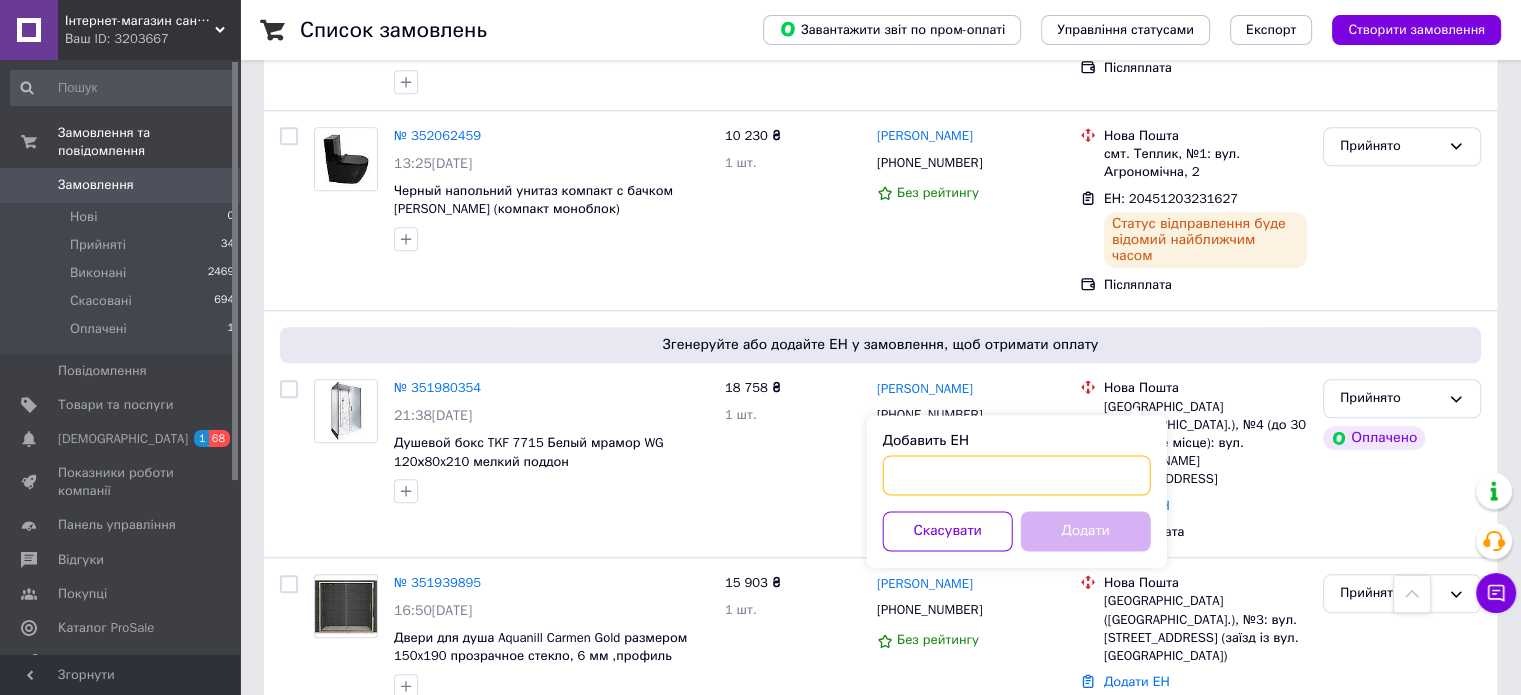 drag, startPoint x: 1043, startPoint y: 479, endPoint x: 1063, endPoint y: 519, distance: 44.72136 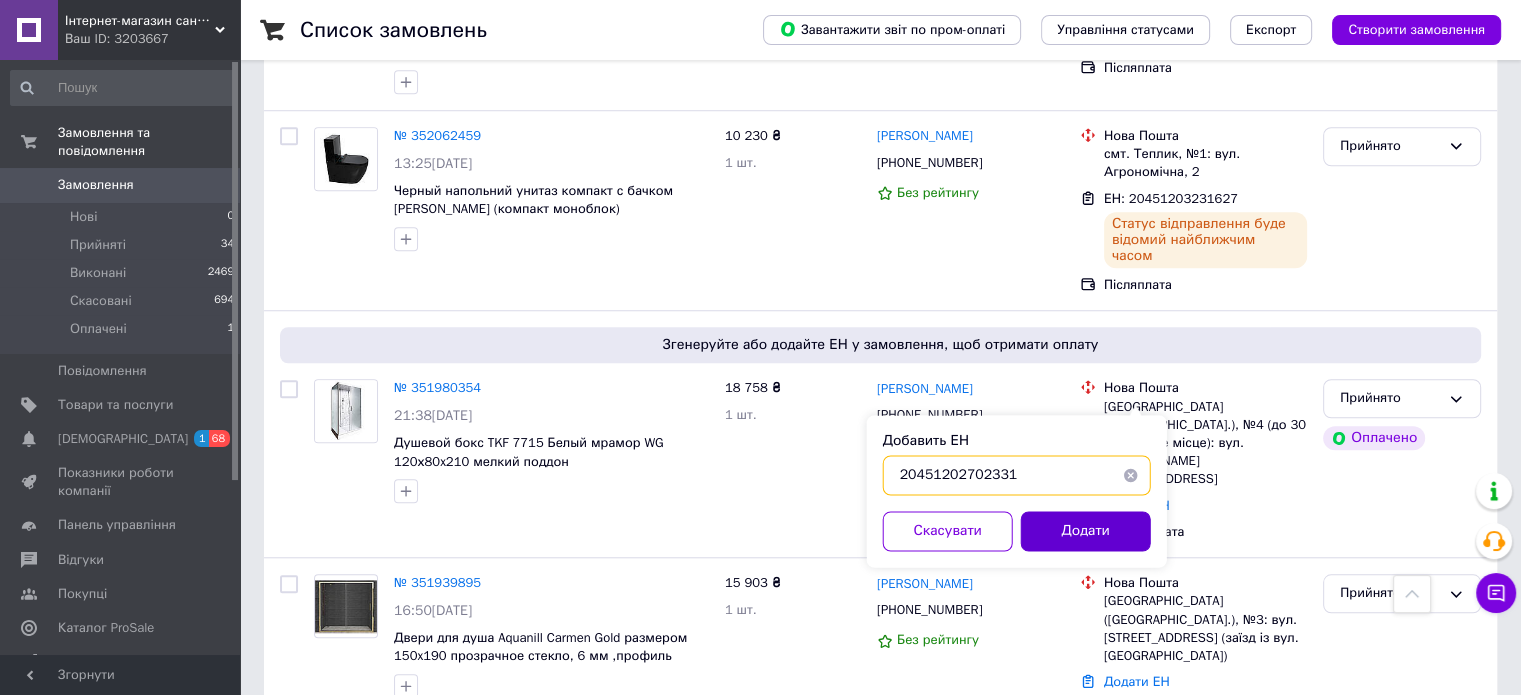type on "20451202702331" 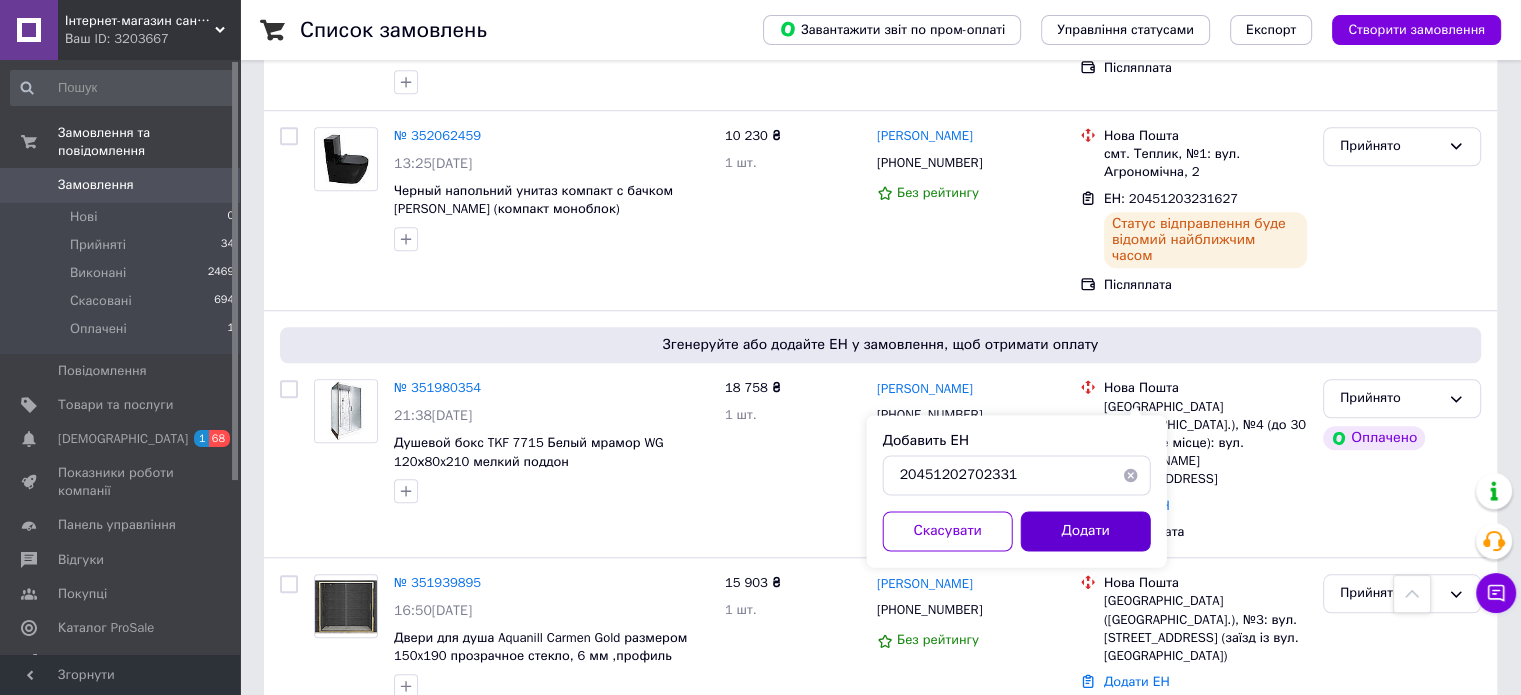 click on "Додати" at bounding box center (1086, 531) 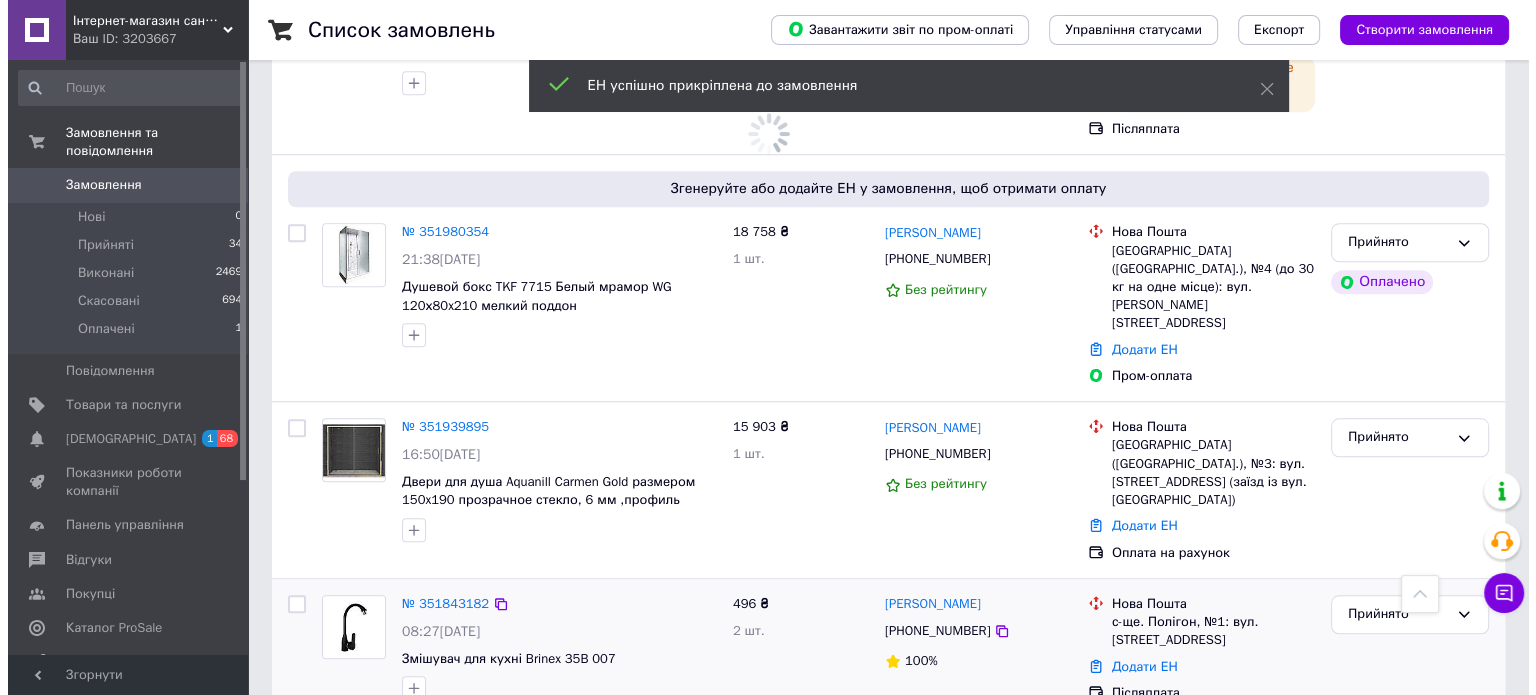 scroll, scrollTop: 1852, scrollLeft: 0, axis: vertical 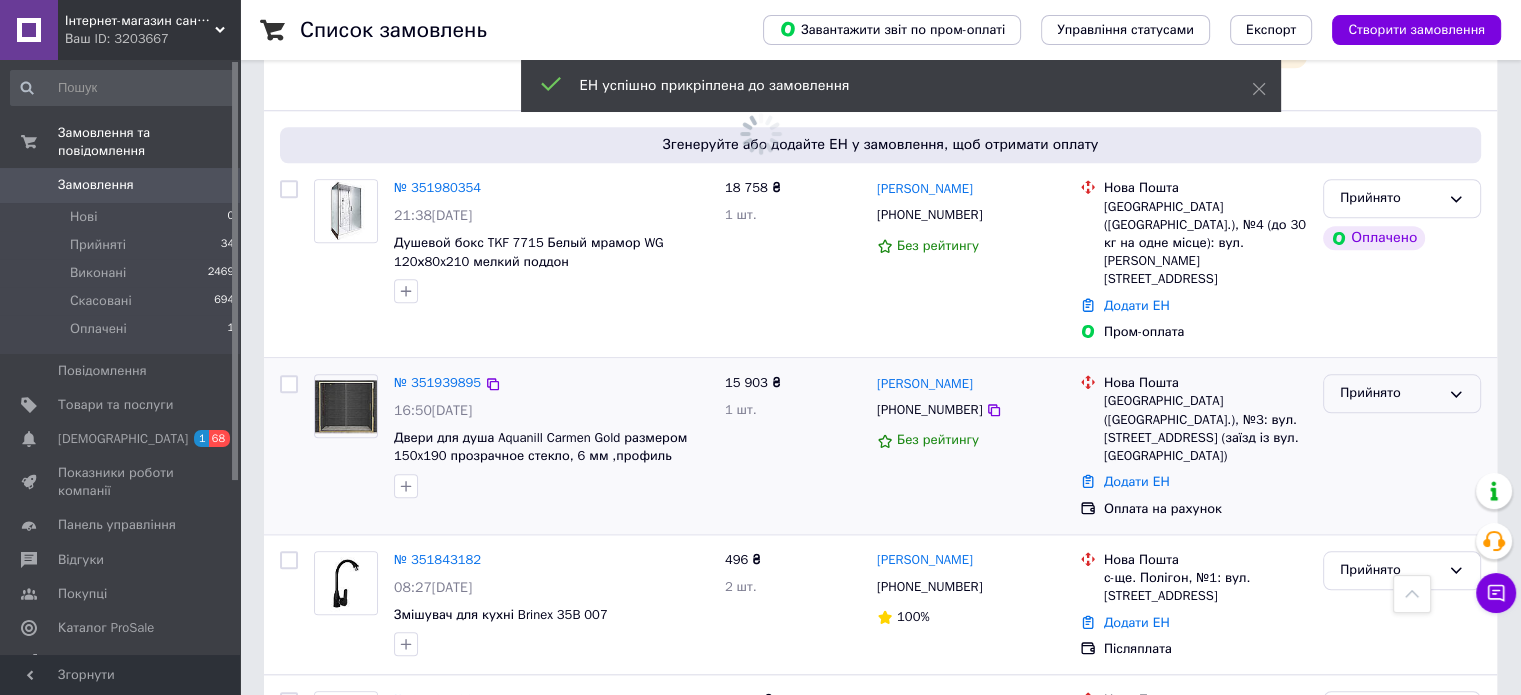 click on "Прийнято" at bounding box center [1390, 393] 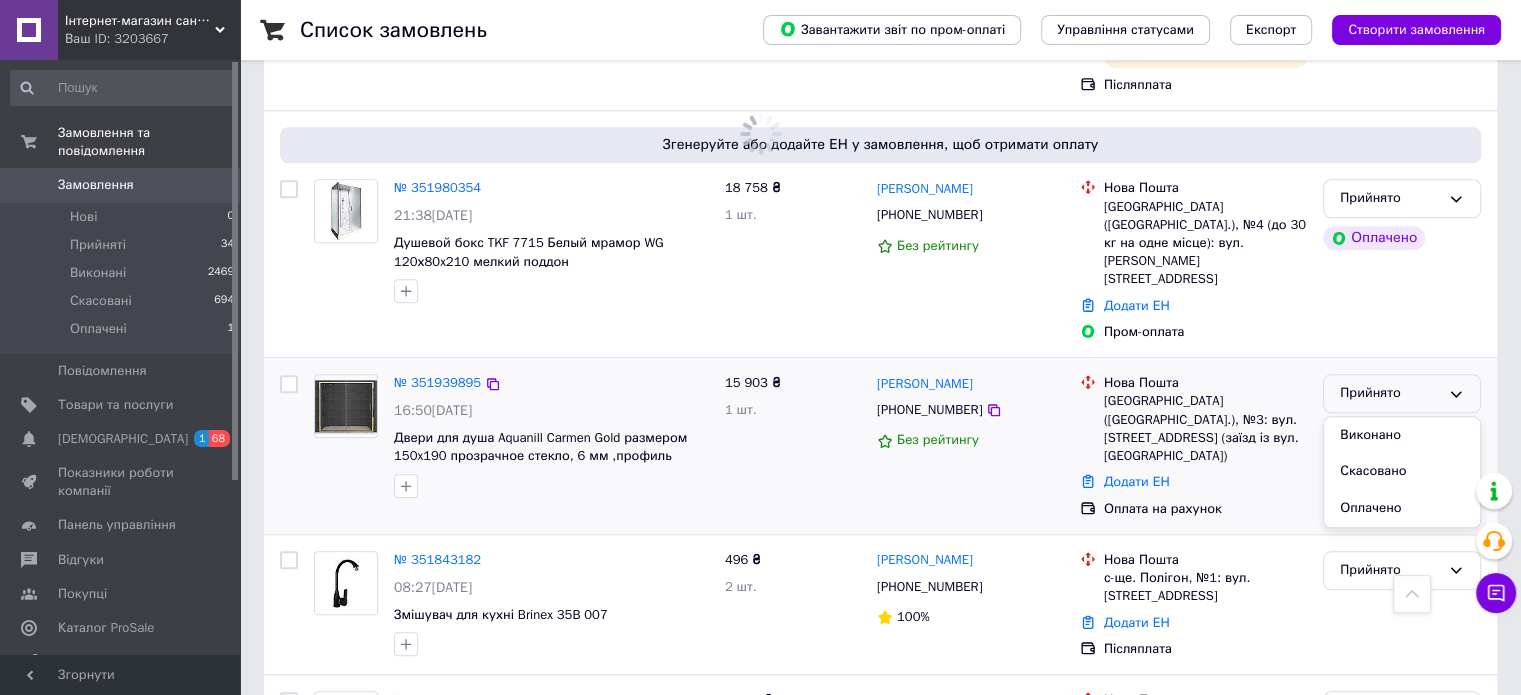 drag, startPoint x: 1384, startPoint y: 363, endPoint x: 1372, endPoint y: 371, distance: 14.422205 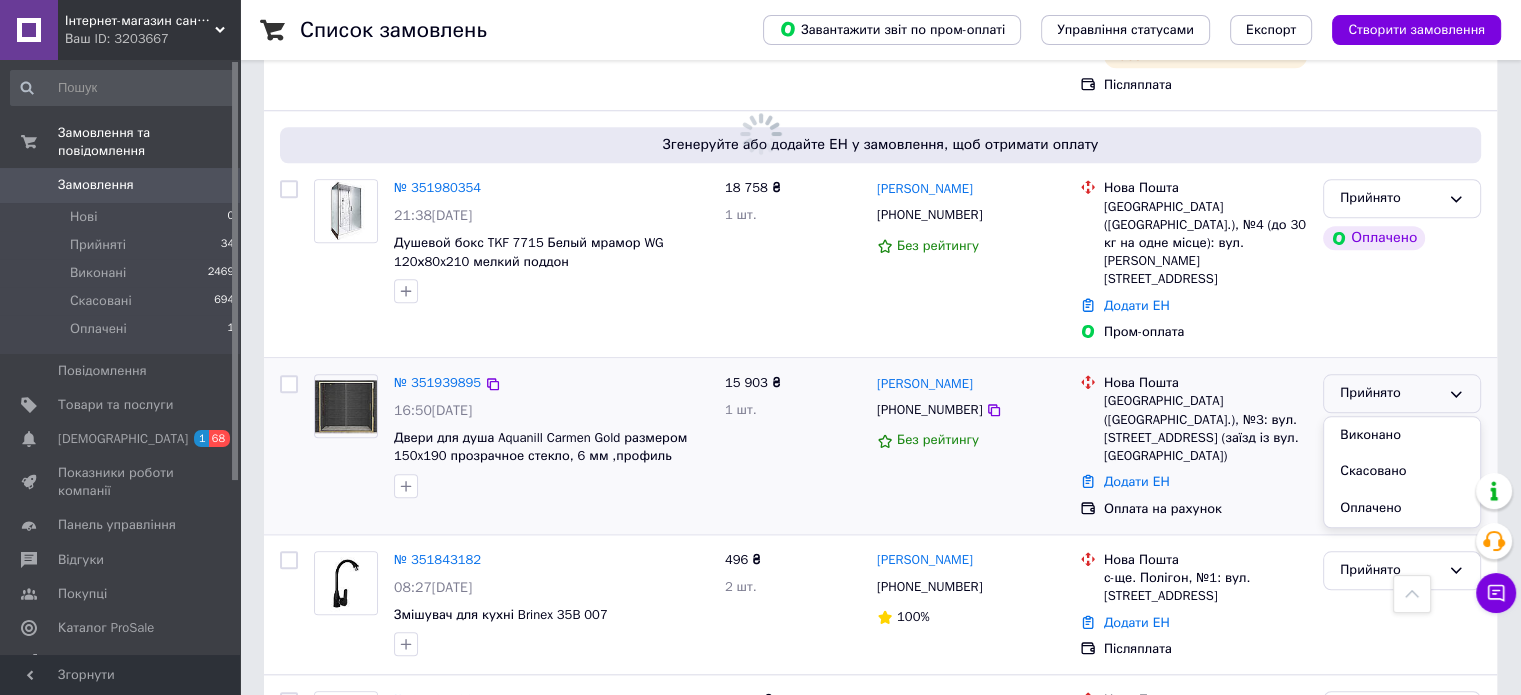 click on "Скасовано" at bounding box center (1402, 471) 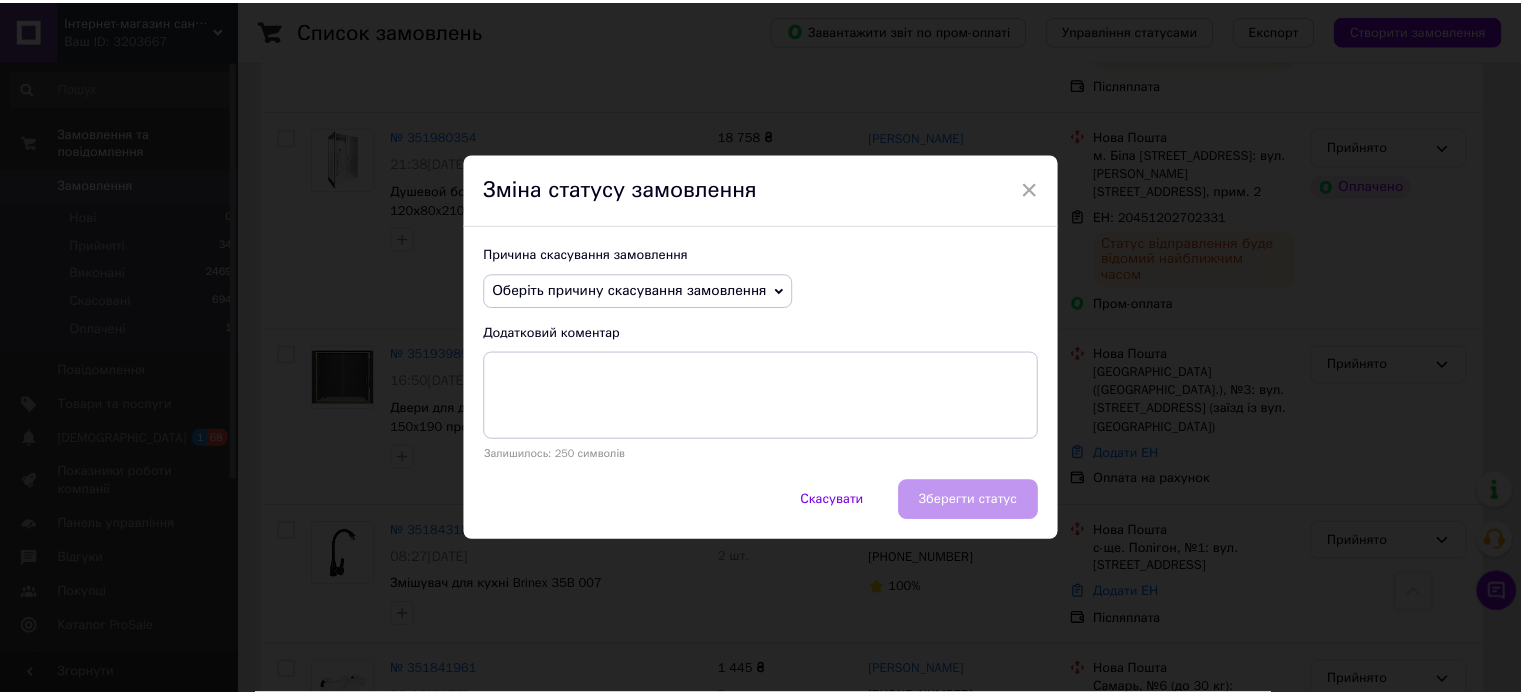scroll, scrollTop: 1852, scrollLeft: 0, axis: vertical 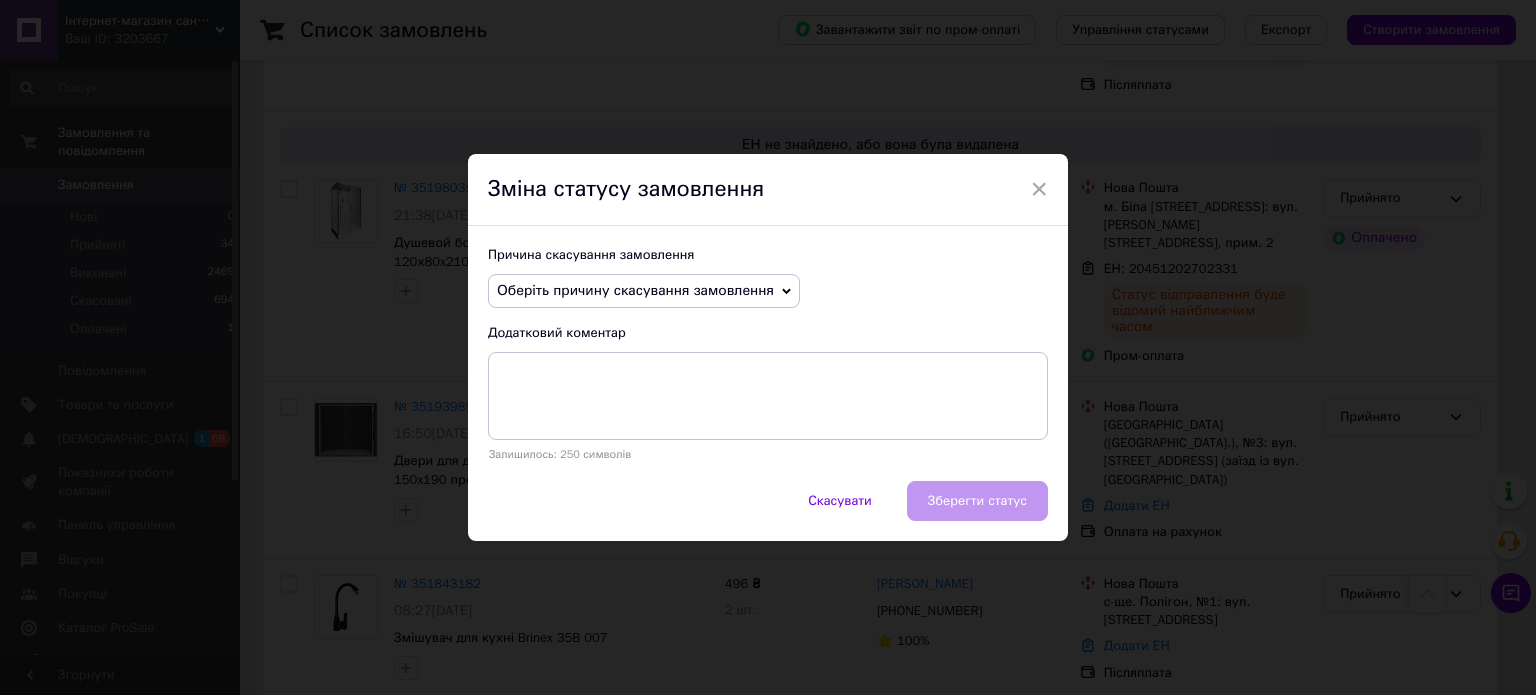 click on "Оберіть причину скасування замовлення" at bounding box center (644, 291) 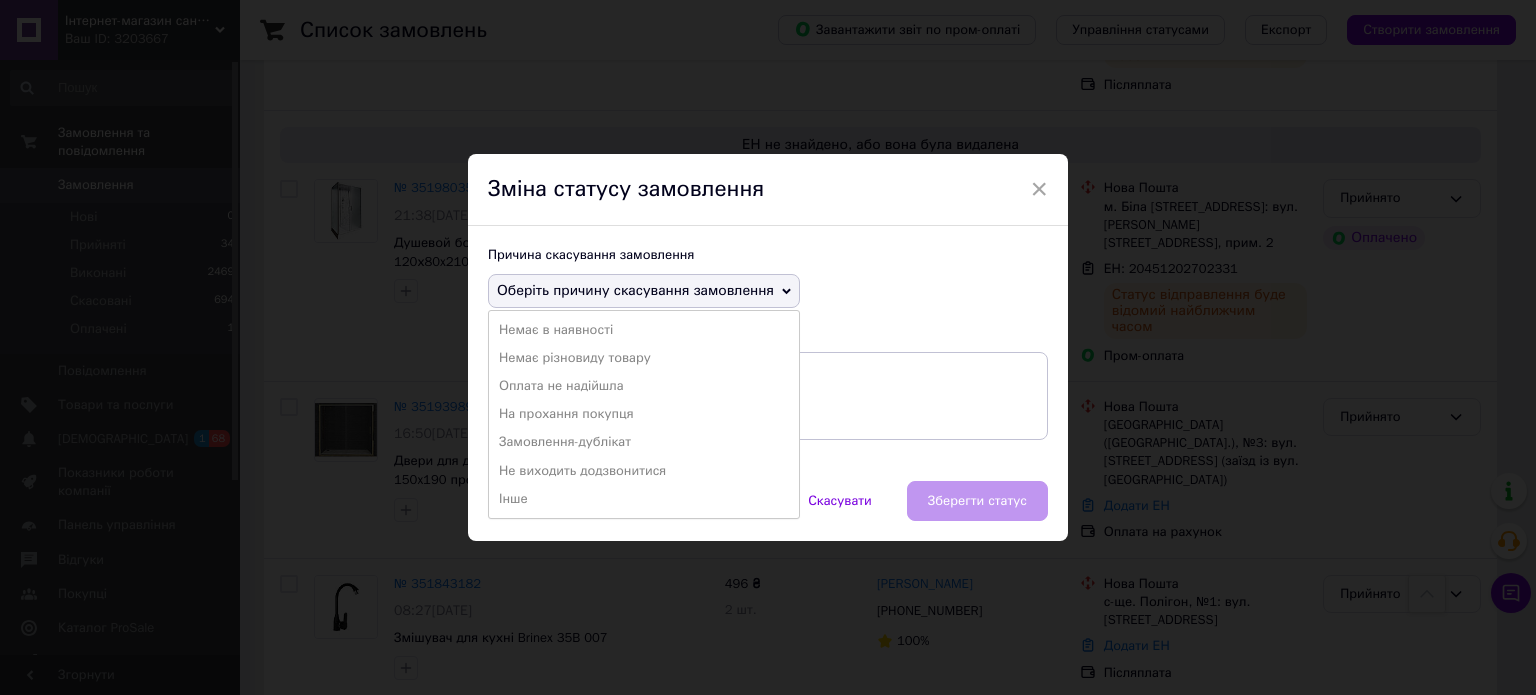 click on "Оплата не надійшла" at bounding box center [644, 386] 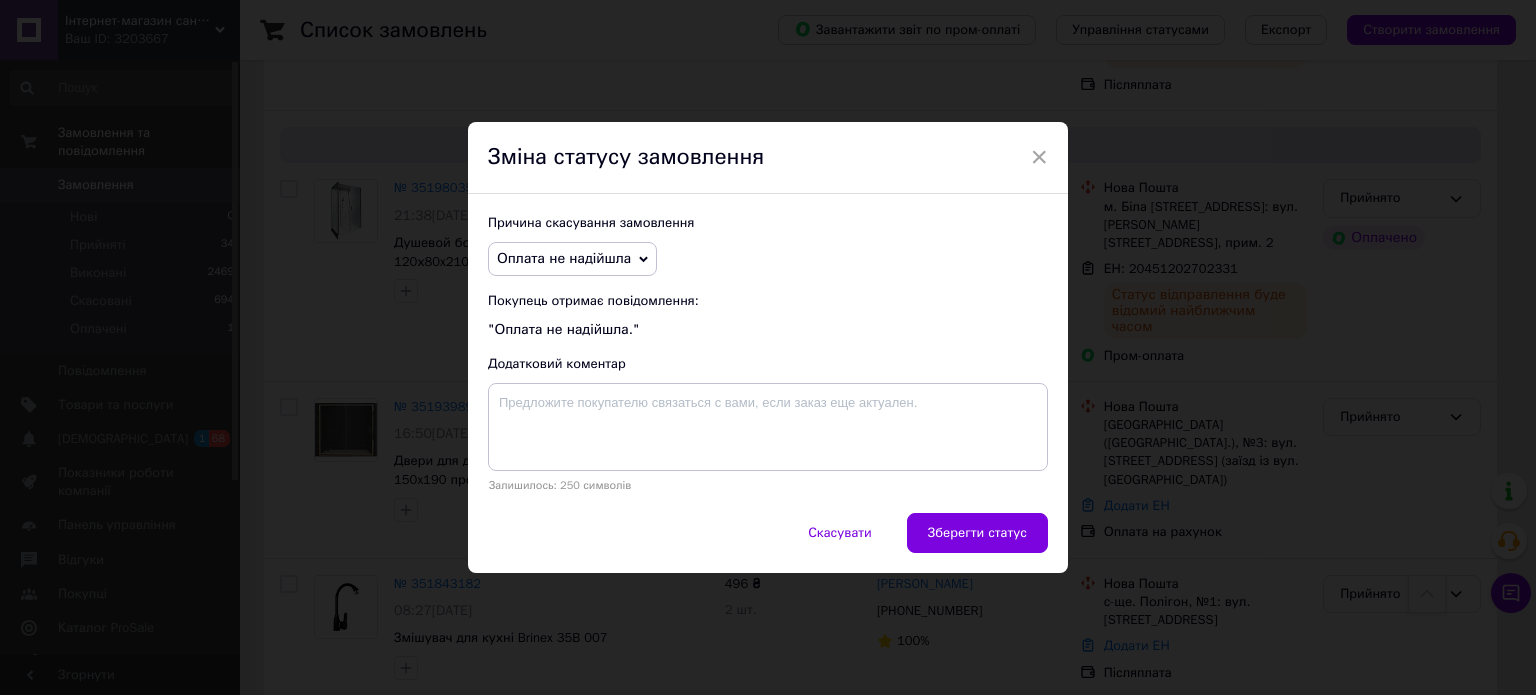 drag, startPoint x: 986, startPoint y: 519, endPoint x: 975, endPoint y: 518, distance: 11.045361 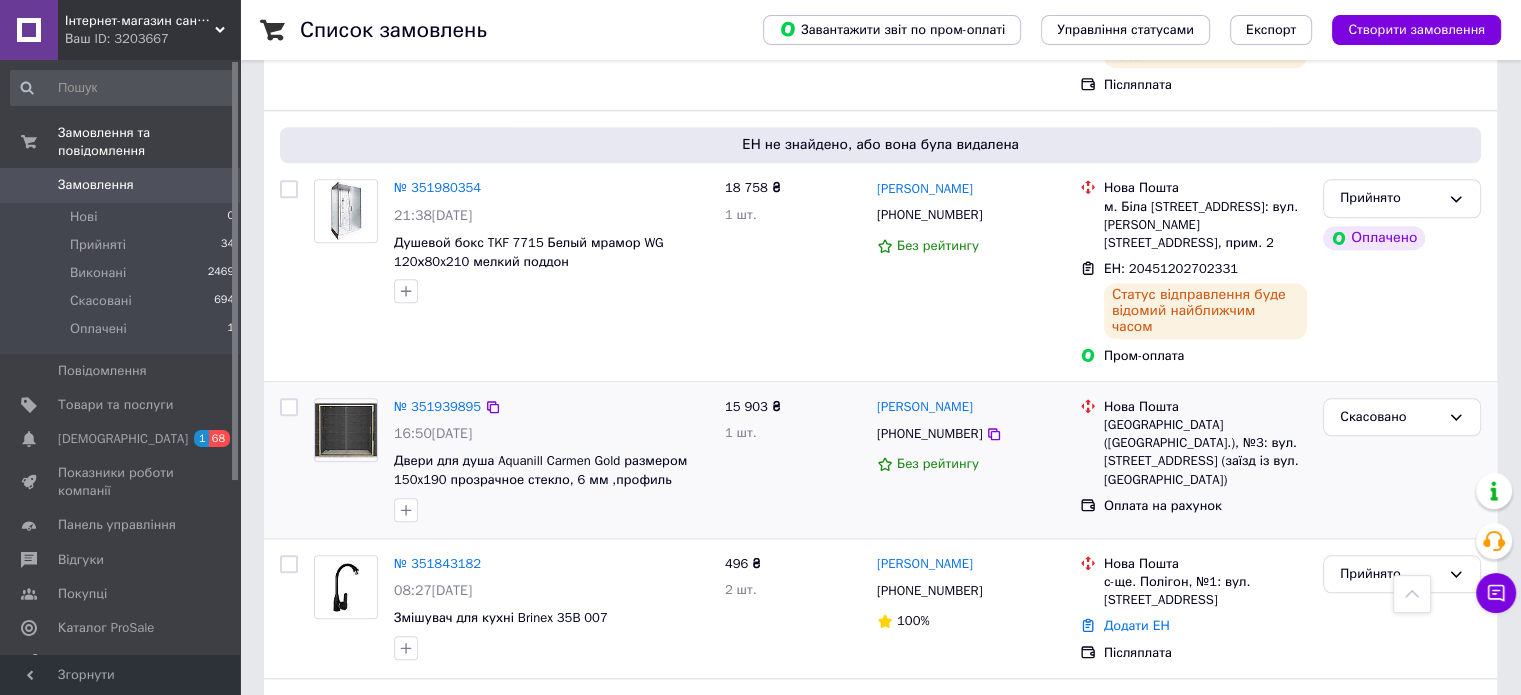 scroll, scrollTop: 1952, scrollLeft: 0, axis: vertical 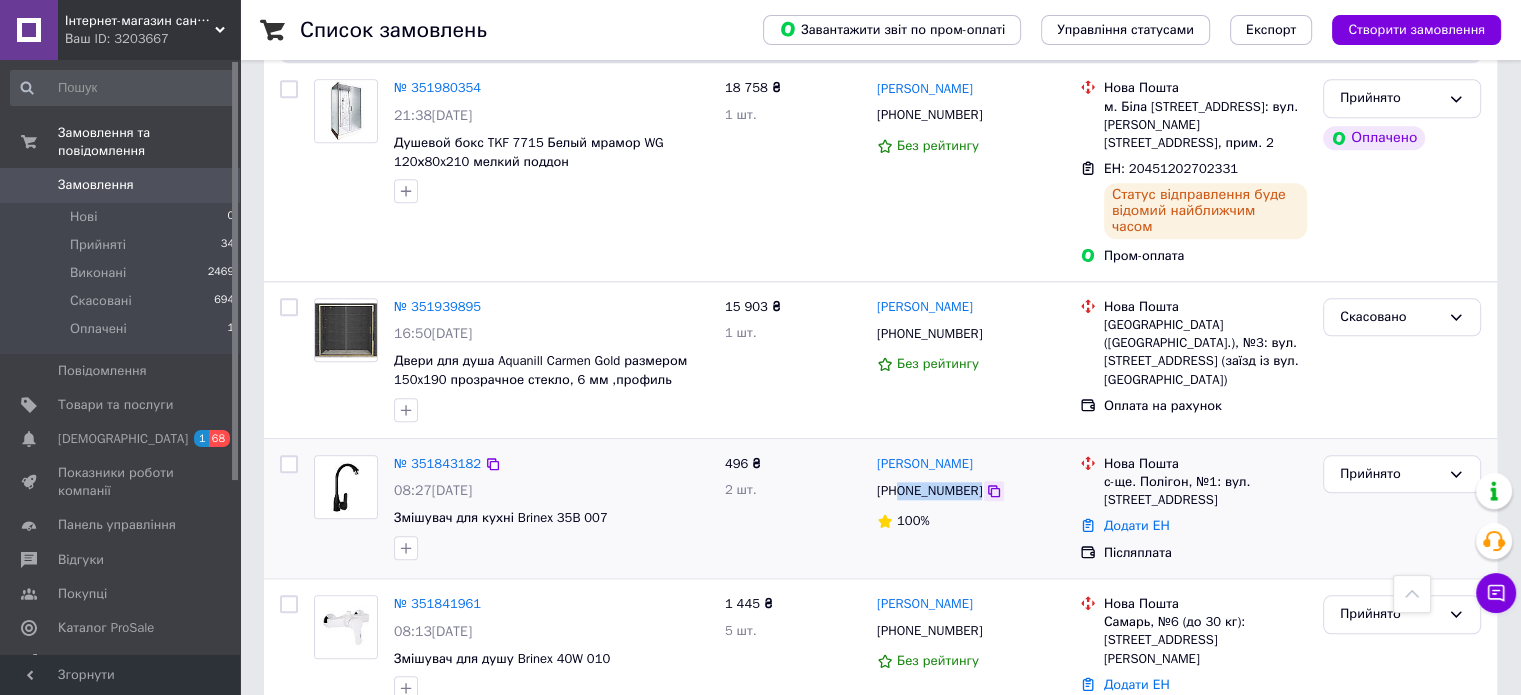 drag, startPoint x: 899, startPoint y: 399, endPoint x: 982, endPoint y: 401, distance: 83.02409 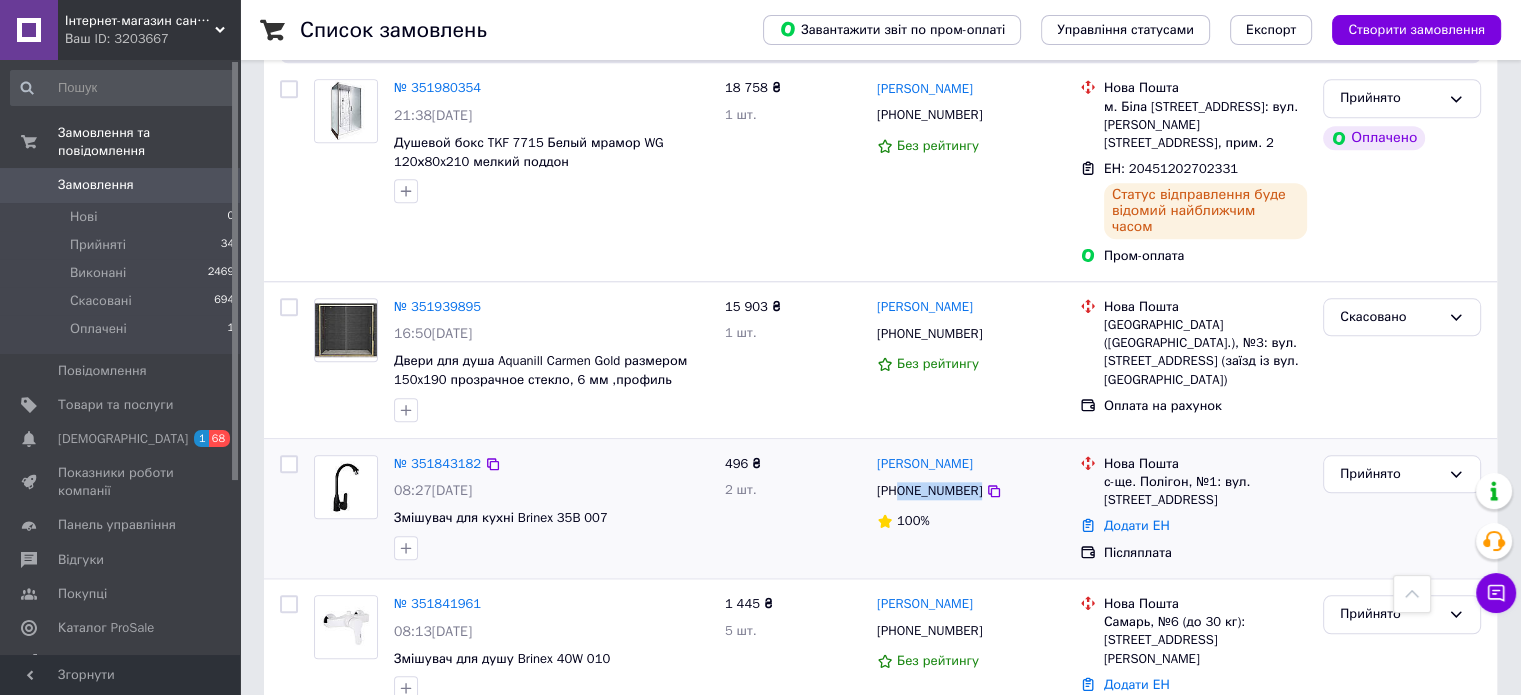 copy on "0667469764" 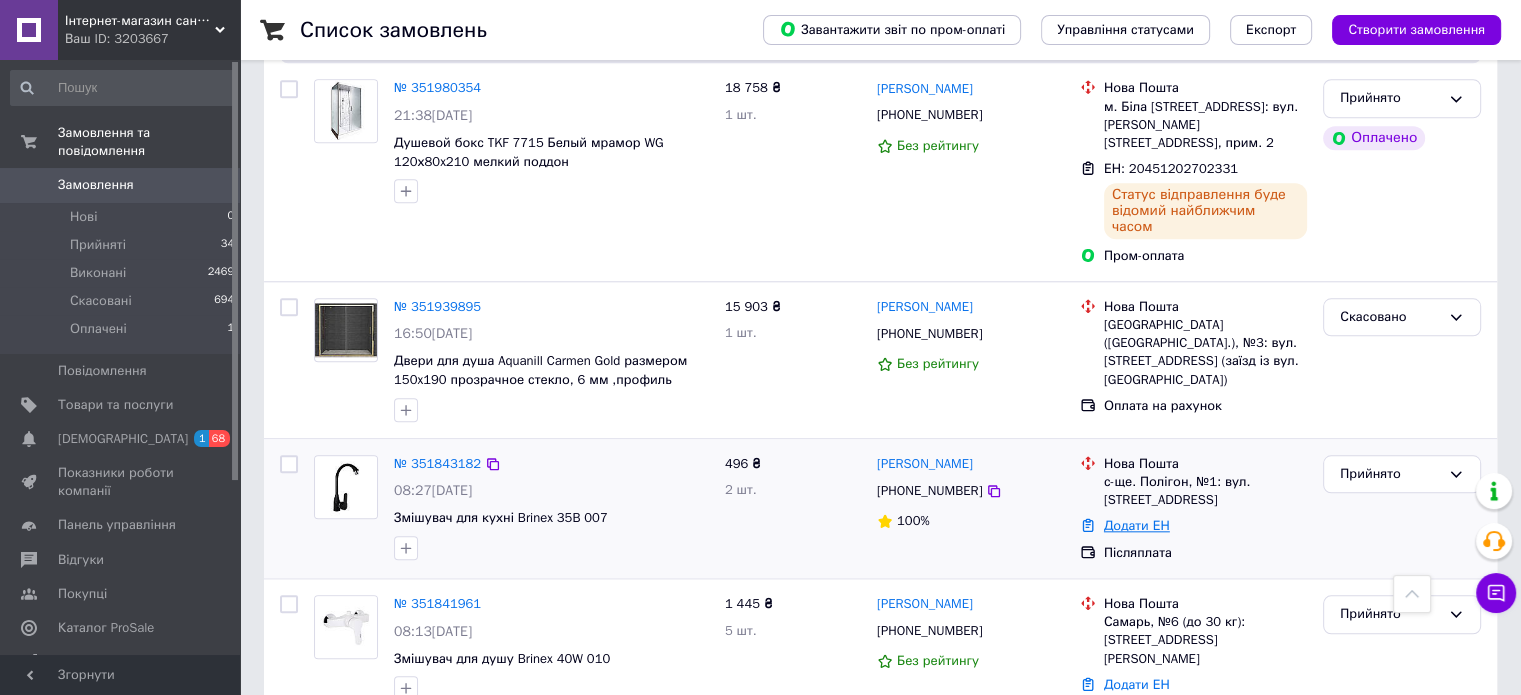 click on "Додати ЕН" at bounding box center [1137, 525] 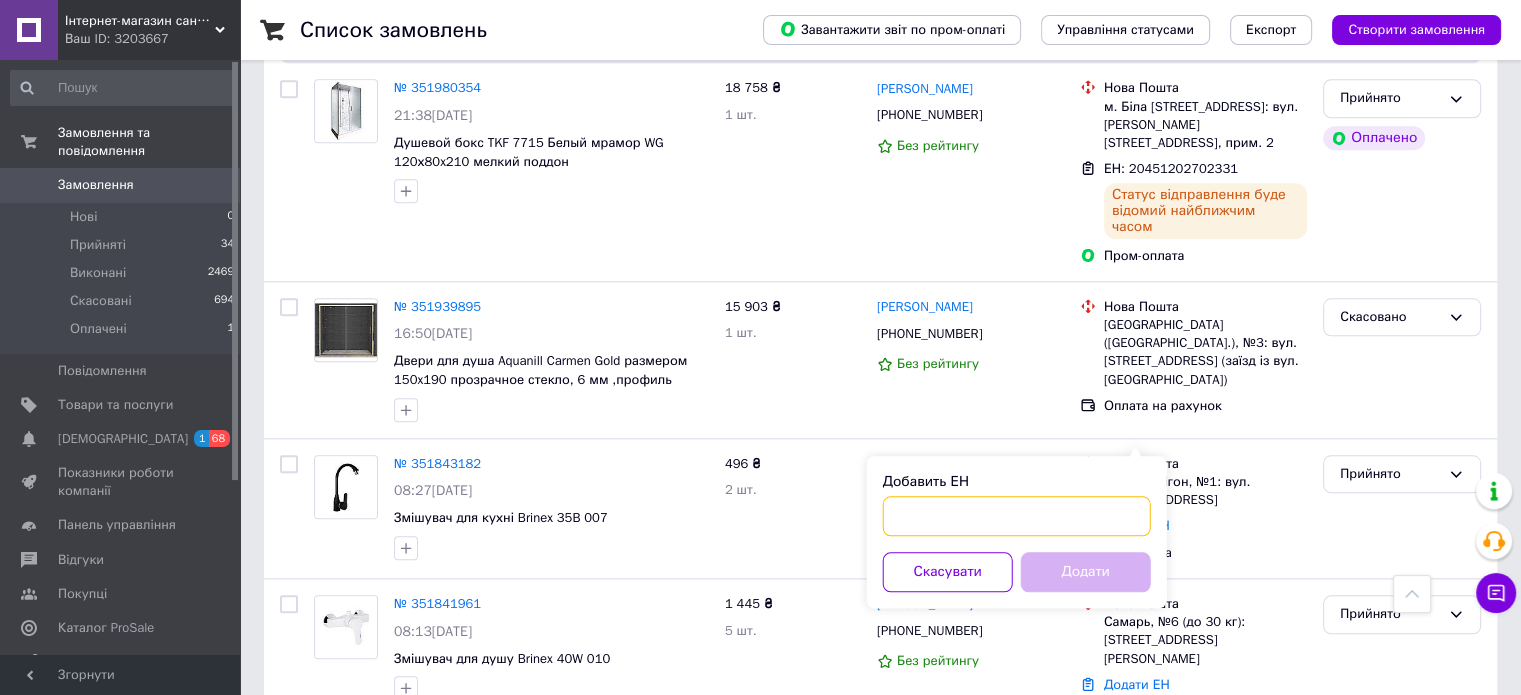 click on "Добавить ЕН" at bounding box center [1017, 516] 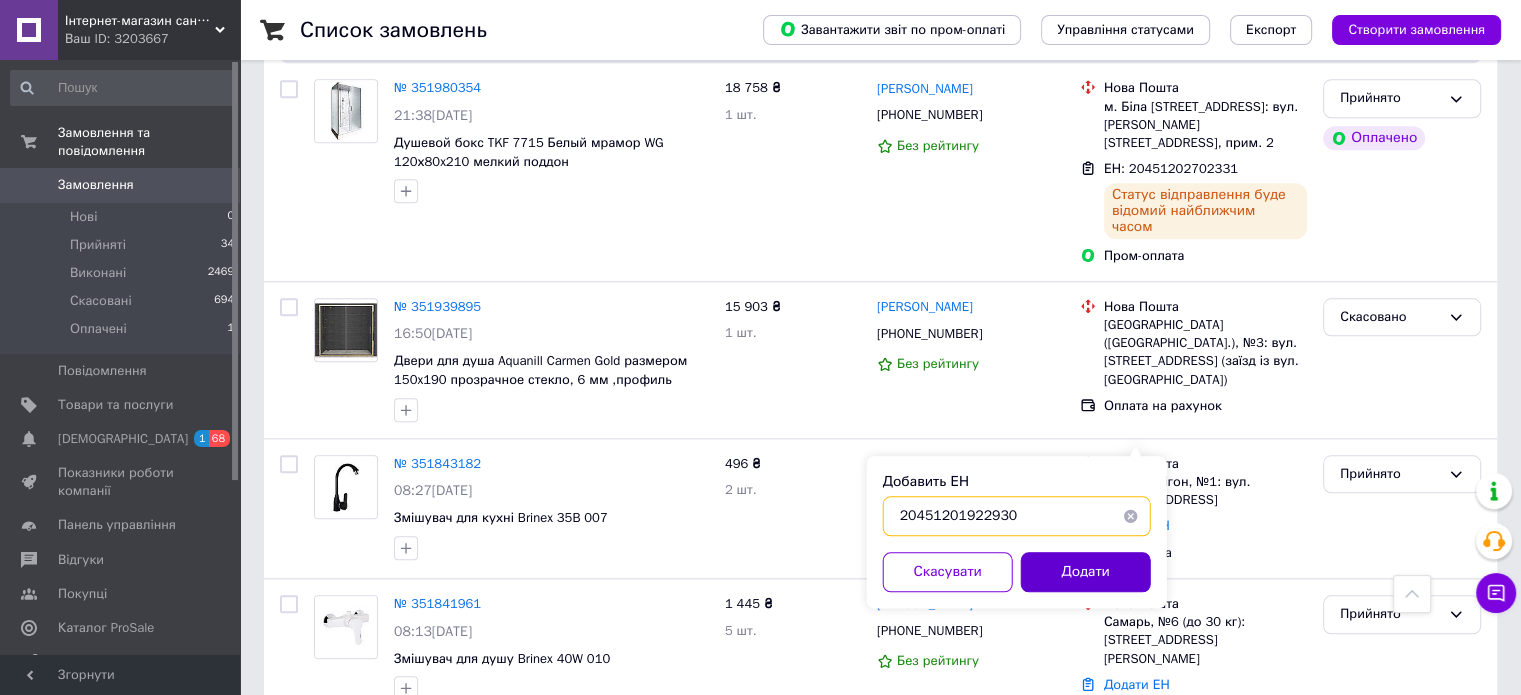 type on "20451201922930" 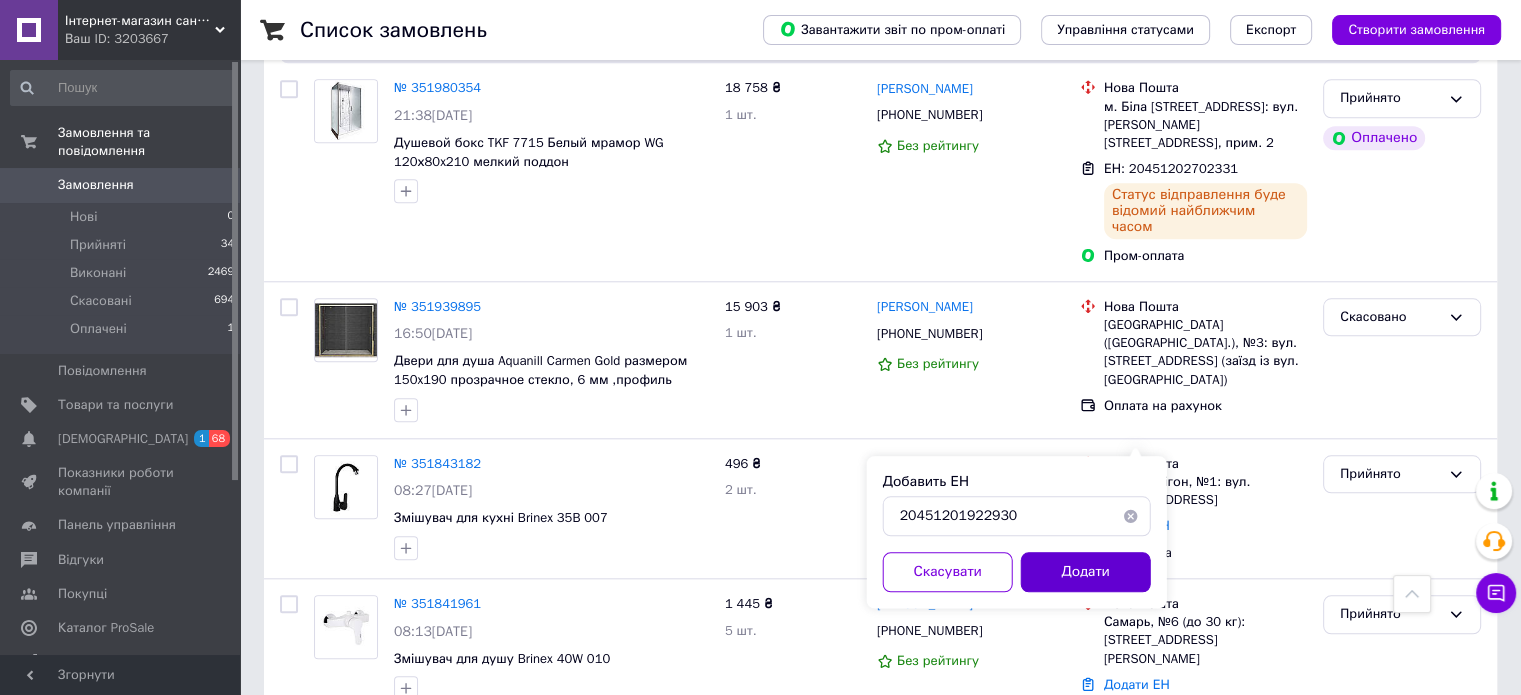 click on "Додати" at bounding box center [1086, 572] 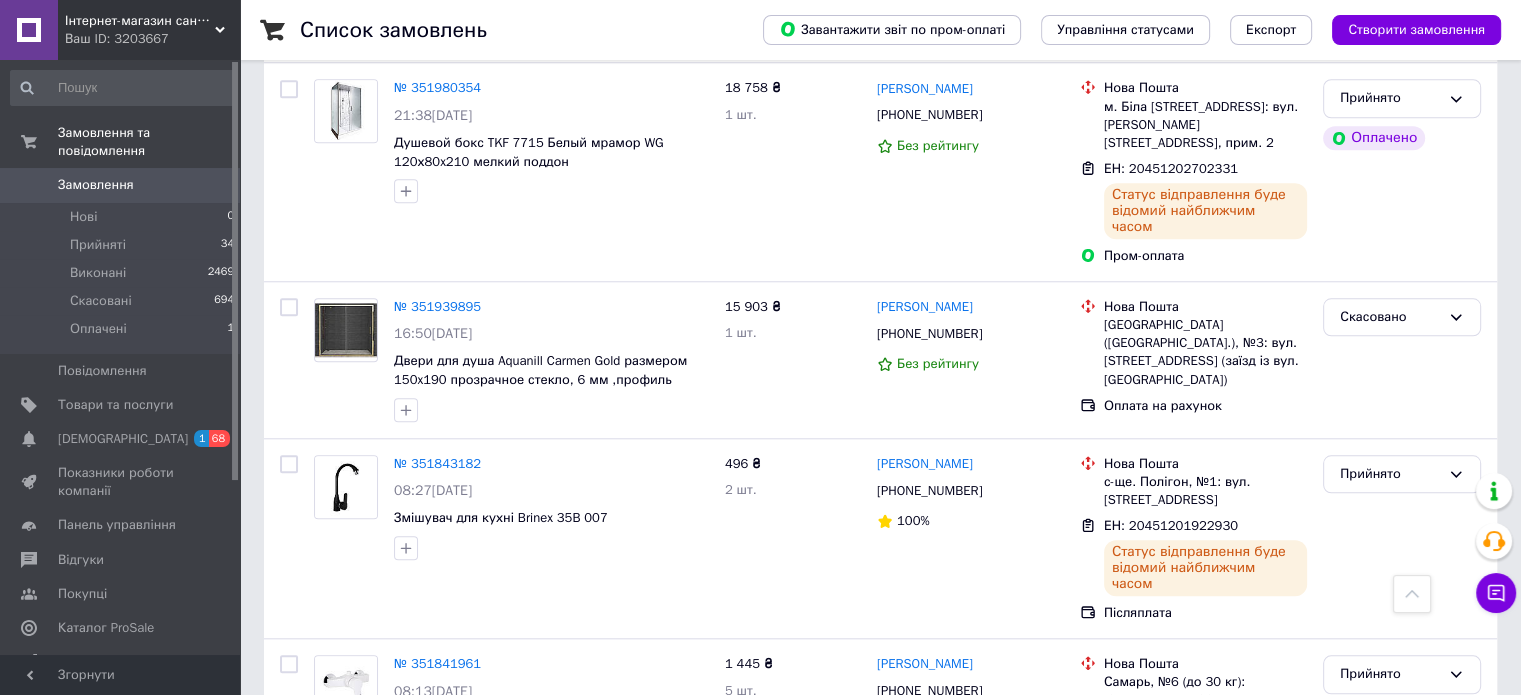 scroll, scrollTop: 1952, scrollLeft: 0, axis: vertical 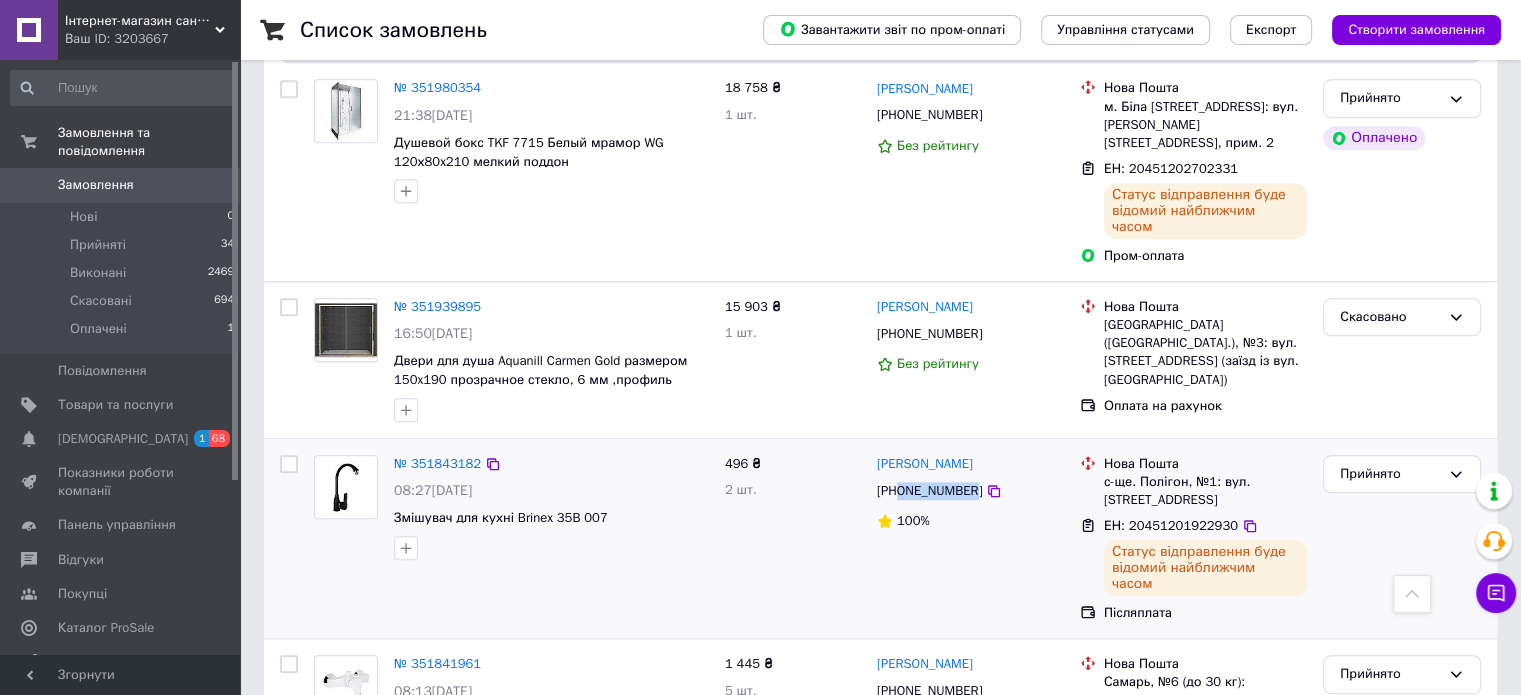 drag, startPoint x: 900, startPoint y: 401, endPoint x: 966, endPoint y: 407, distance: 66.27216 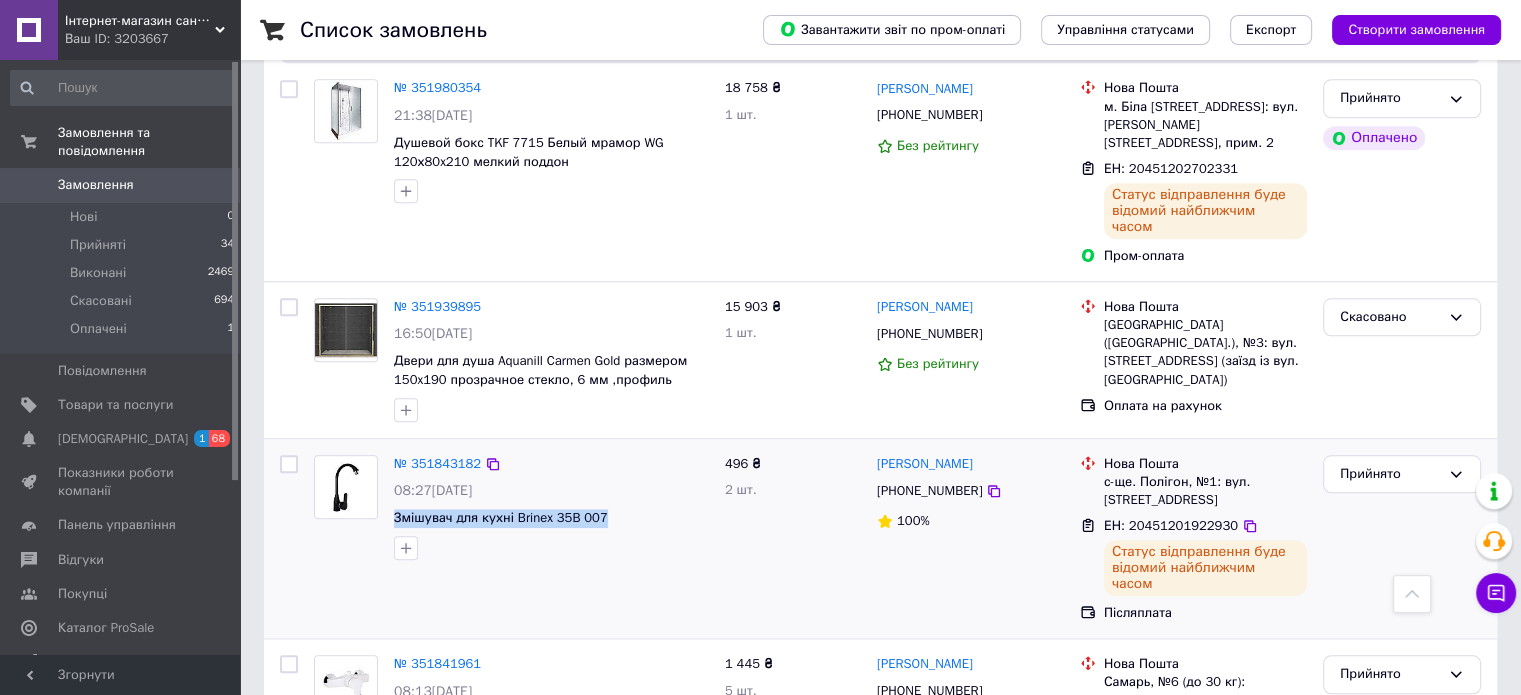 drag, startPoint x: 597, startPoint y: 435, endPoint x: 394, endPoint y: 437, distance: 203.00986 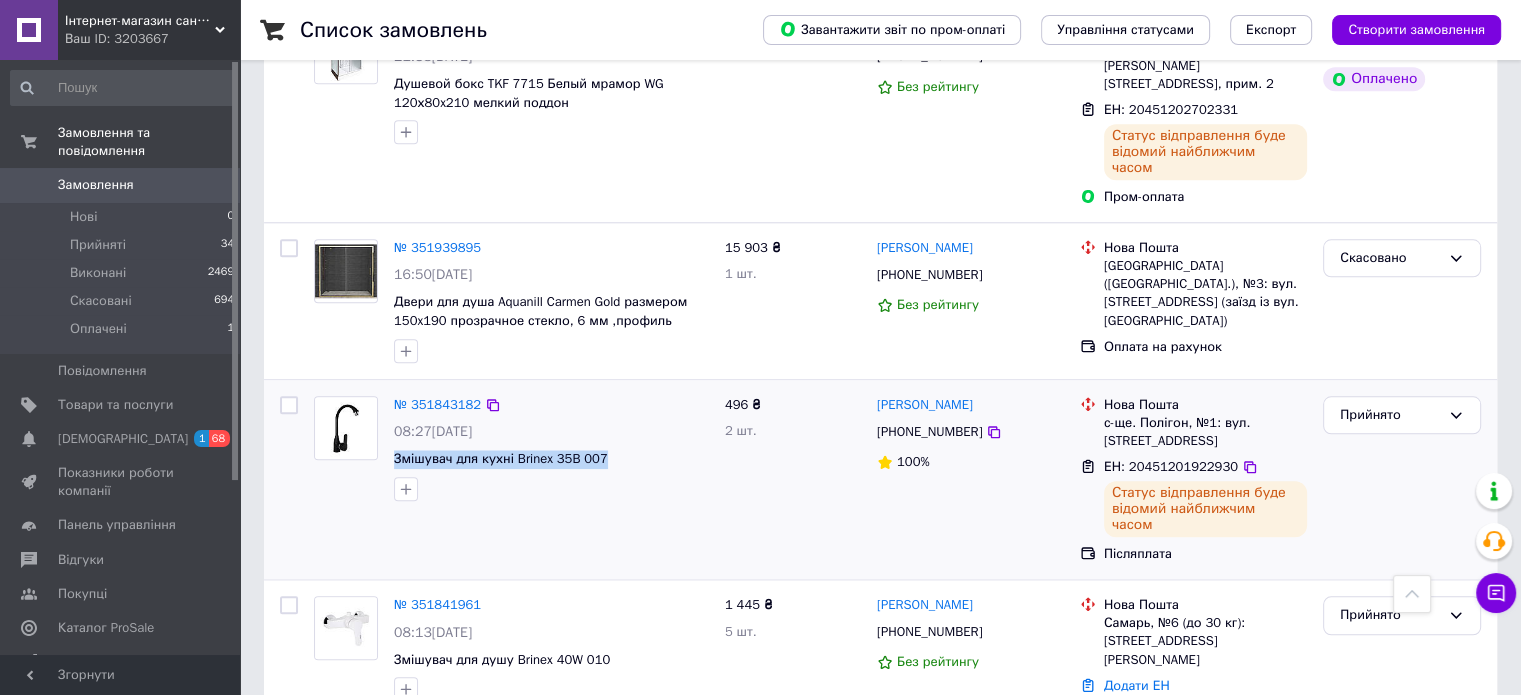 scroll, scrollTop: 2052, scrollLeft: 0, axis: vertical 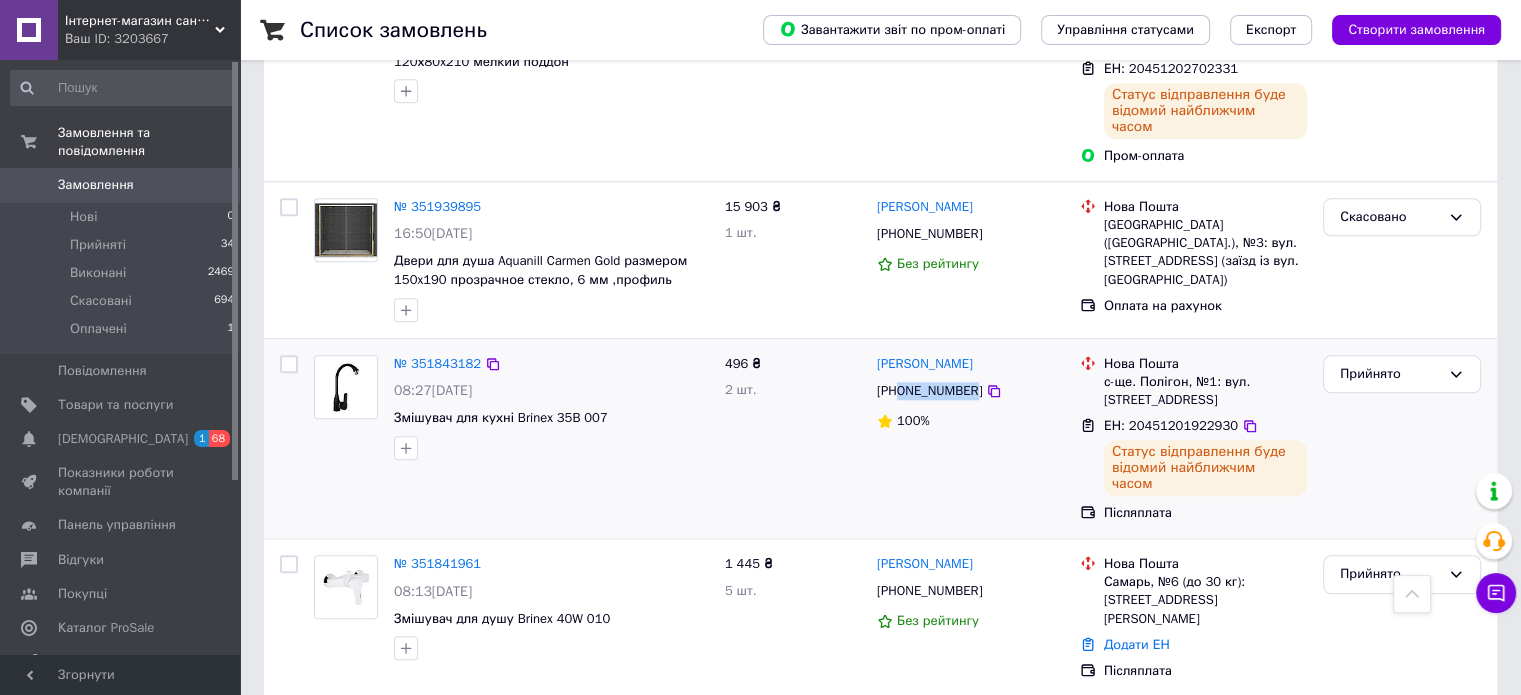 drag, startPoint x: 899, startPoint y: 303, endPoint x: 968, endPoint y: 310, distance: 69.354164 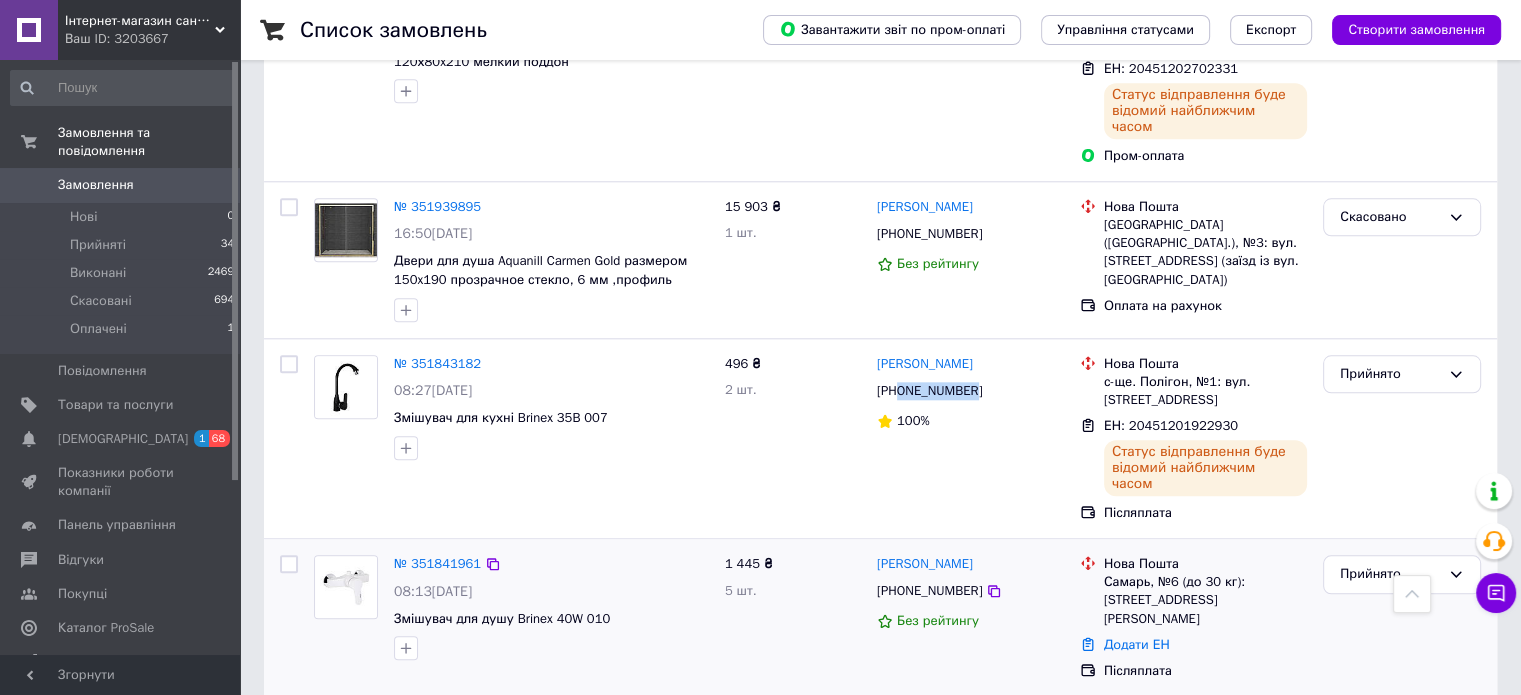 copy on "0667469764" 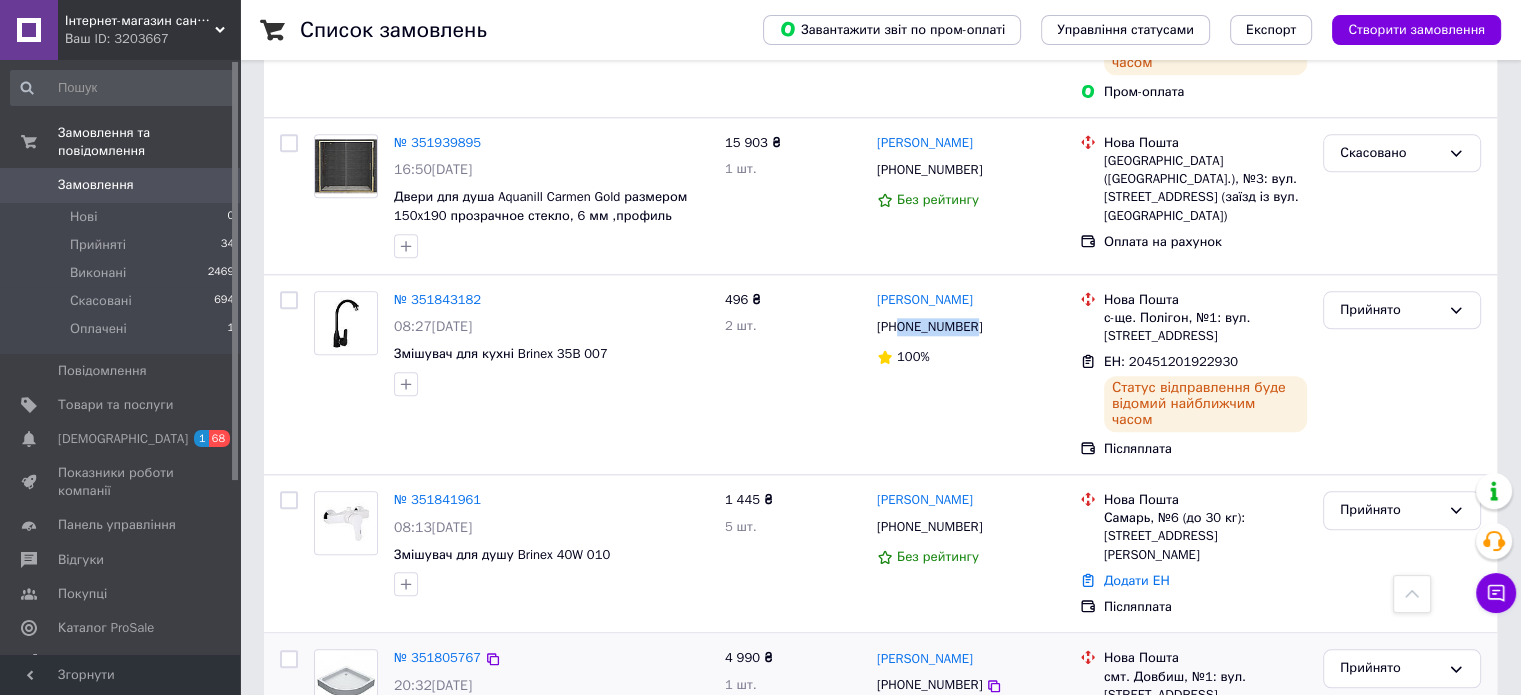scroll, scrollTop: 2152, scrollLeft: 0, axis: vertical 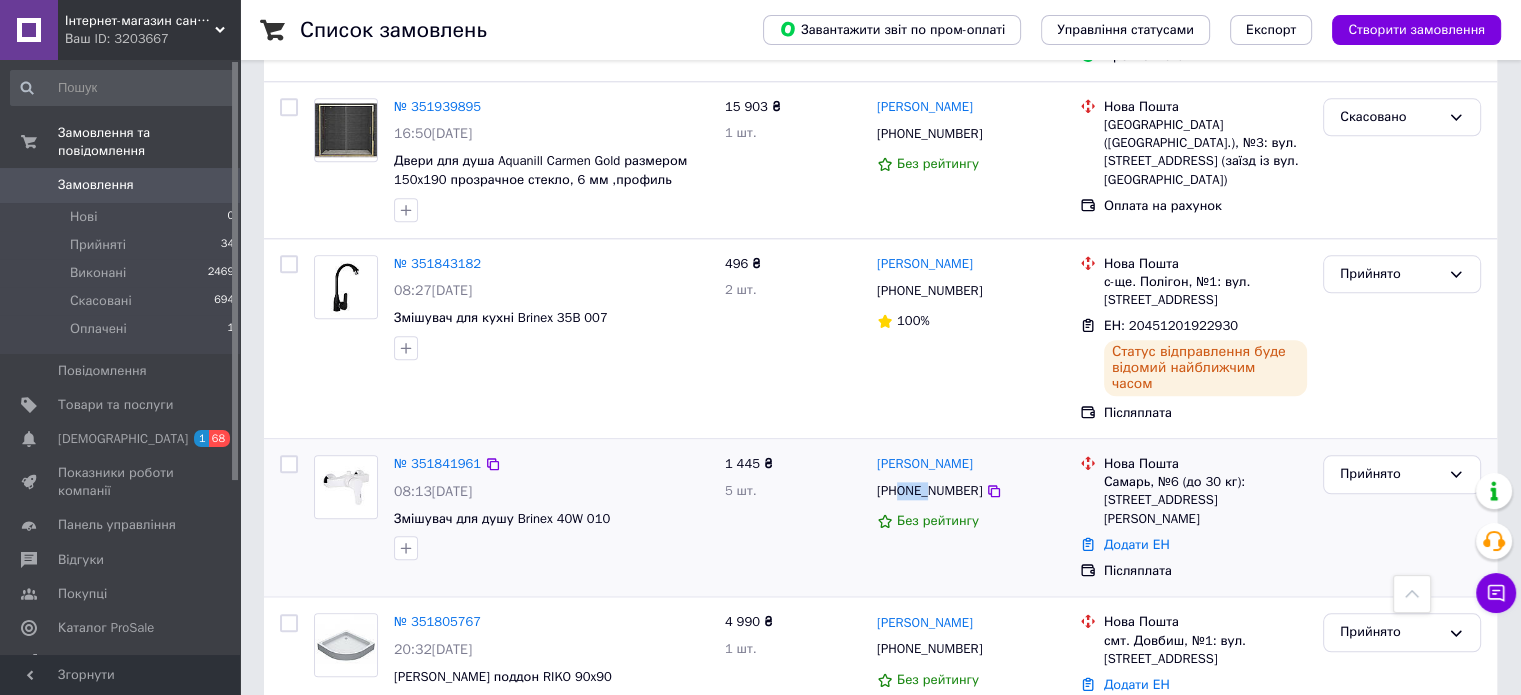 drag, startPoint x: 899, startPoint y: 387, endPoint x: 931, endPoint y: 390, distance: 32.140316 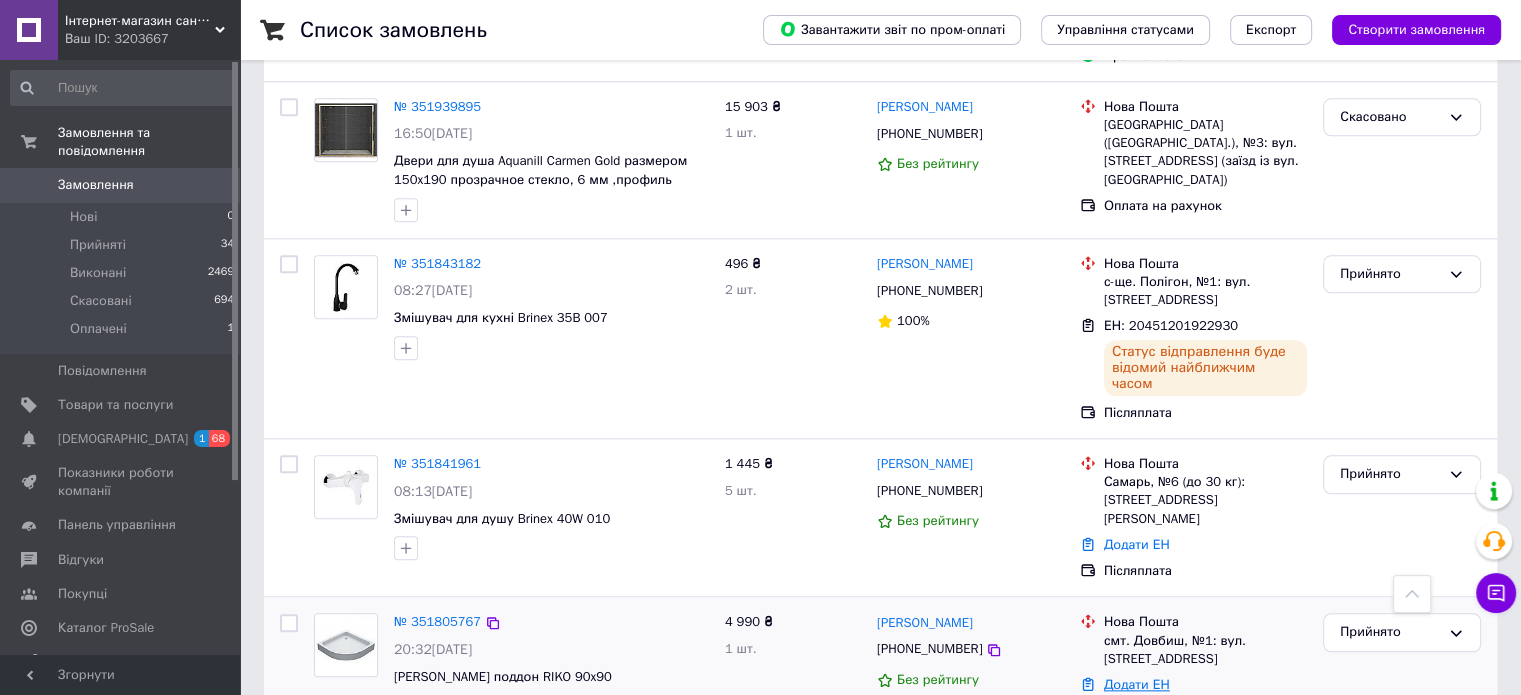 click on "Додати ЕН" at bounding box center (1137, 684) 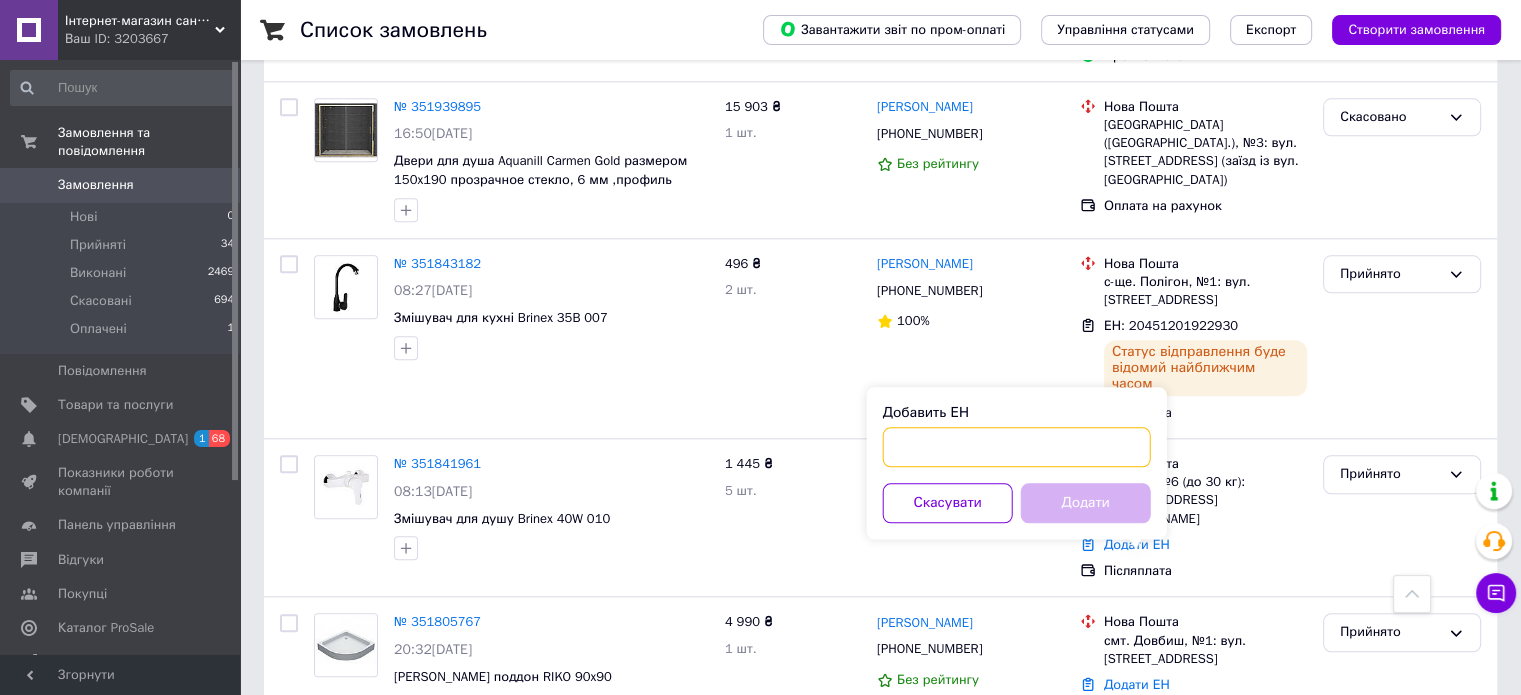 click on "Добавить ЕН" at bounding box center (1017, 447) 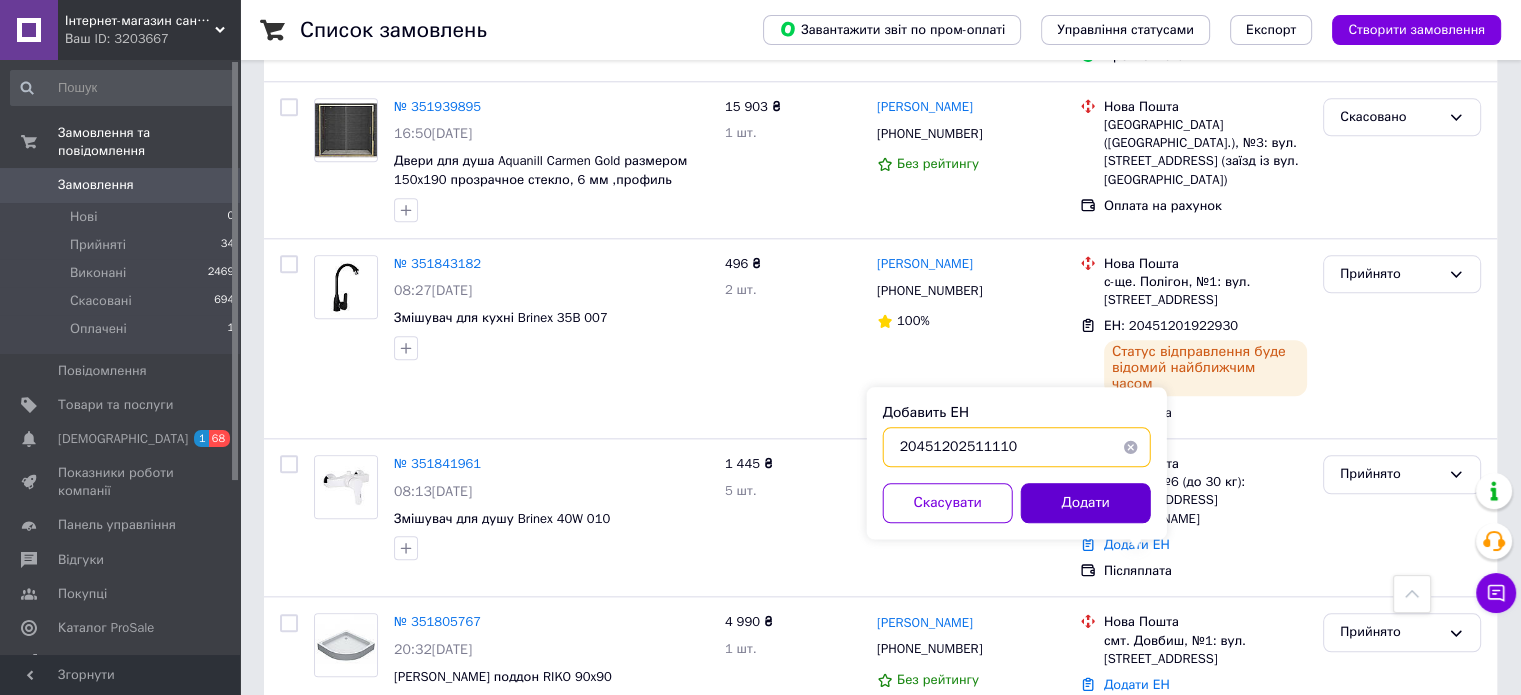 type on "20451202511110" 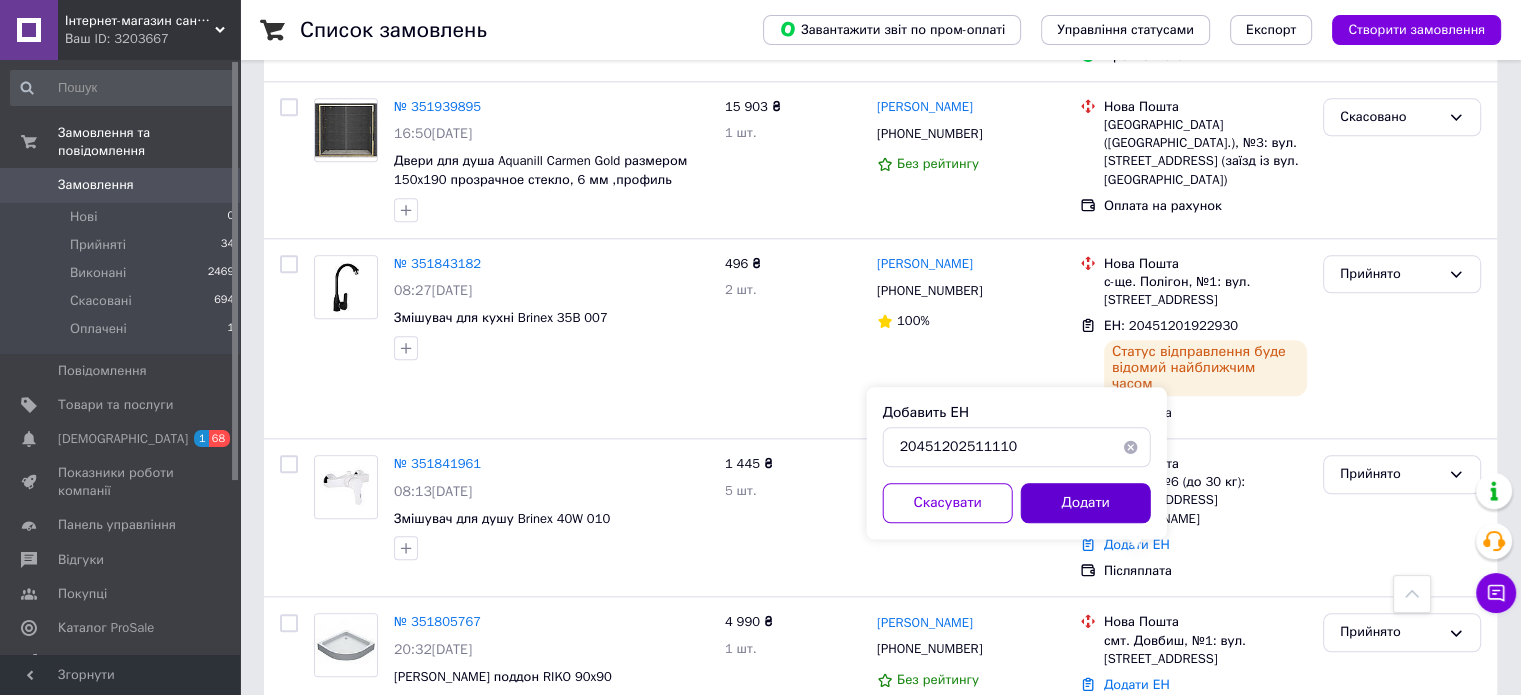 click on "Додати" at bounding box center [1086, 503] 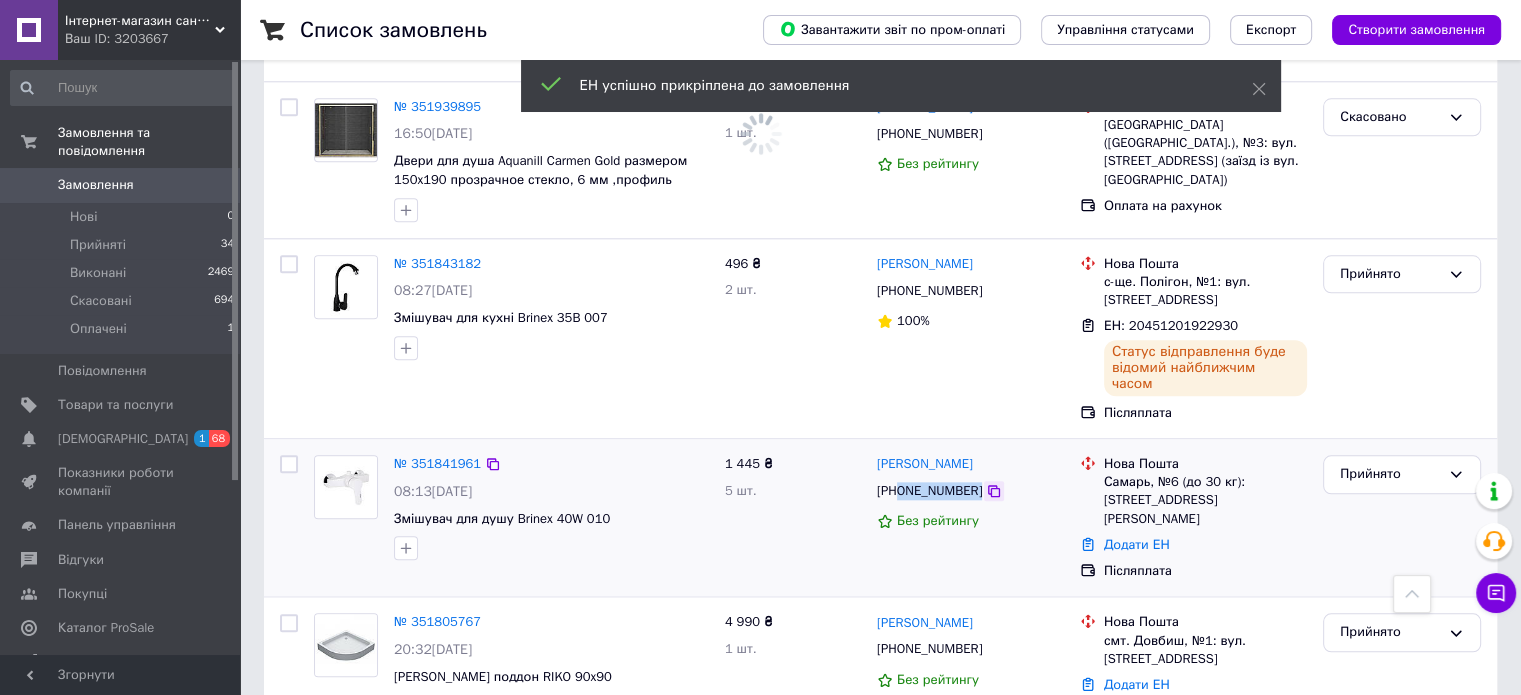 drag, startPoint x: 902, startPoint y: 383, endPoint x: 976, endPoint y: 391, distance: 74.431175 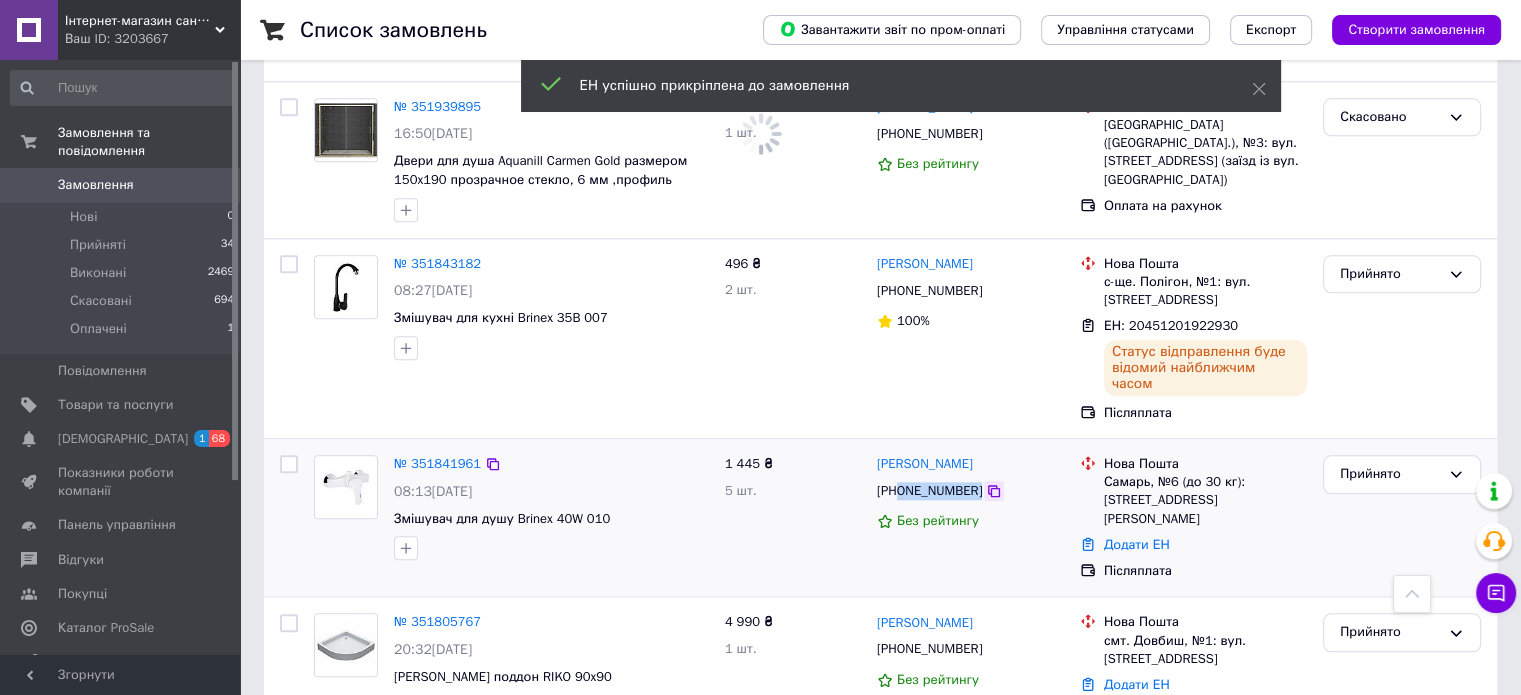 click on "[PHONE_NUMBER]" at bounding box center (970, 491) 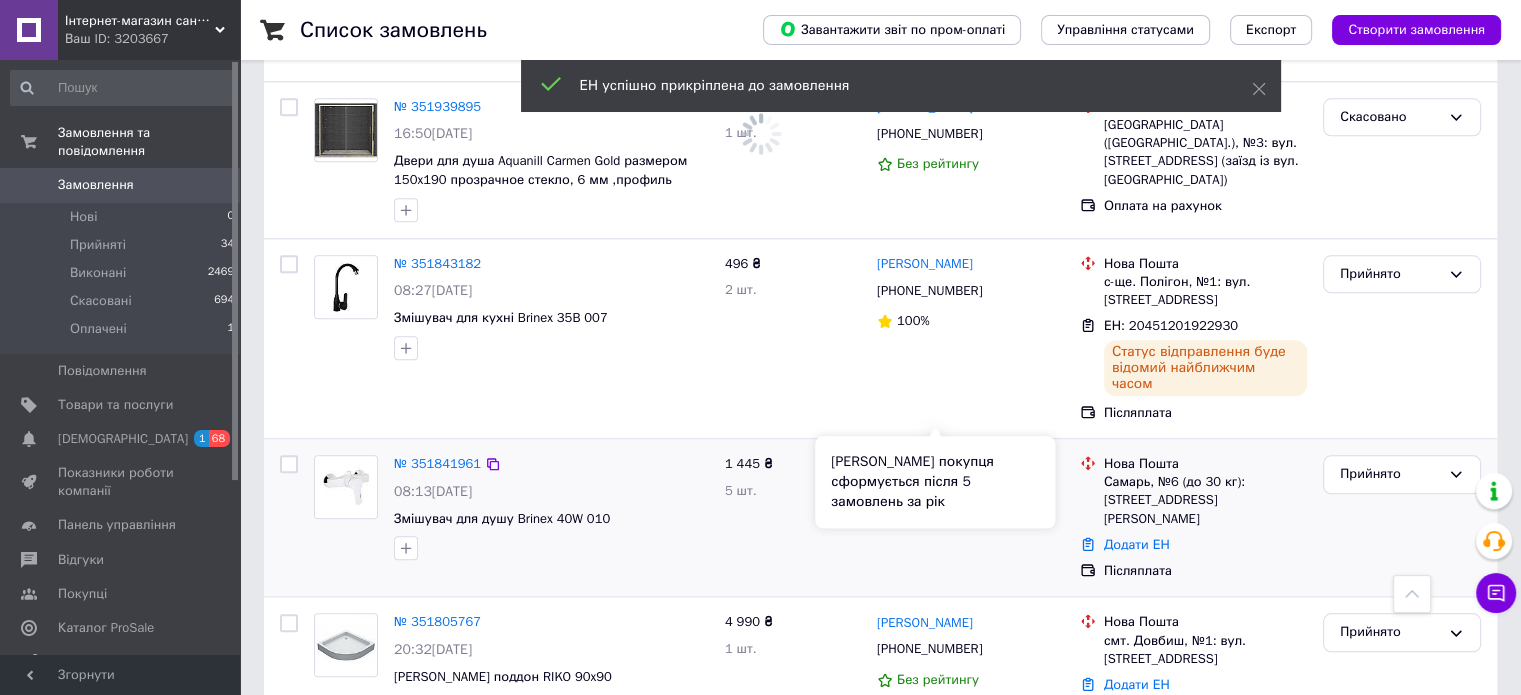 copy on "0990954564" 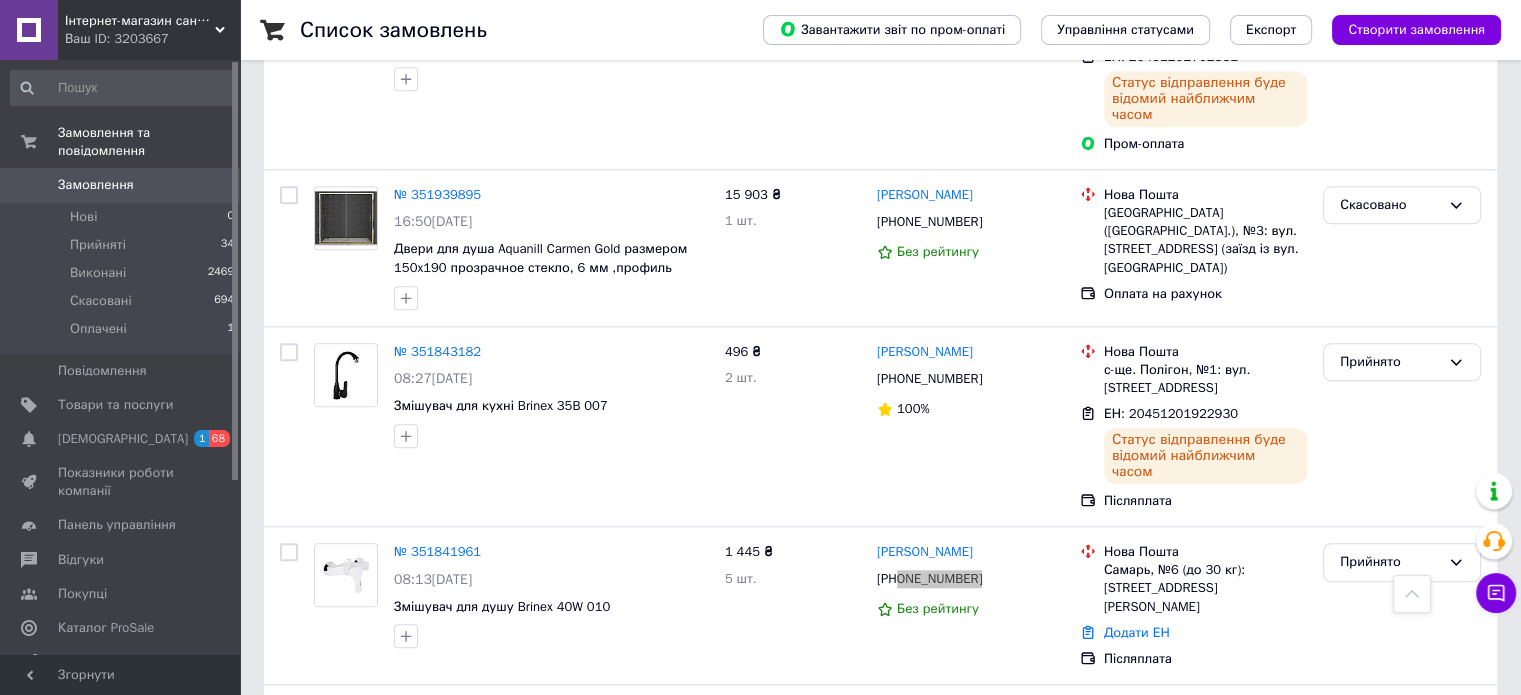 scroll, scrollTop: 2136, scrollLeft: 0, axis: vertical 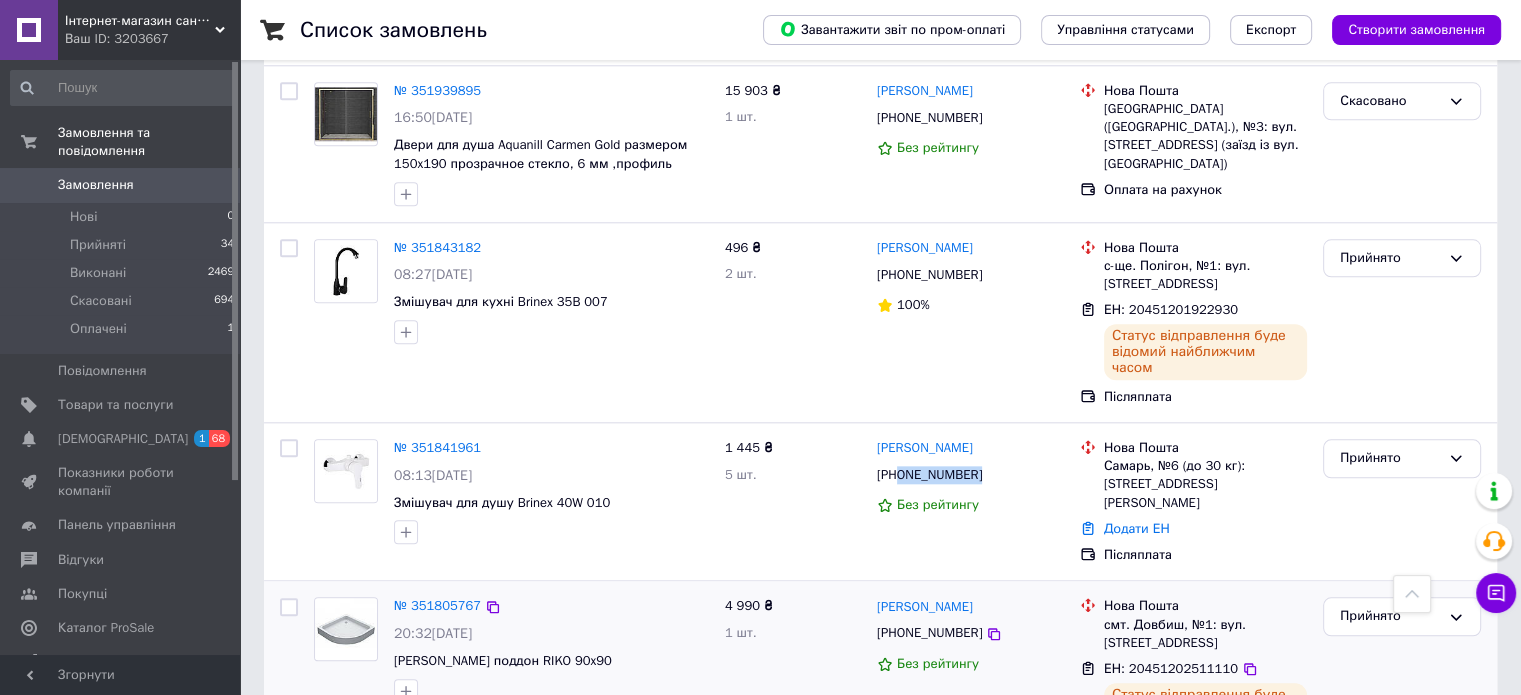 copy on "0990954564" 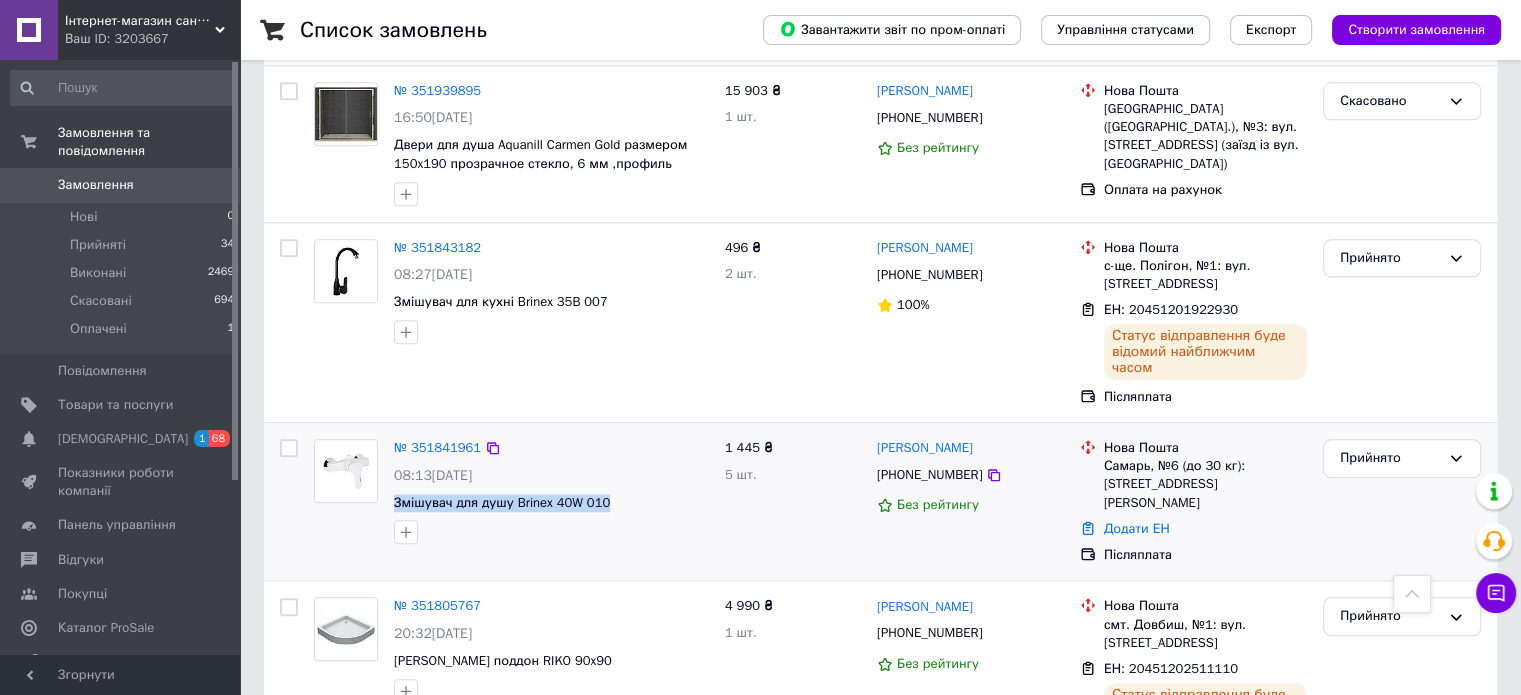 drag, startPoint x: 612, startPoint y: 415, endPoint x: 392, endPoint y: 414, distance: 220.00227 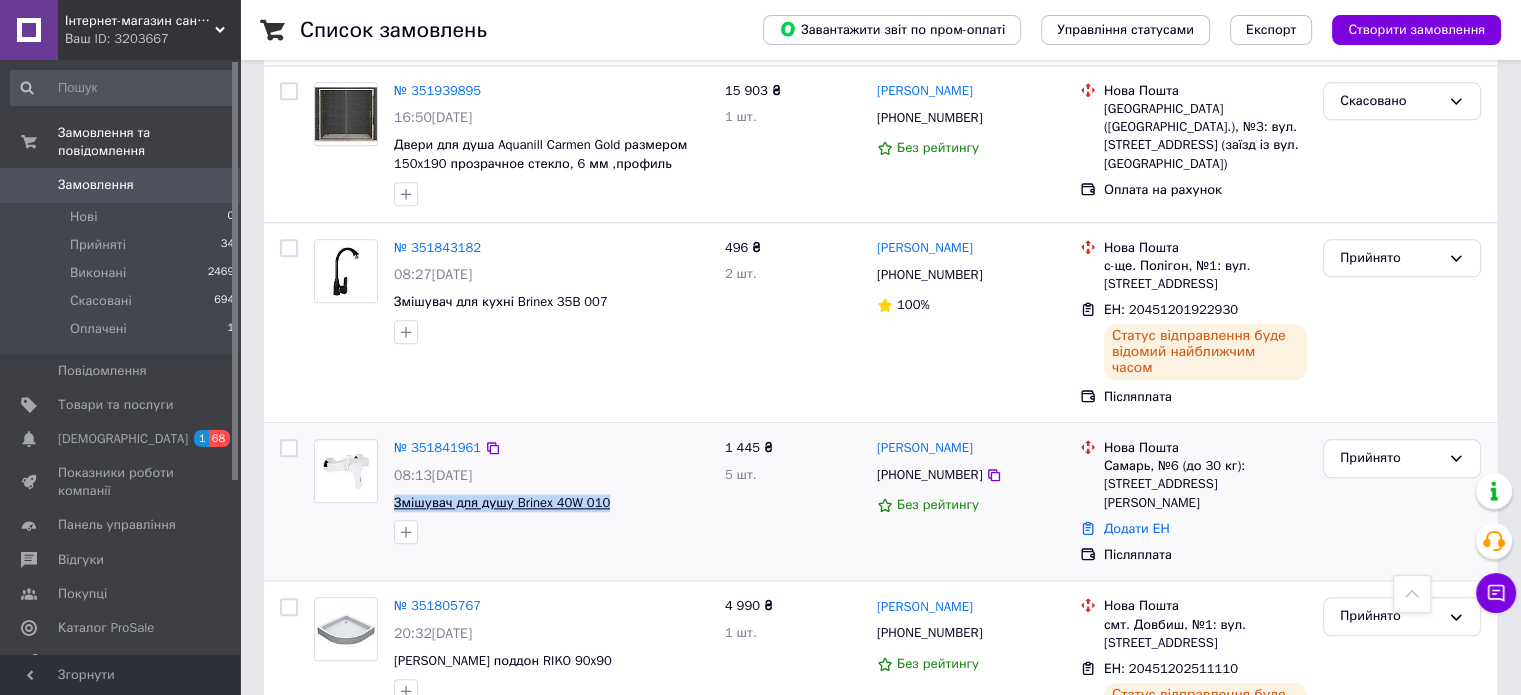 copy on "Змішувач для душу Brinex 40W 010" 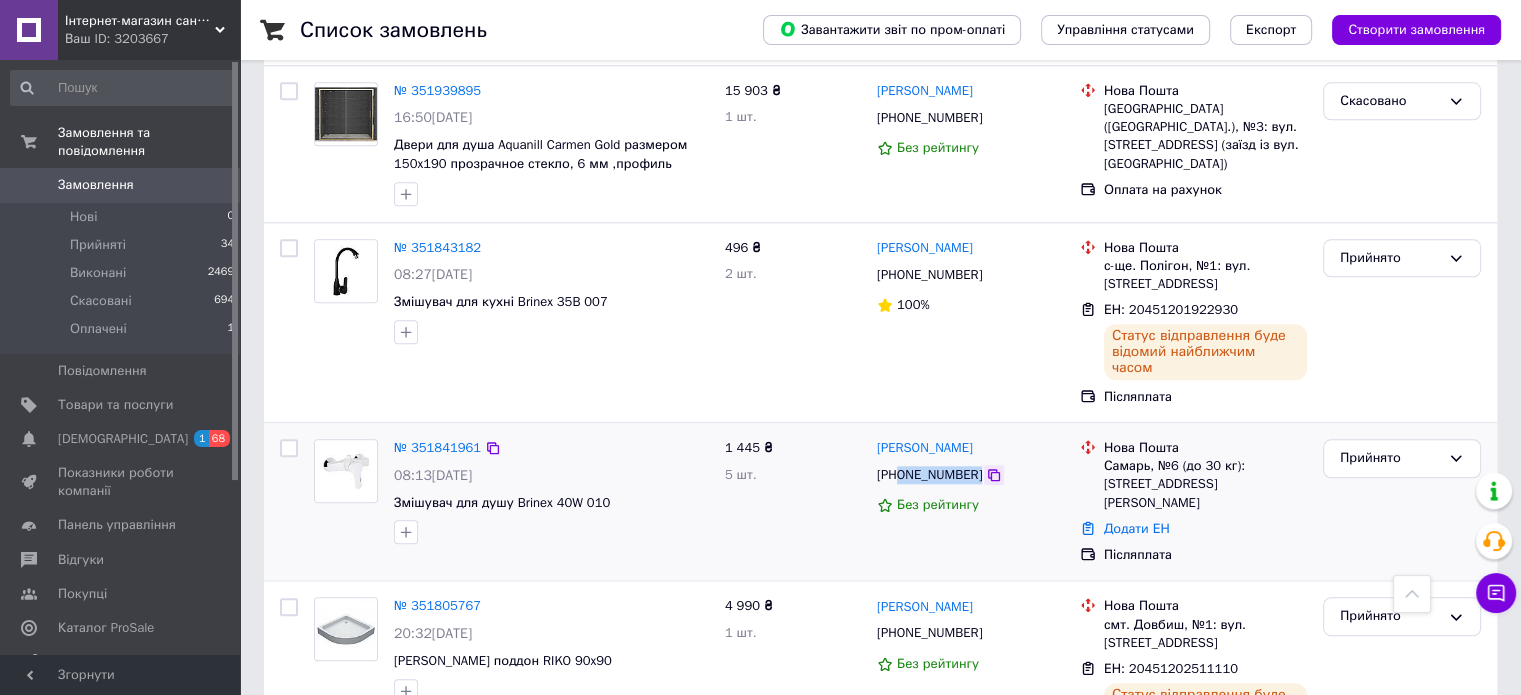 drag, startPoint x: 898, startPoint y: 388, endPoint x: 980, endPoint y: 382, distance: 82.219215 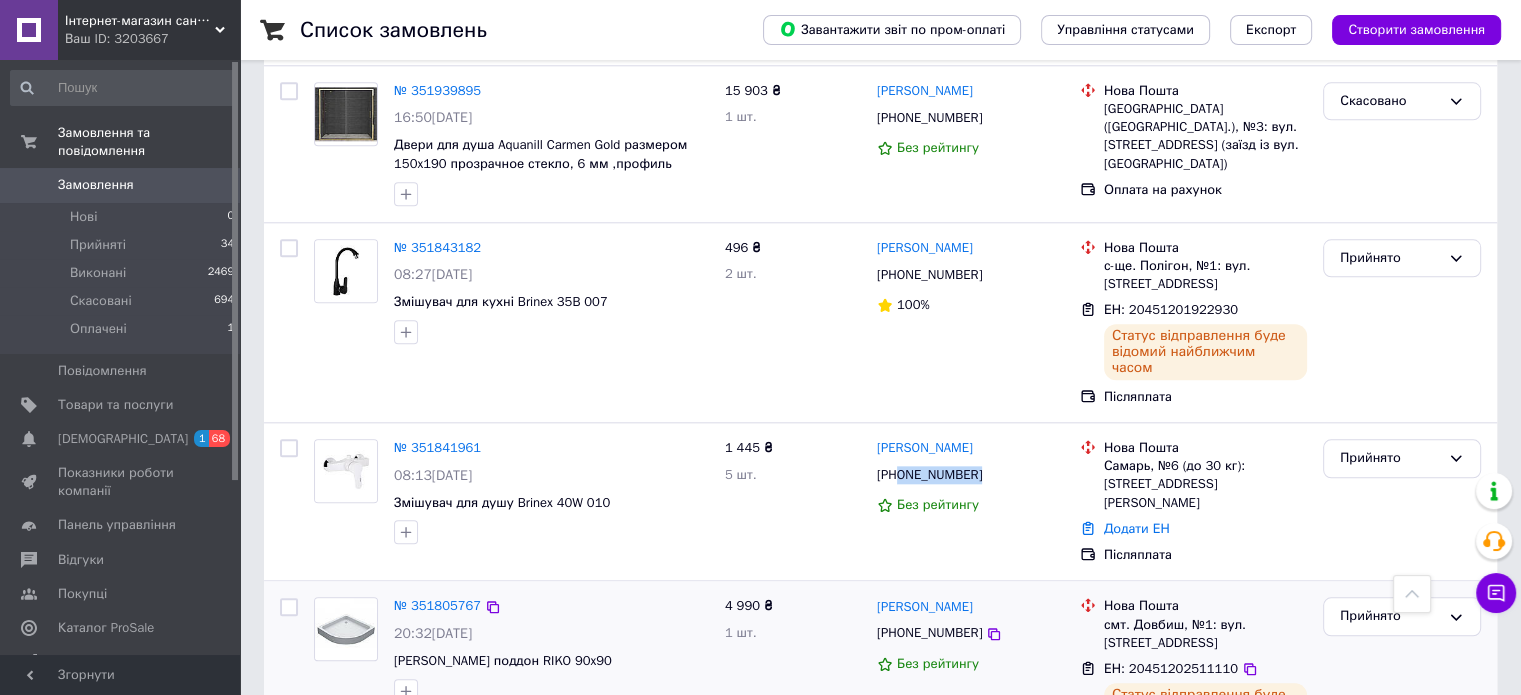 copy on "0990954564" 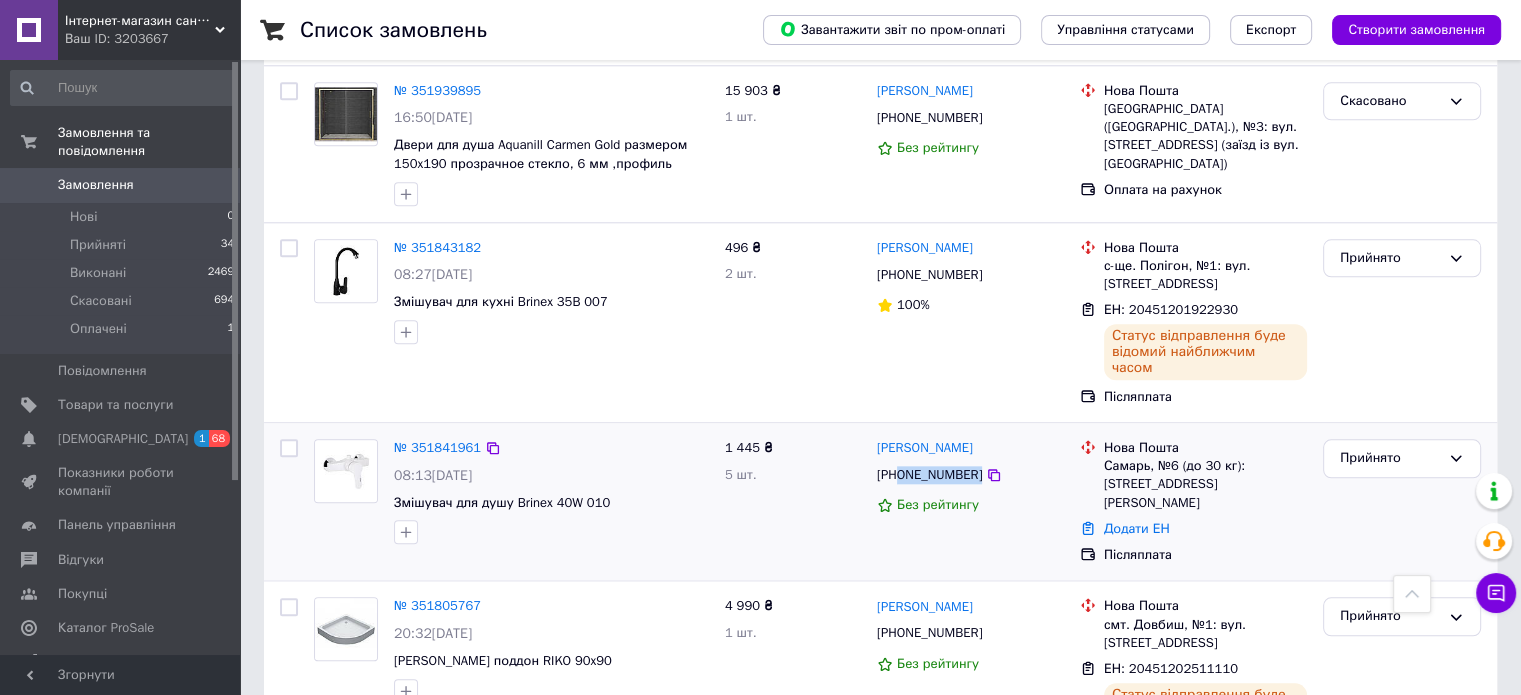 drag, startPoint x: 981, startPoint y: 356, endPoint x: 874, endPoint y: 363, distance: 107.22873 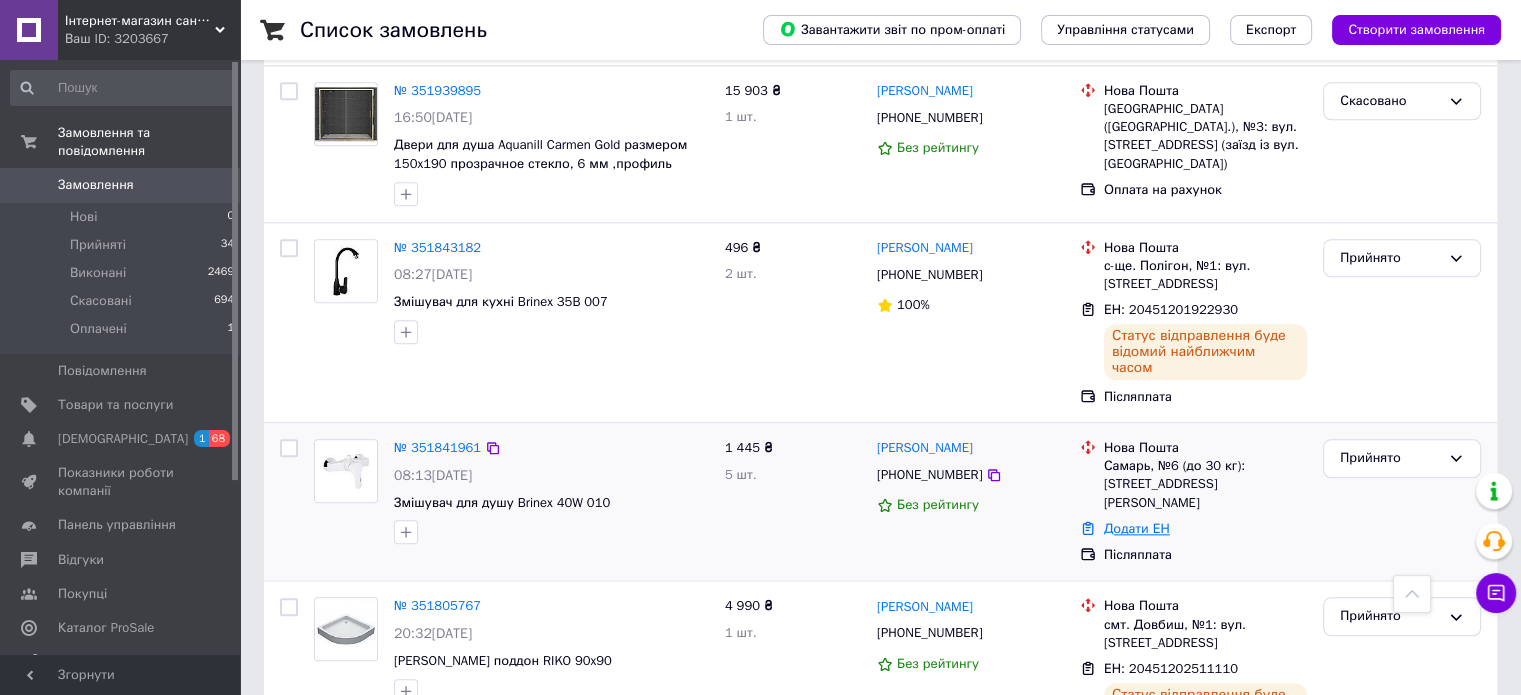 click on "Додати ЕН" at bounding box center [1137, 528] 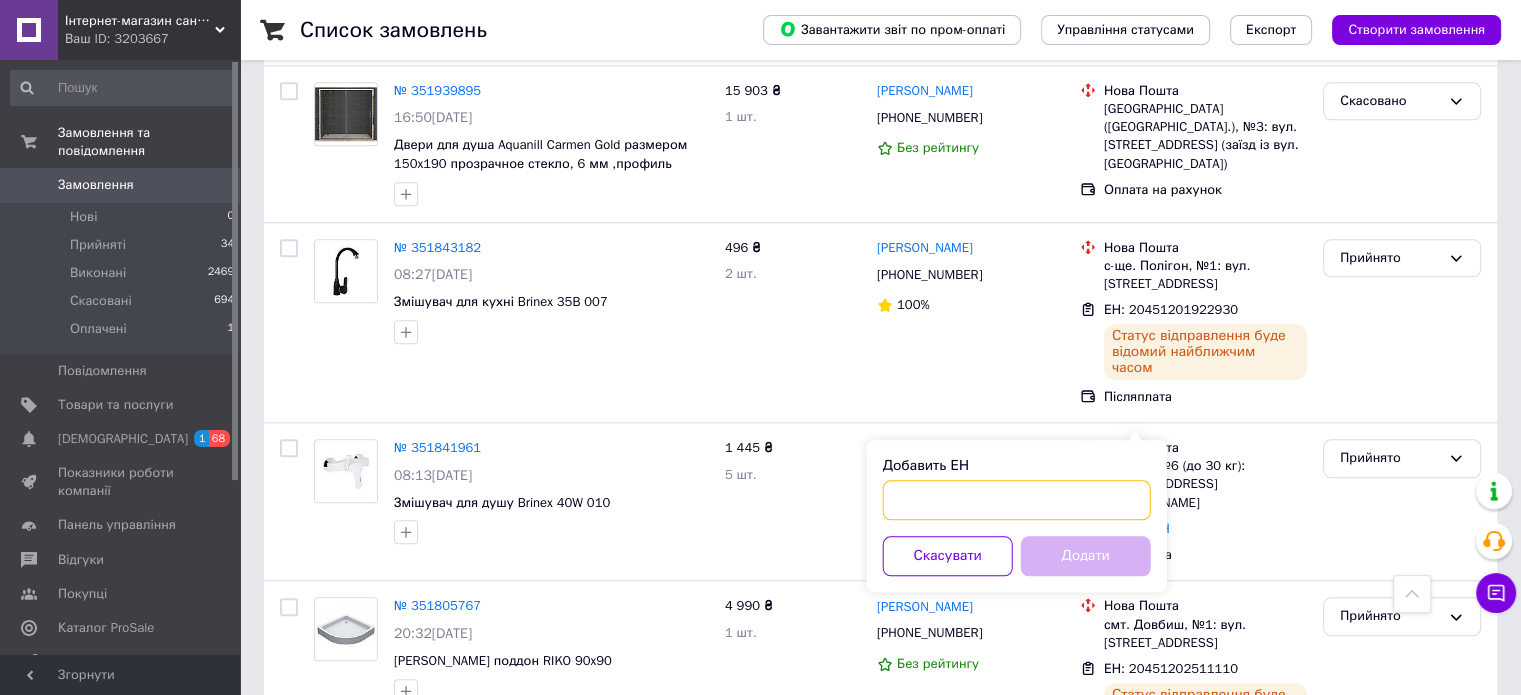click on "Добавить ЕН" at bounding box center [1017, 500] 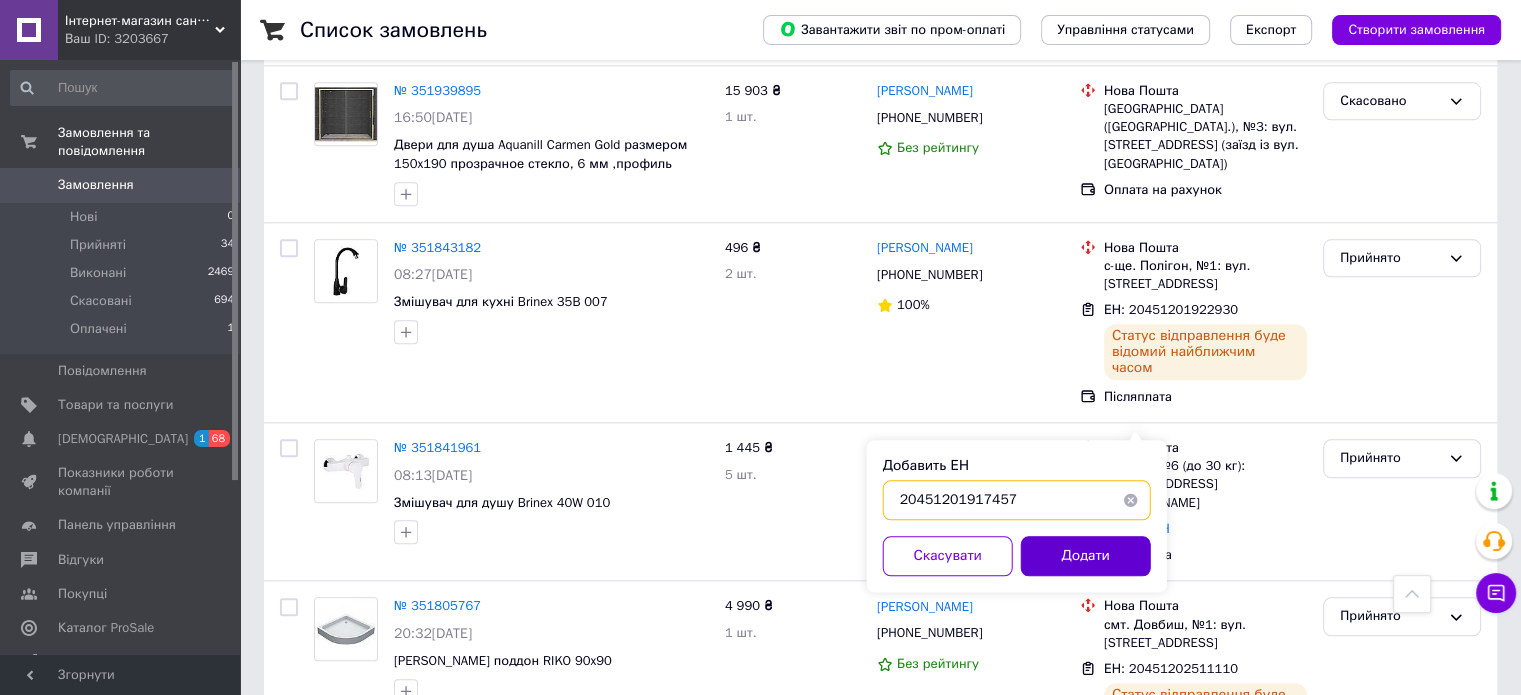 type on "20451201917457" 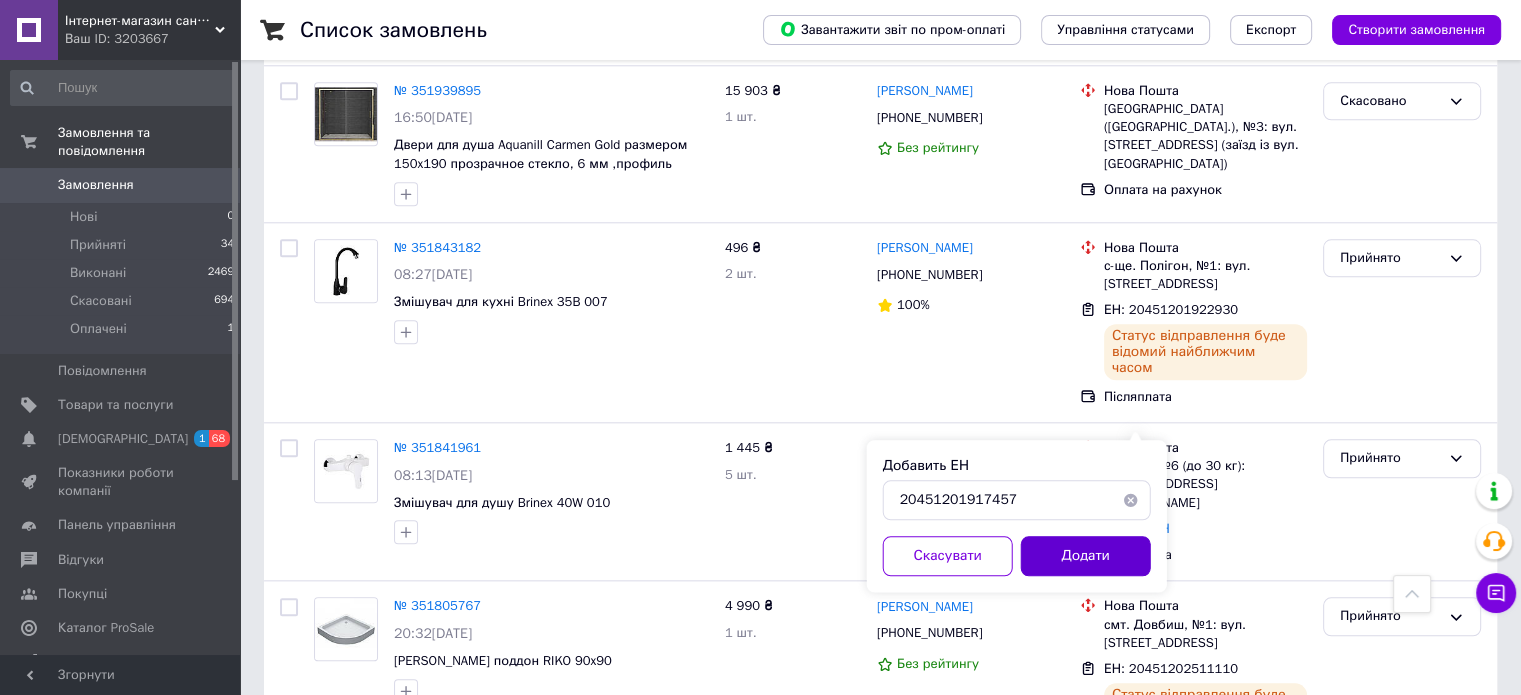 click on "Додати" at bounding box center [1086, 556] 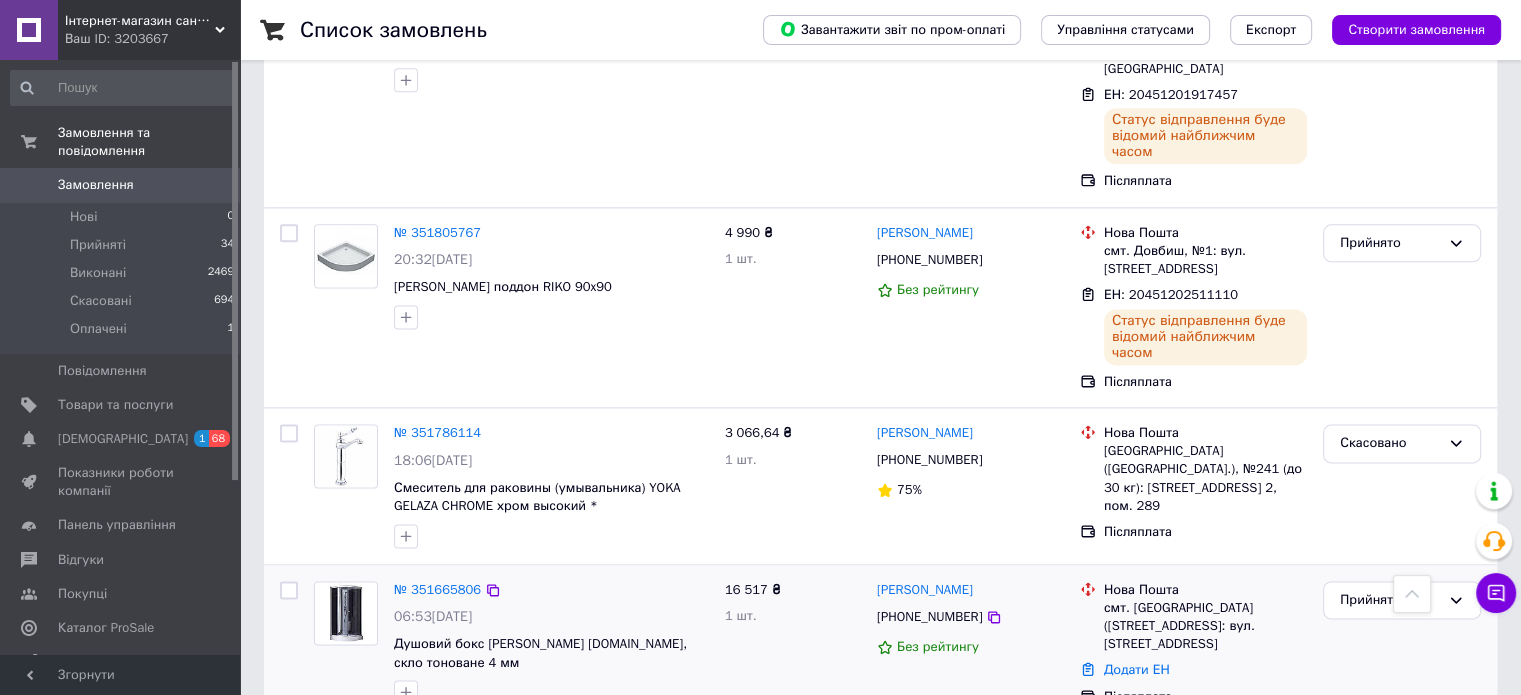 scroll, scrollTop: 2697, scrollLeft: 0, axis: vertical 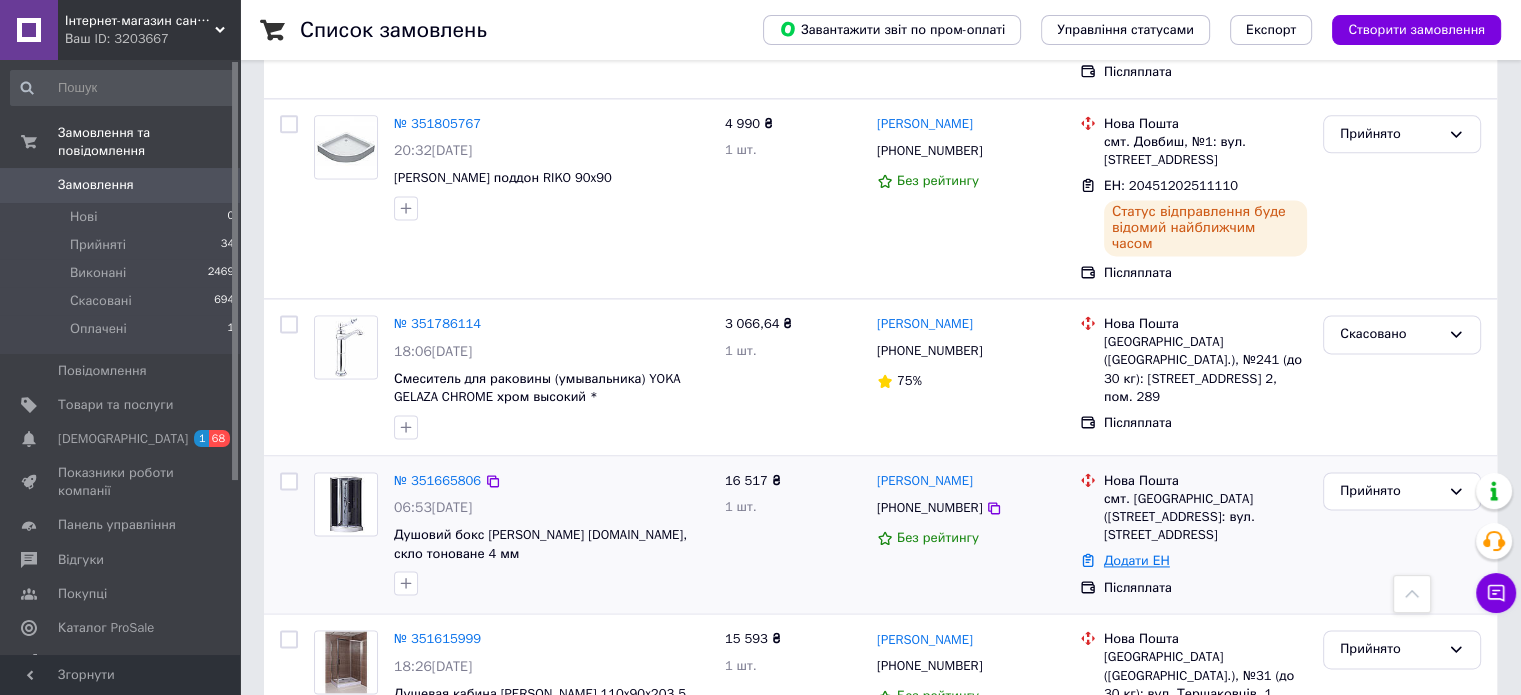 click on "Додати ЕН" at bounding box center [1137, 560] 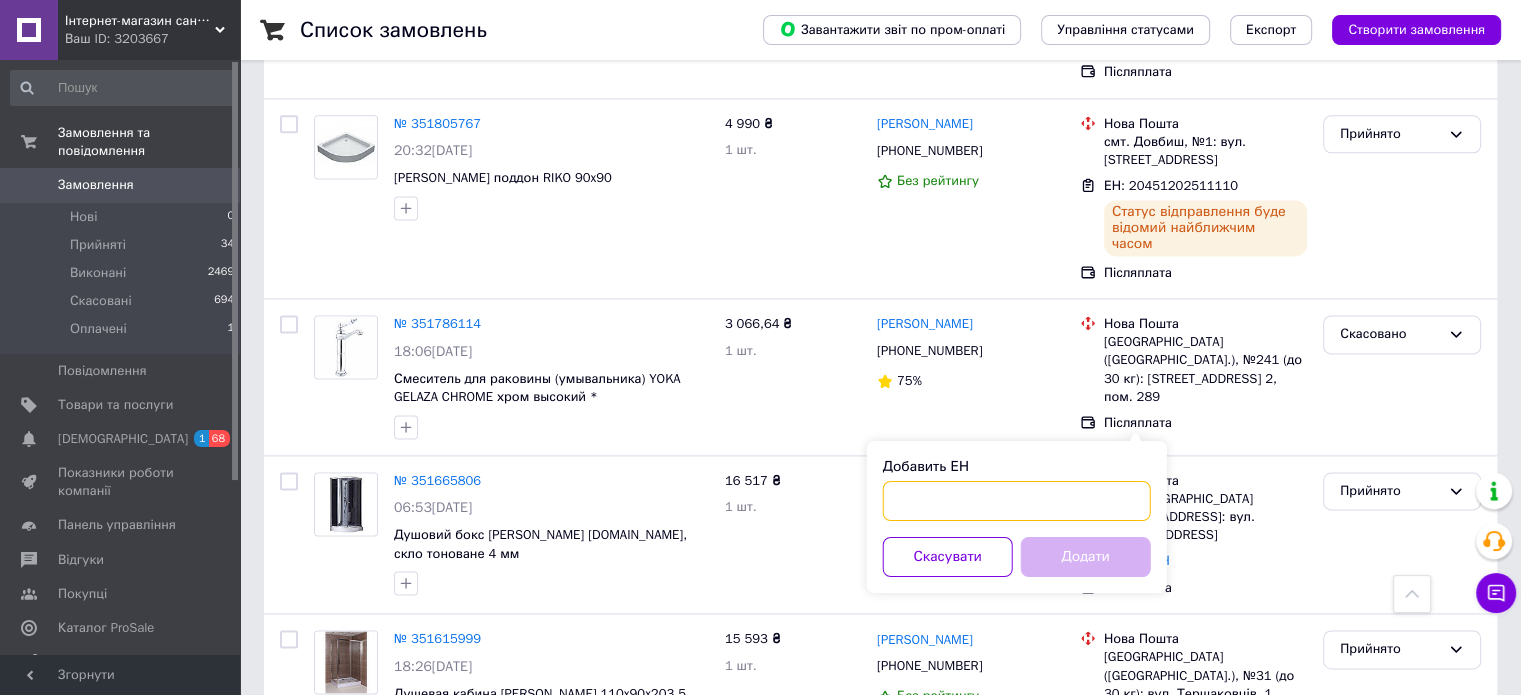 drag, startPoint x: 1032, startPoint y: 496, endPoint x: 1062, endPoint y: 531, distance: 46.09772 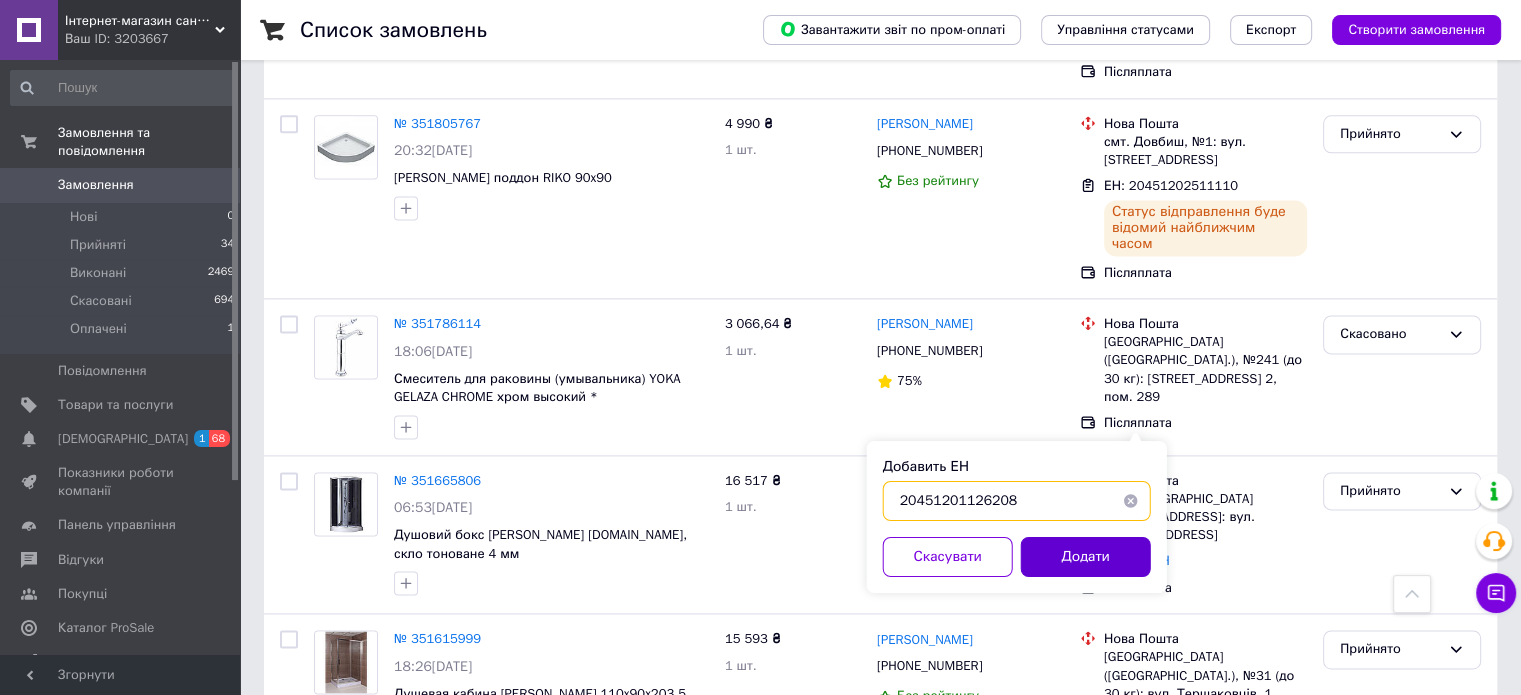type on "20451201126208" 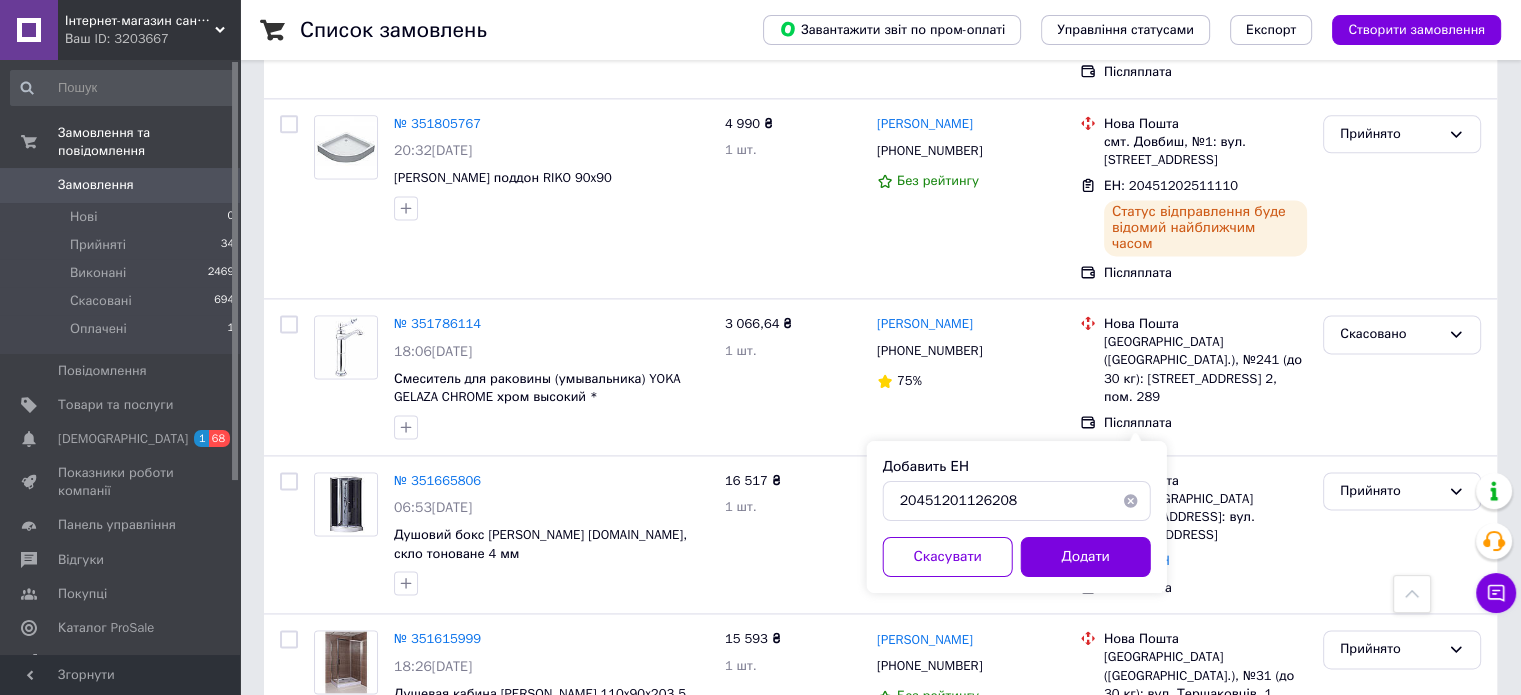 drag, startPoint x: 1083, startPoint y: 557, endPoint x: 1049, endPoint y: 545, distance: 36.05551 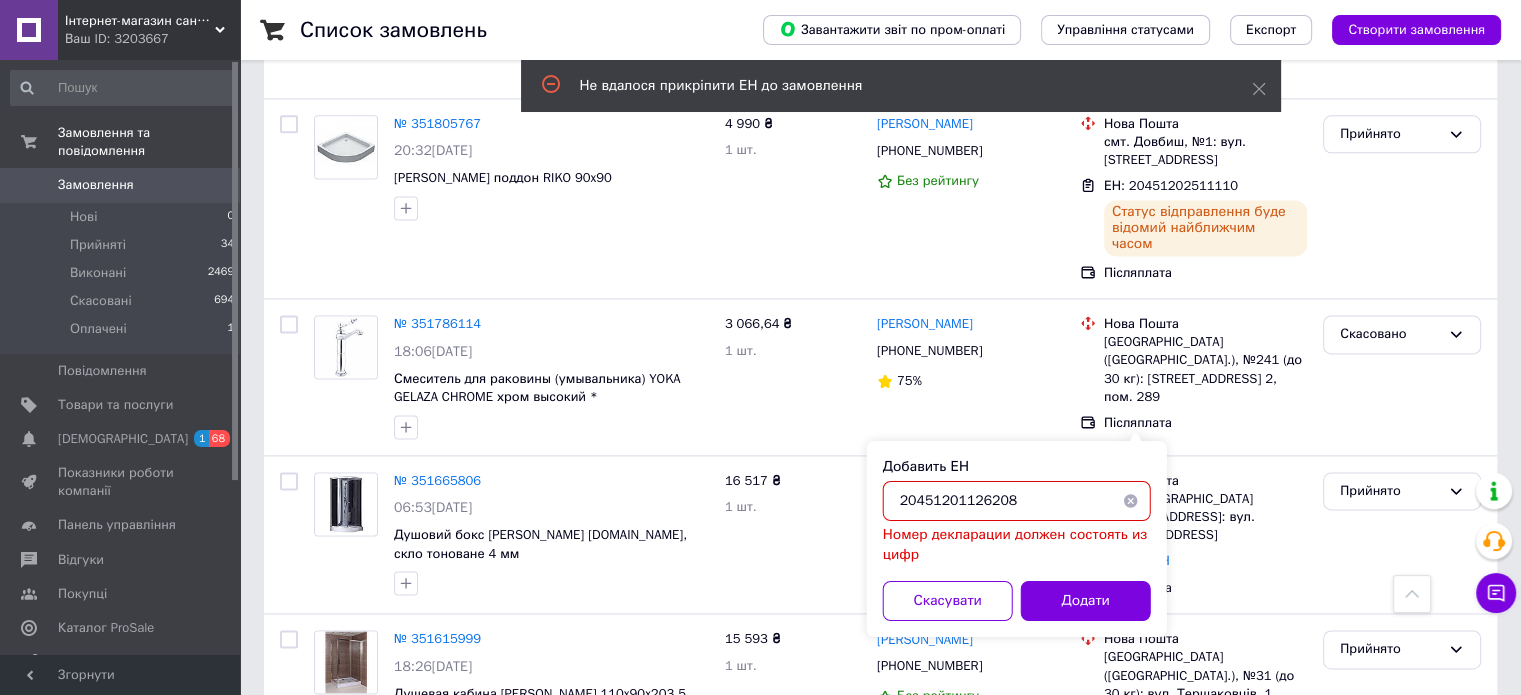 click on "20451201126208" at bounding box center [1017, 501] 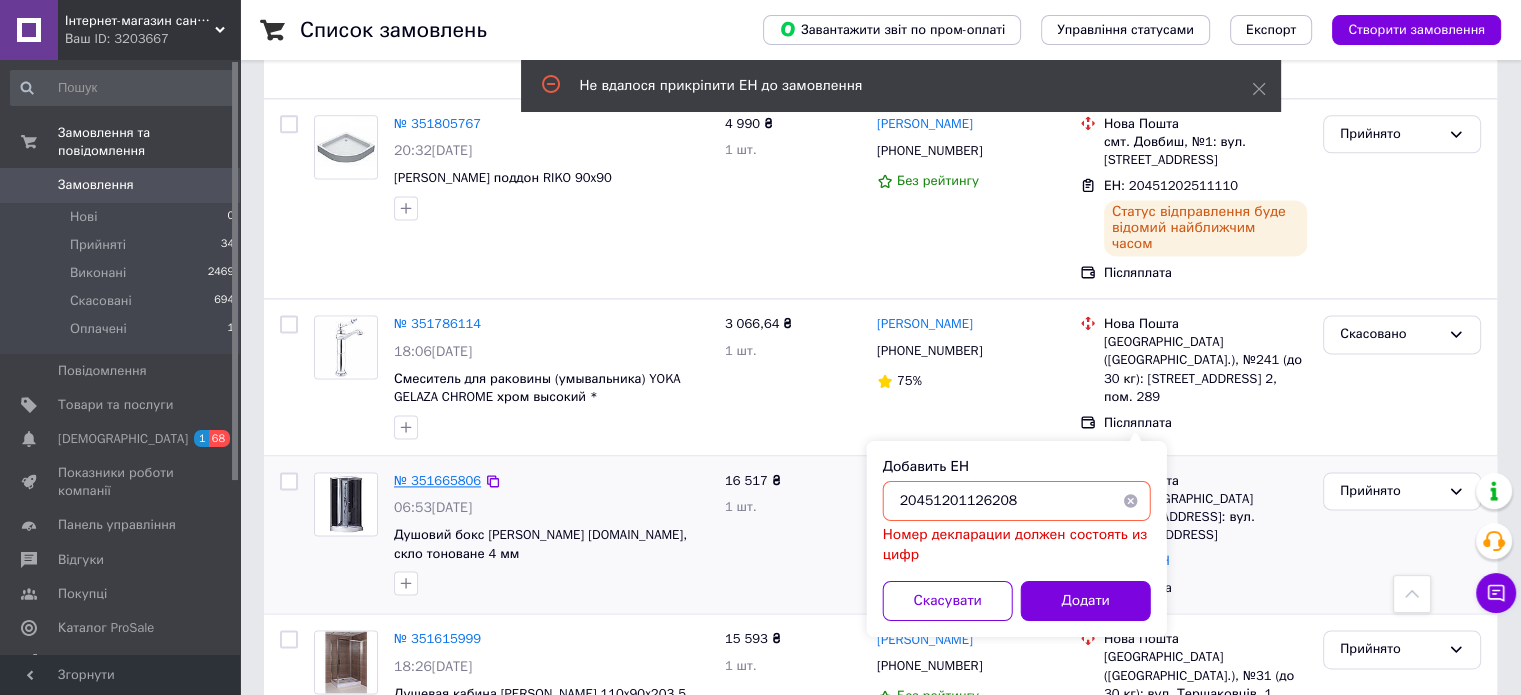 click on "№ 351665806" at bounding box center (437, 480) 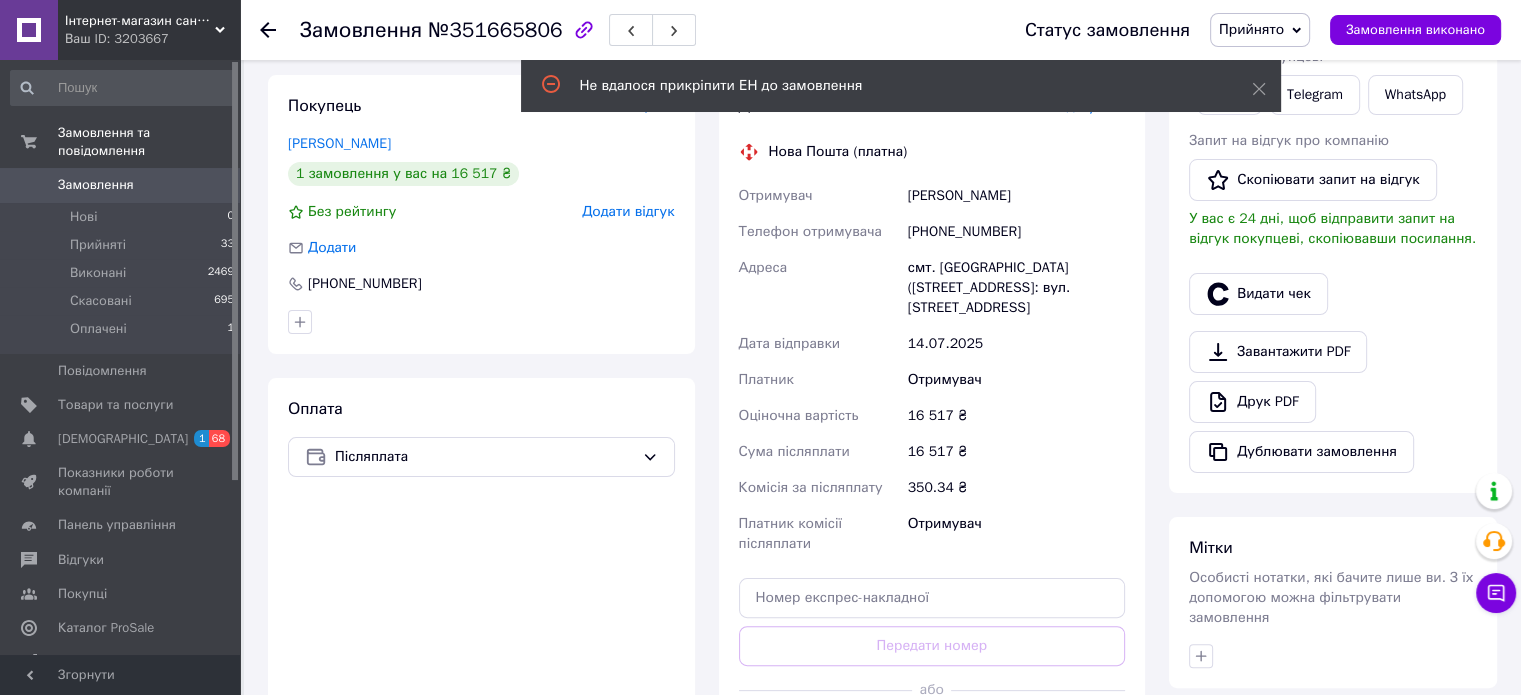 scroll, scrollTop: 500, scrollLeft: 0, axis: vertical 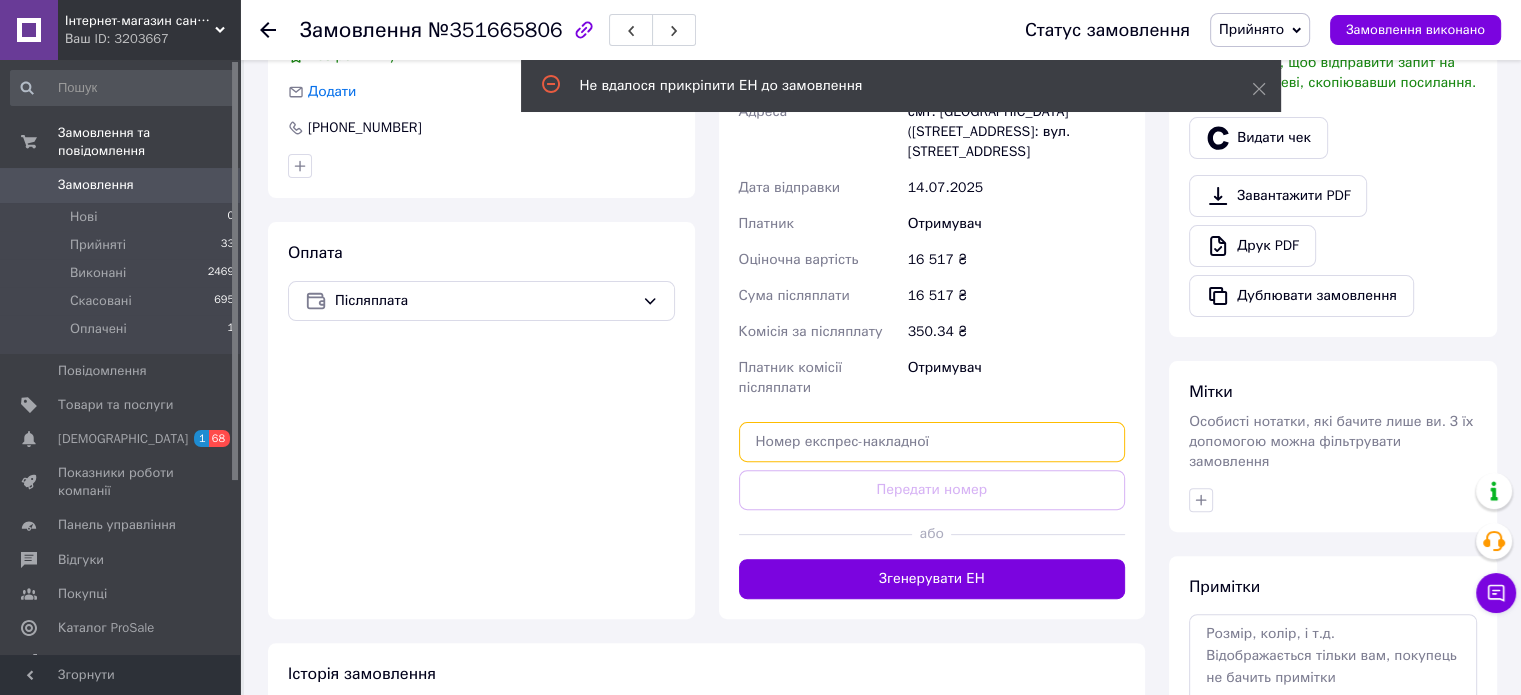 click at bounding box center (932, 442) 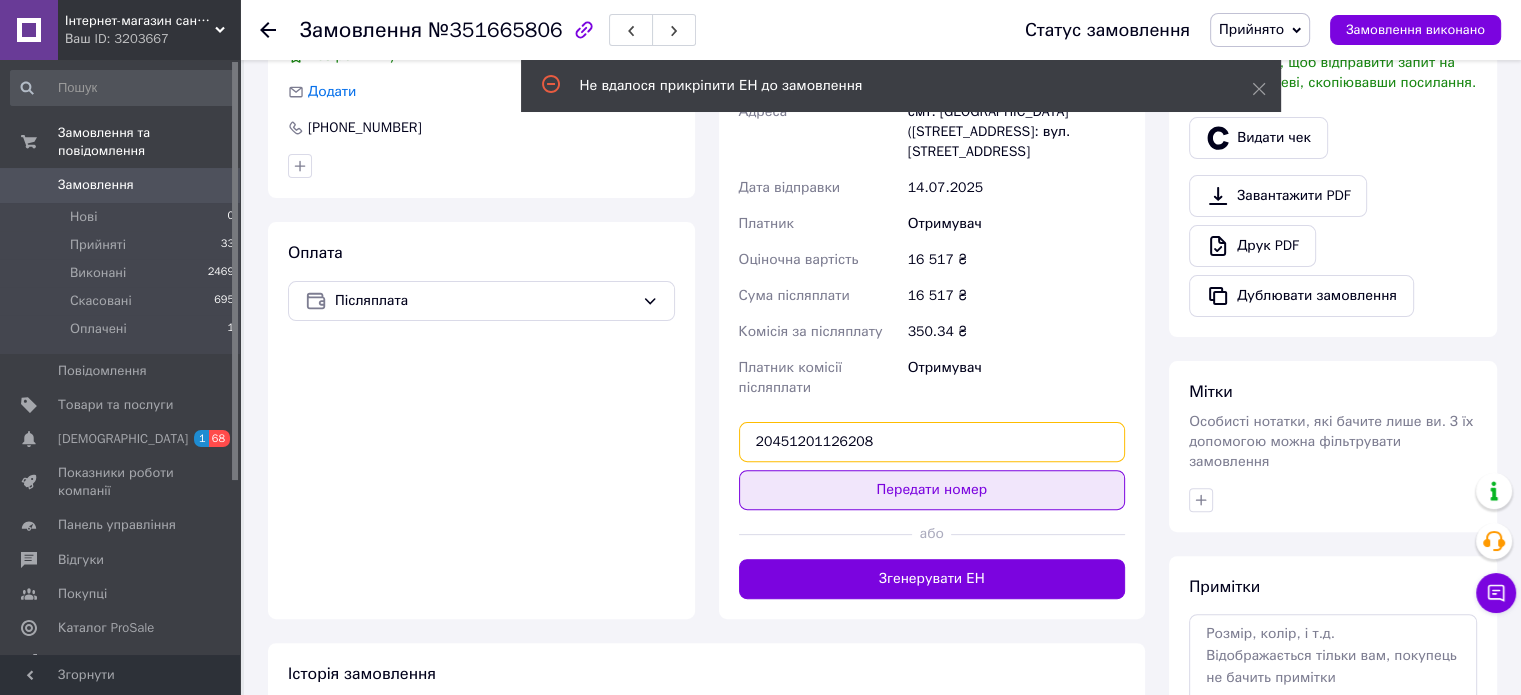 type on "20451201126208" 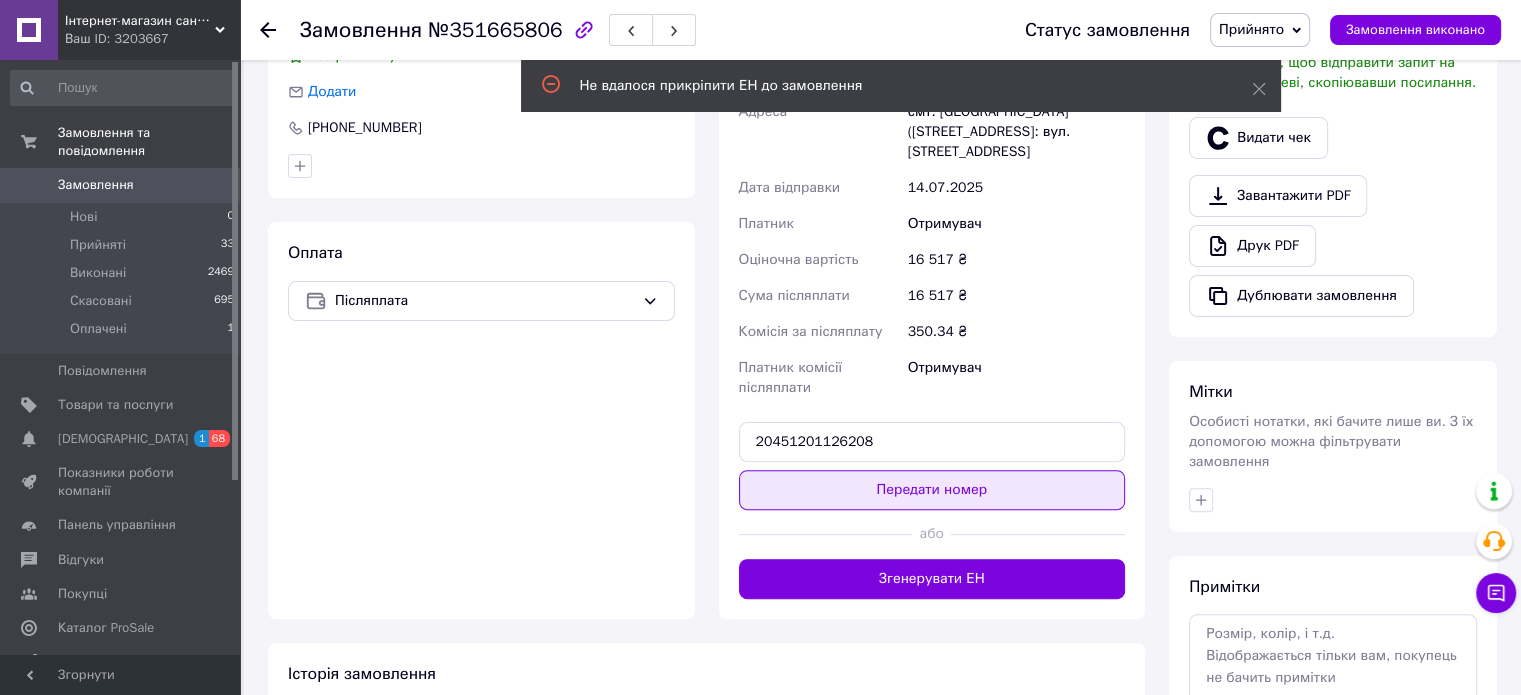 click on "Передати номер" at bounding box center [932, 490] 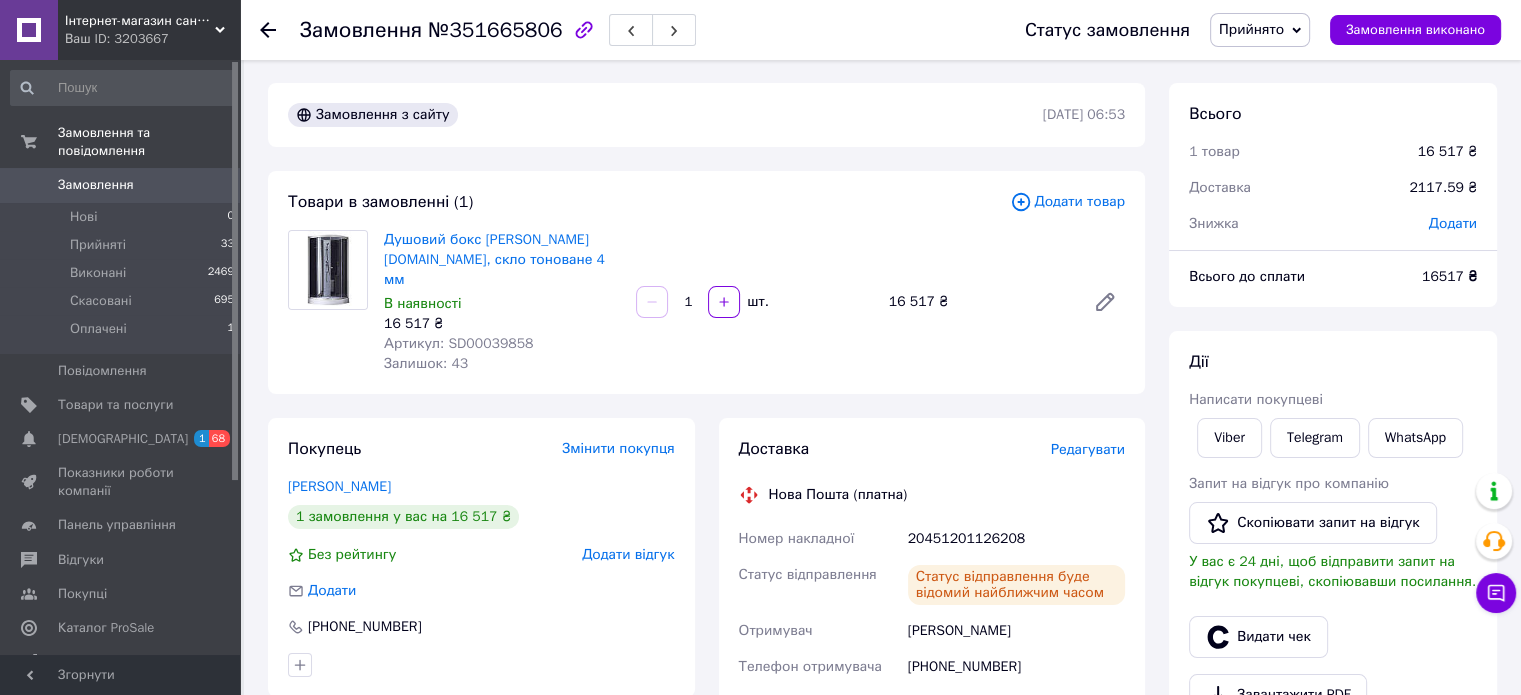 scroll, scrollTop: 0, scrollLeft: 0, axis: both 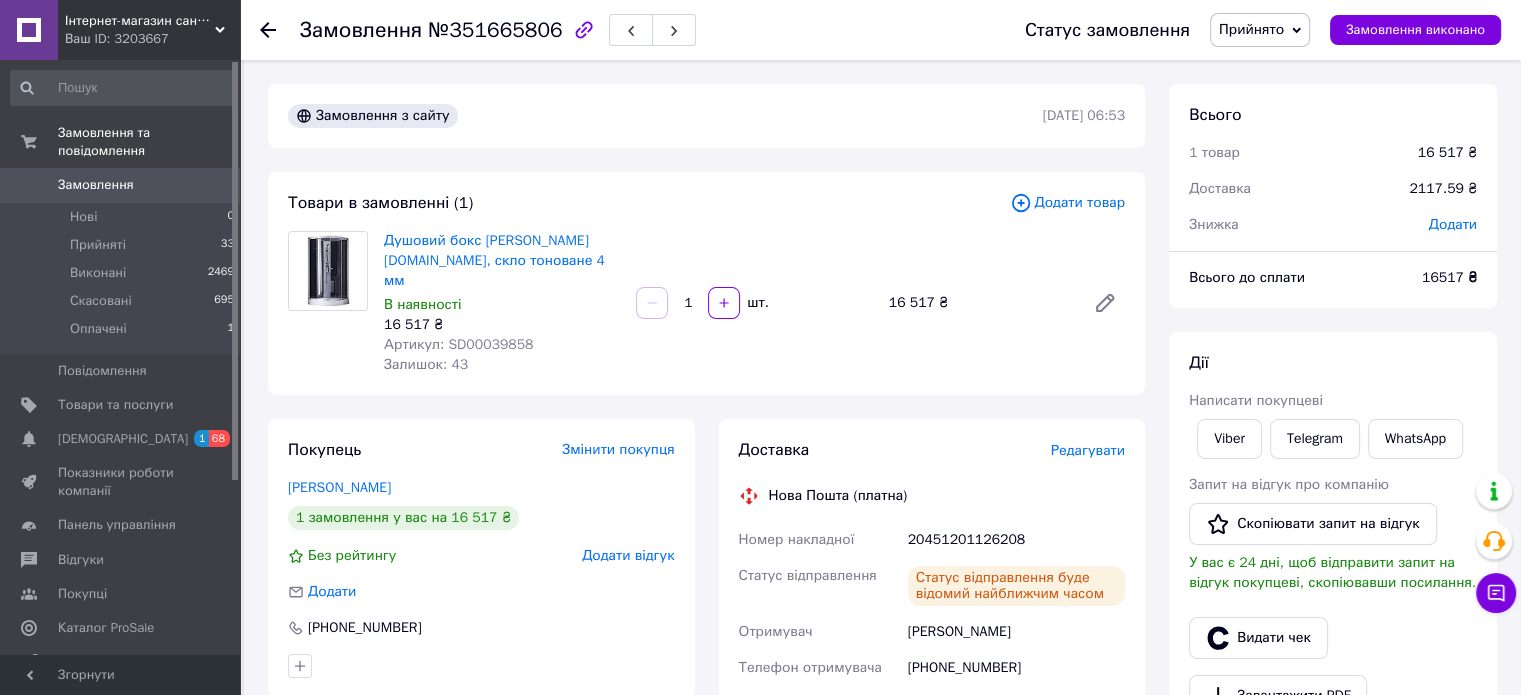 click 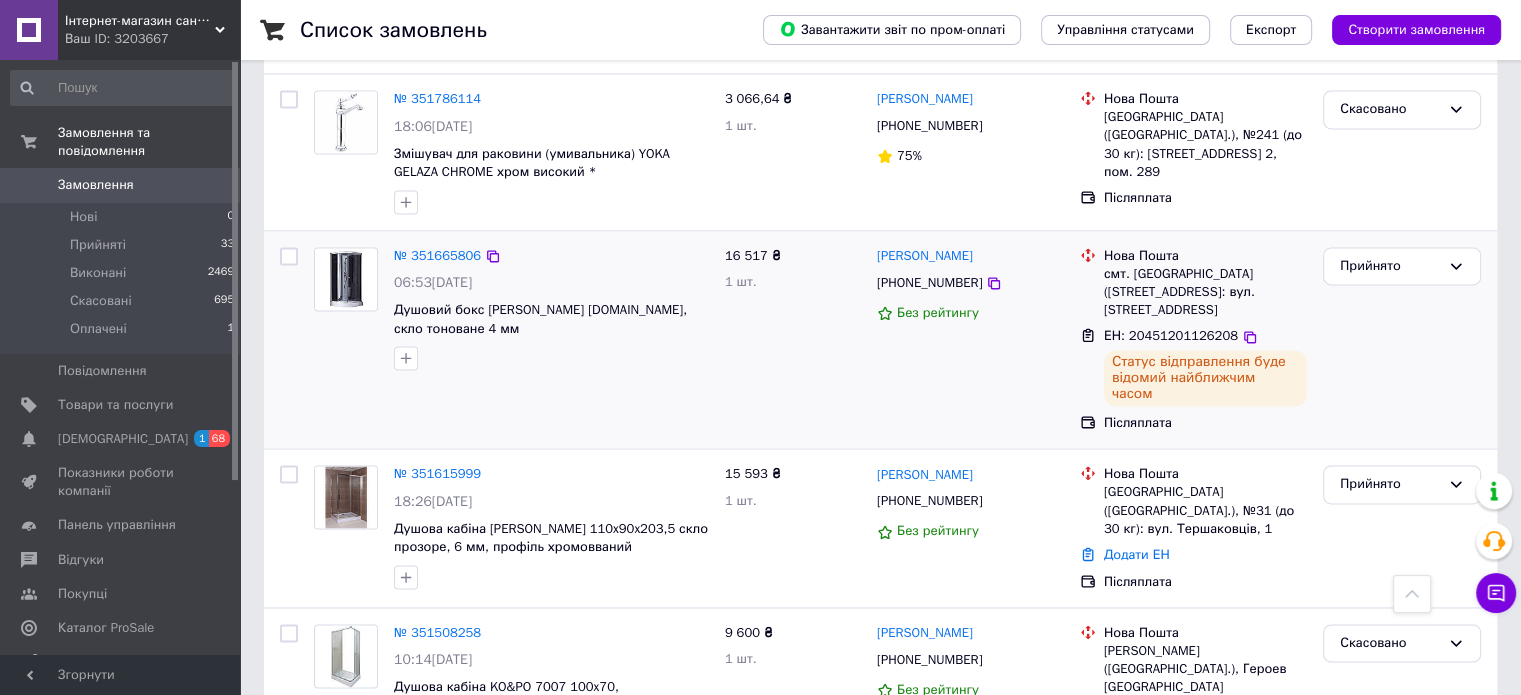 scroll, scrollTop: 3000, scrollLeft: 0, axis: vertical 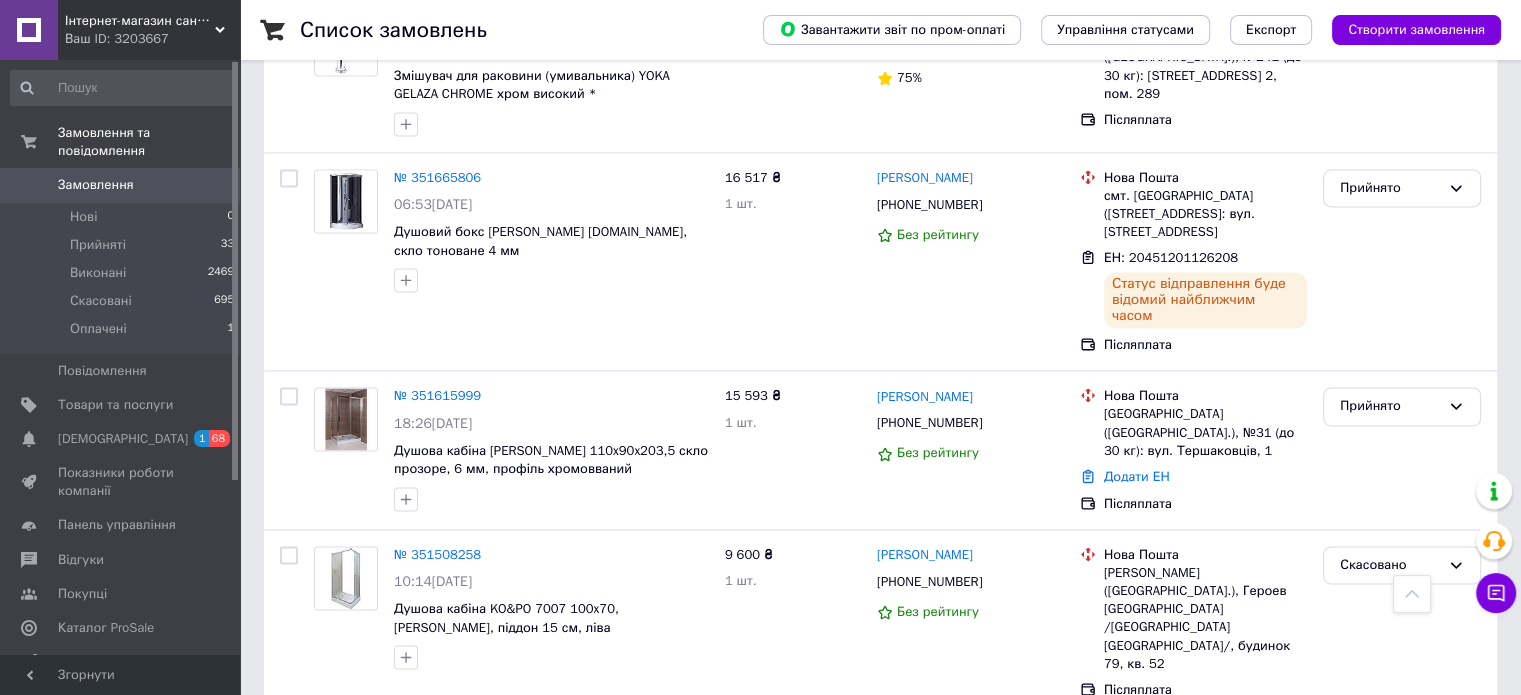 click on "Прийнято" at bounding box center (1390, 751) 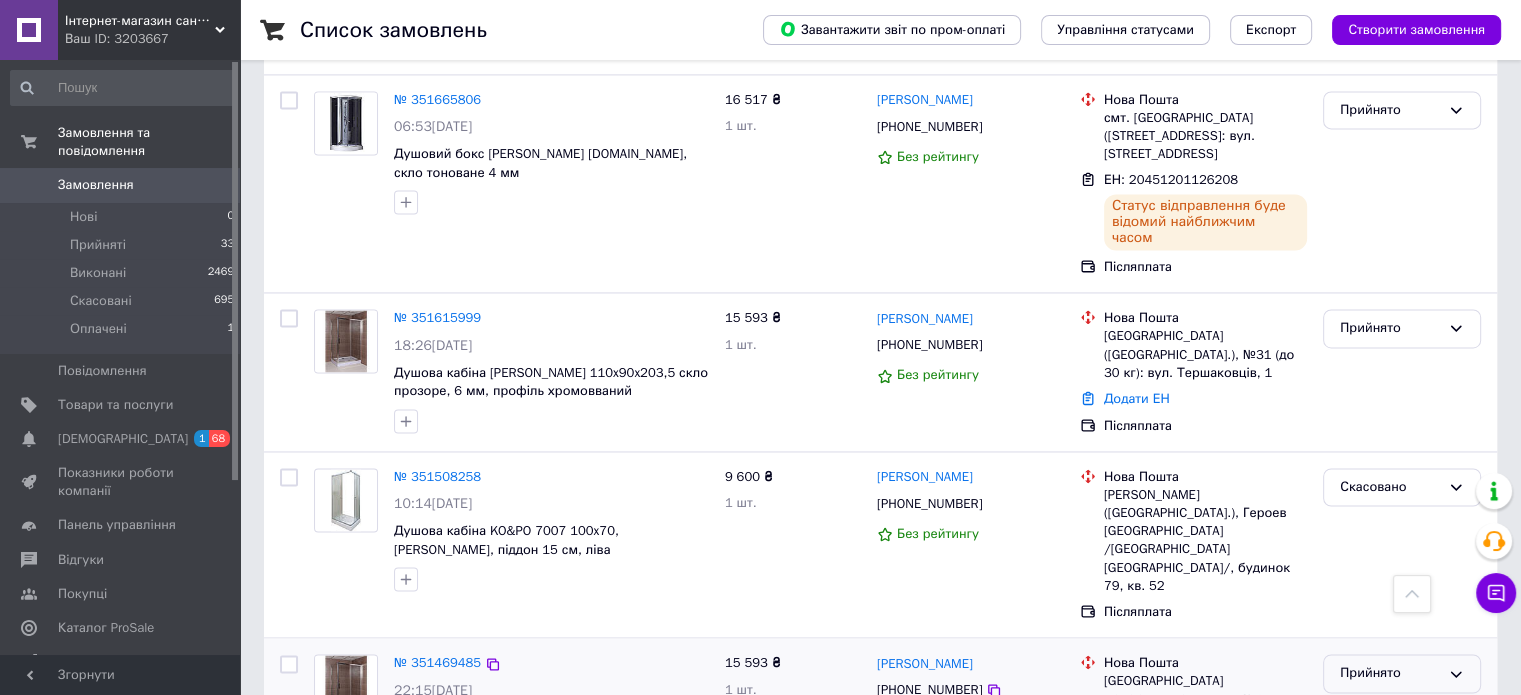 scroll, scrollTop: 3200, scrollLeft: 0, axis: vertical 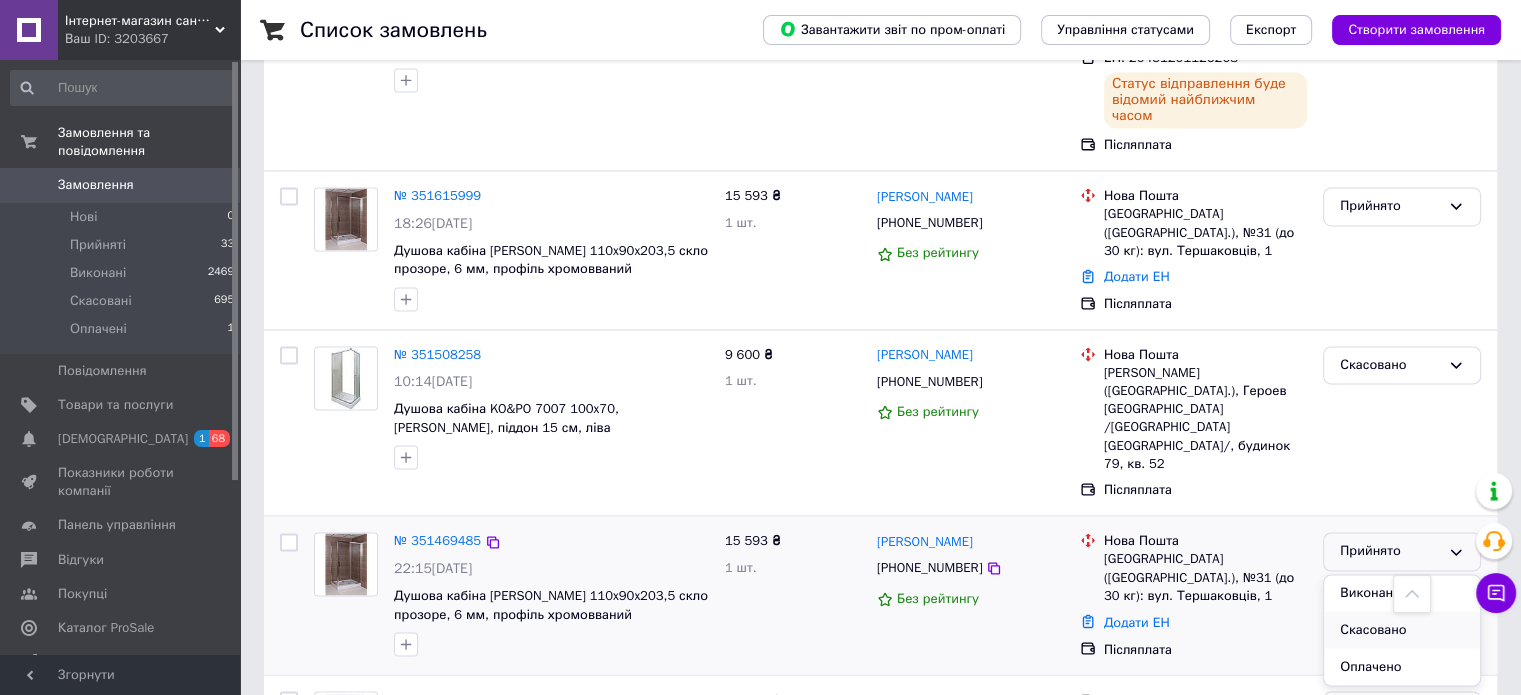 click on "Скасовано" at bounding box center [1402, 629] 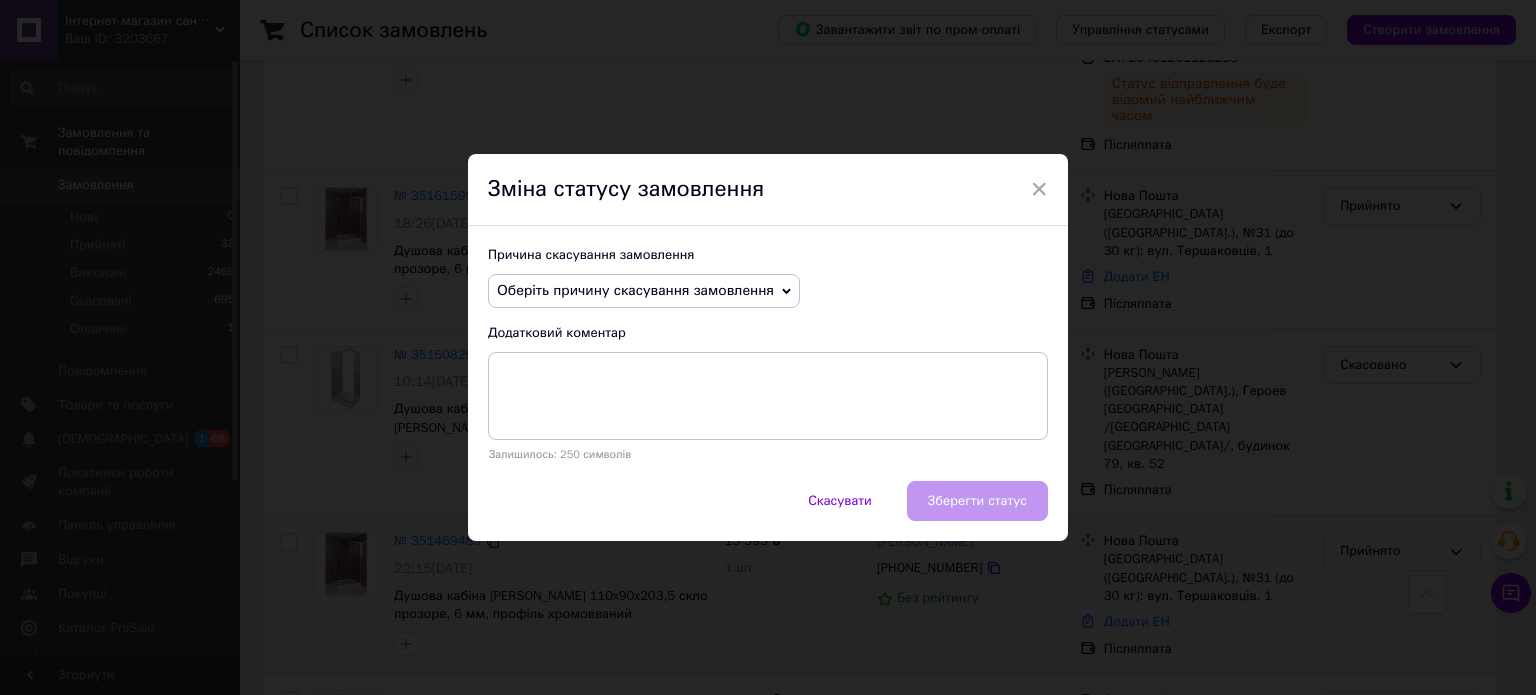 click on "Оберіть причину скасування замовлення" at bounding box center [635, 290] 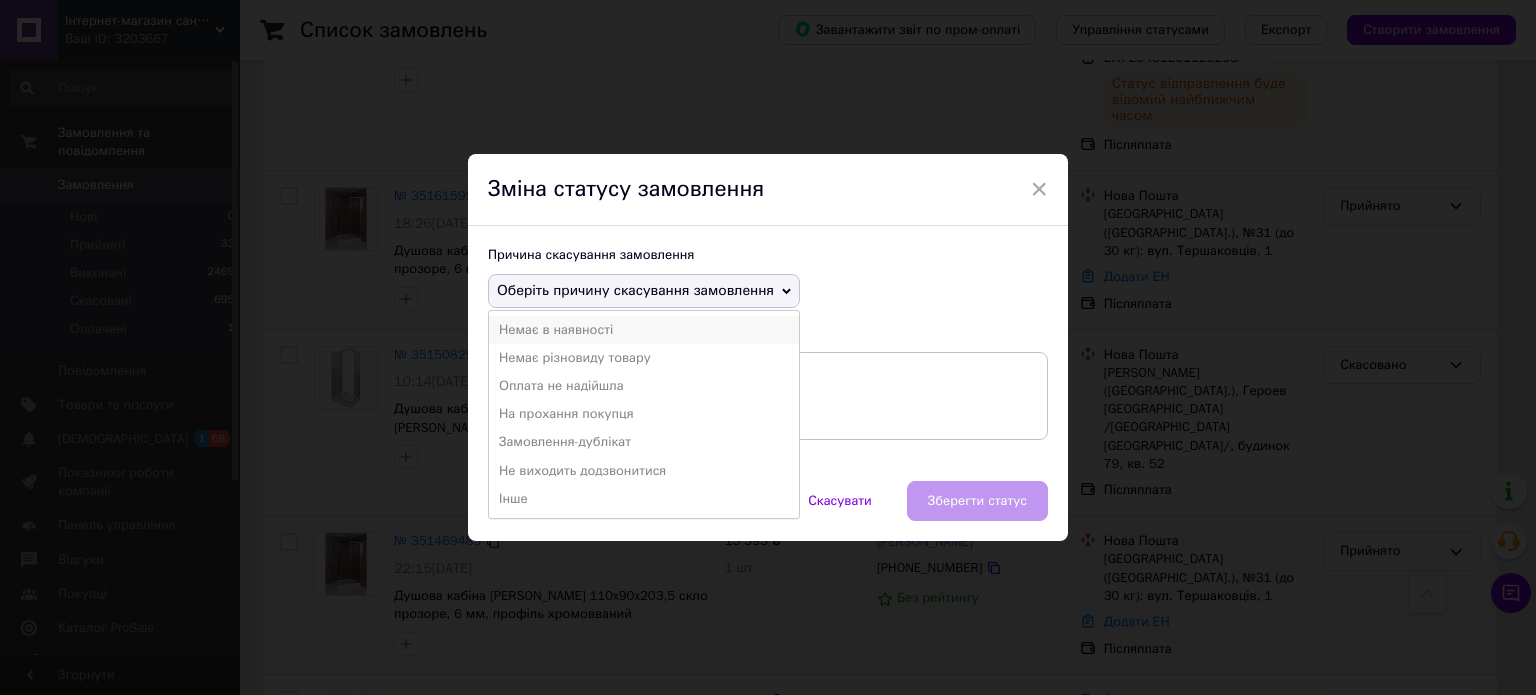 click on "Немає в наявності" at bounding box center [644, 330] 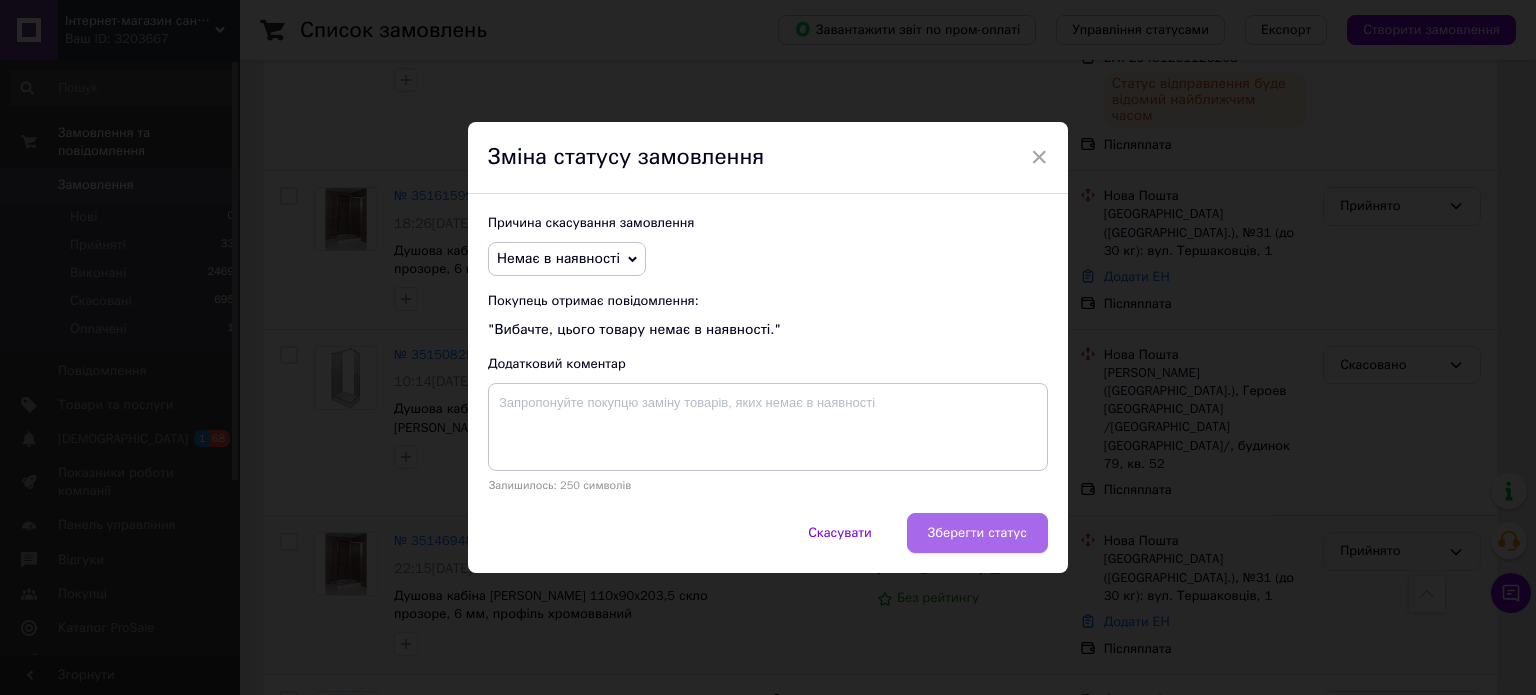 click on "Зберегти статус" at bounding box center (977, 533) 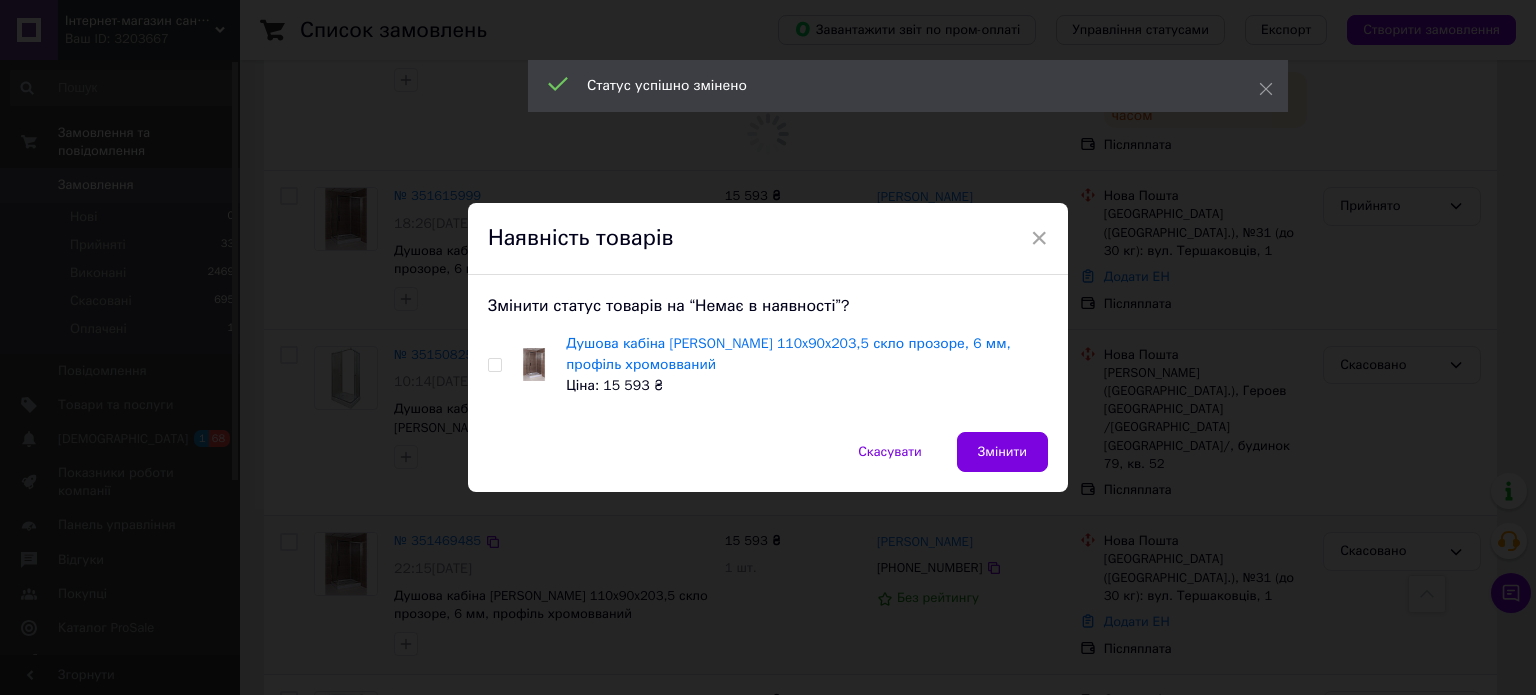 click at bounding box center (494, 365) 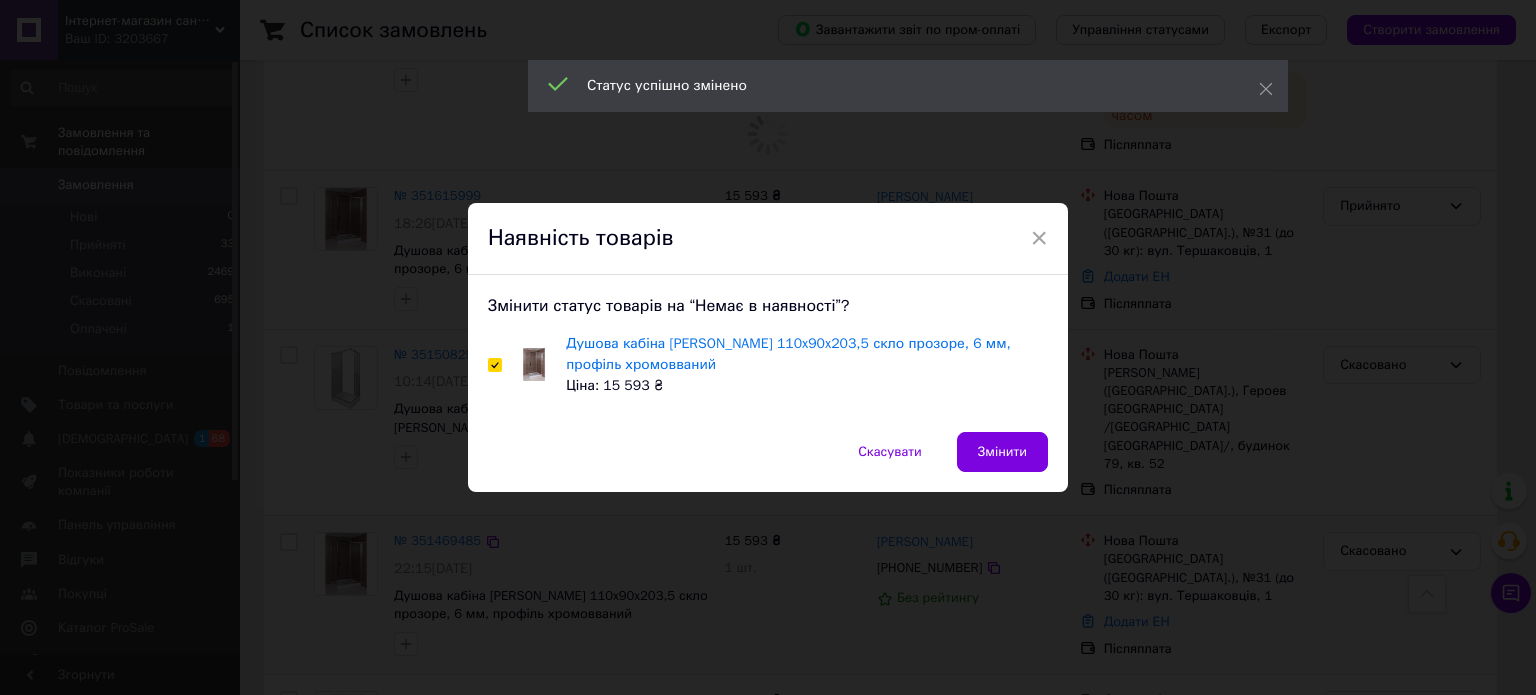 checkbox on "true" 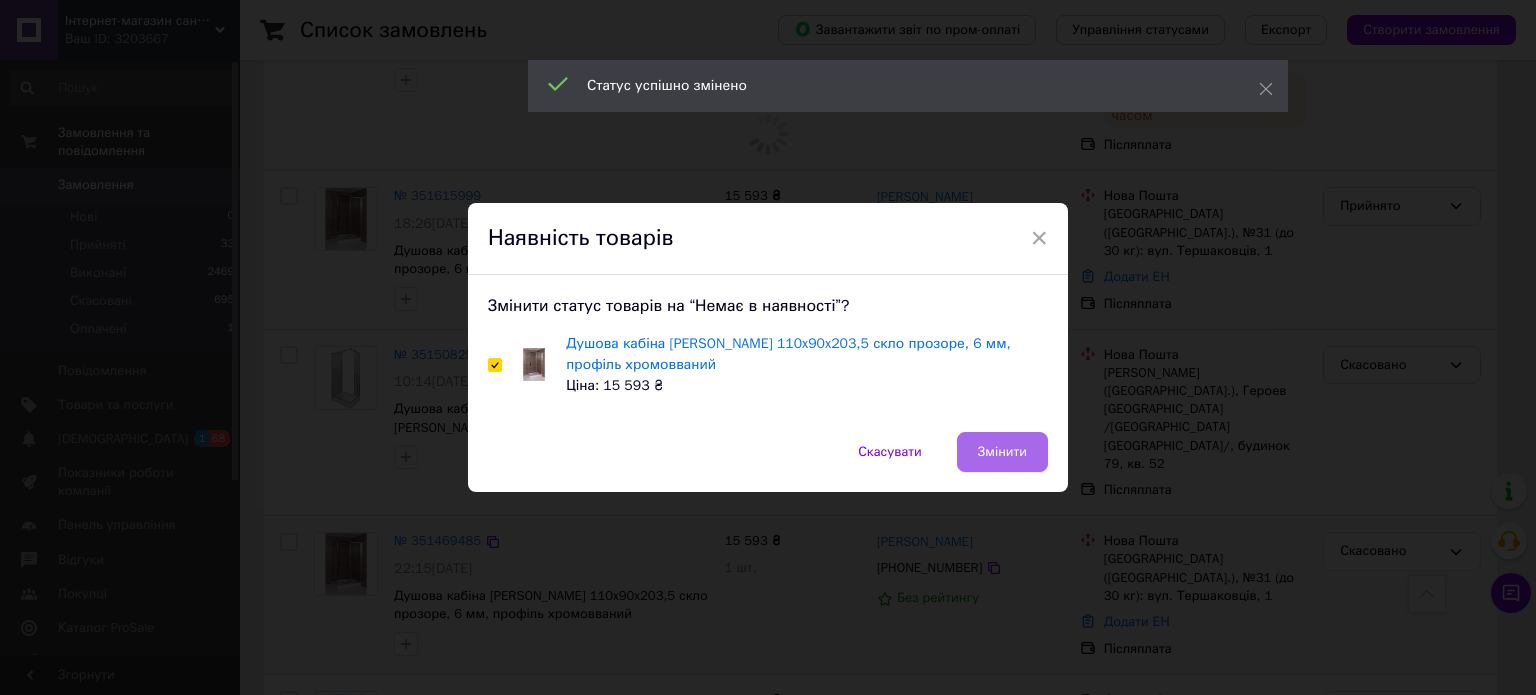 click on "Змінити" at bounding box center [1002, 452] 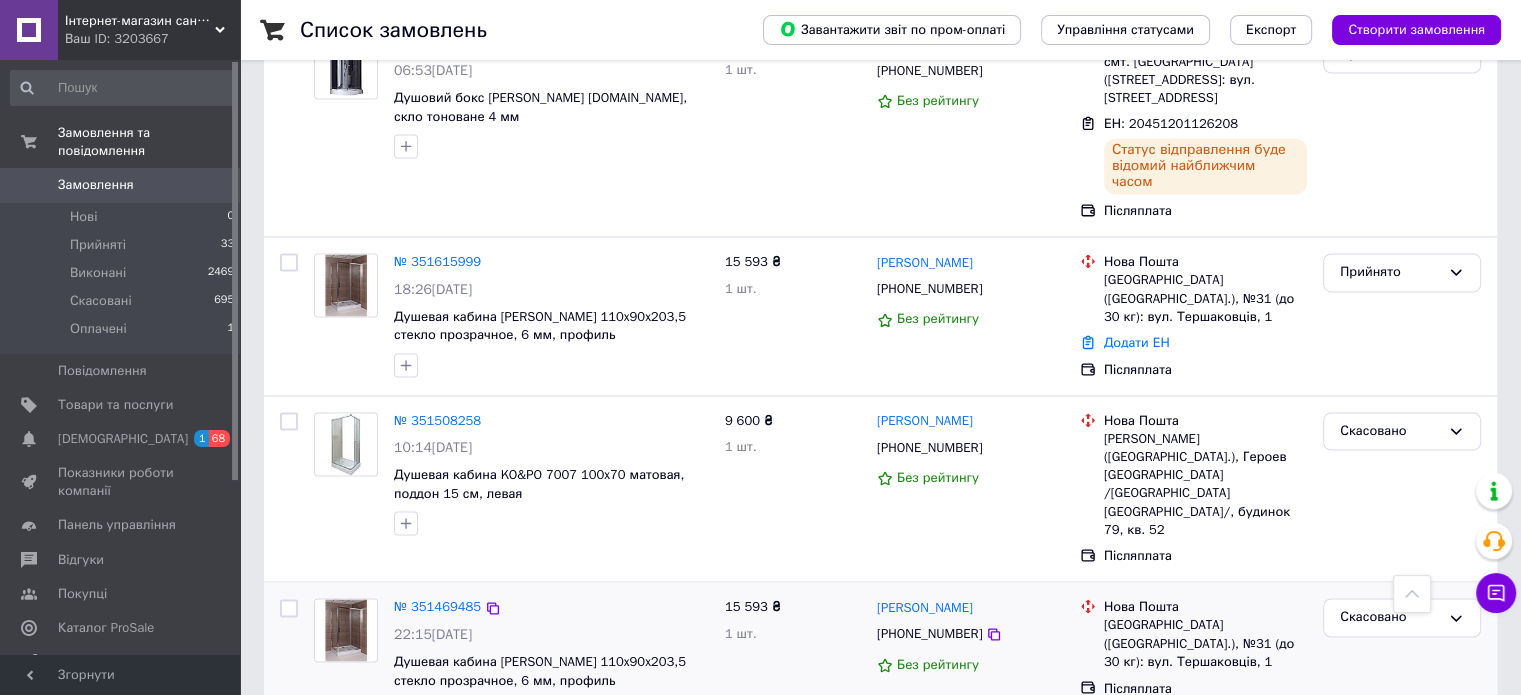 scroll, scrollTop: 3100, scrollLeft: 0, axis: vertical 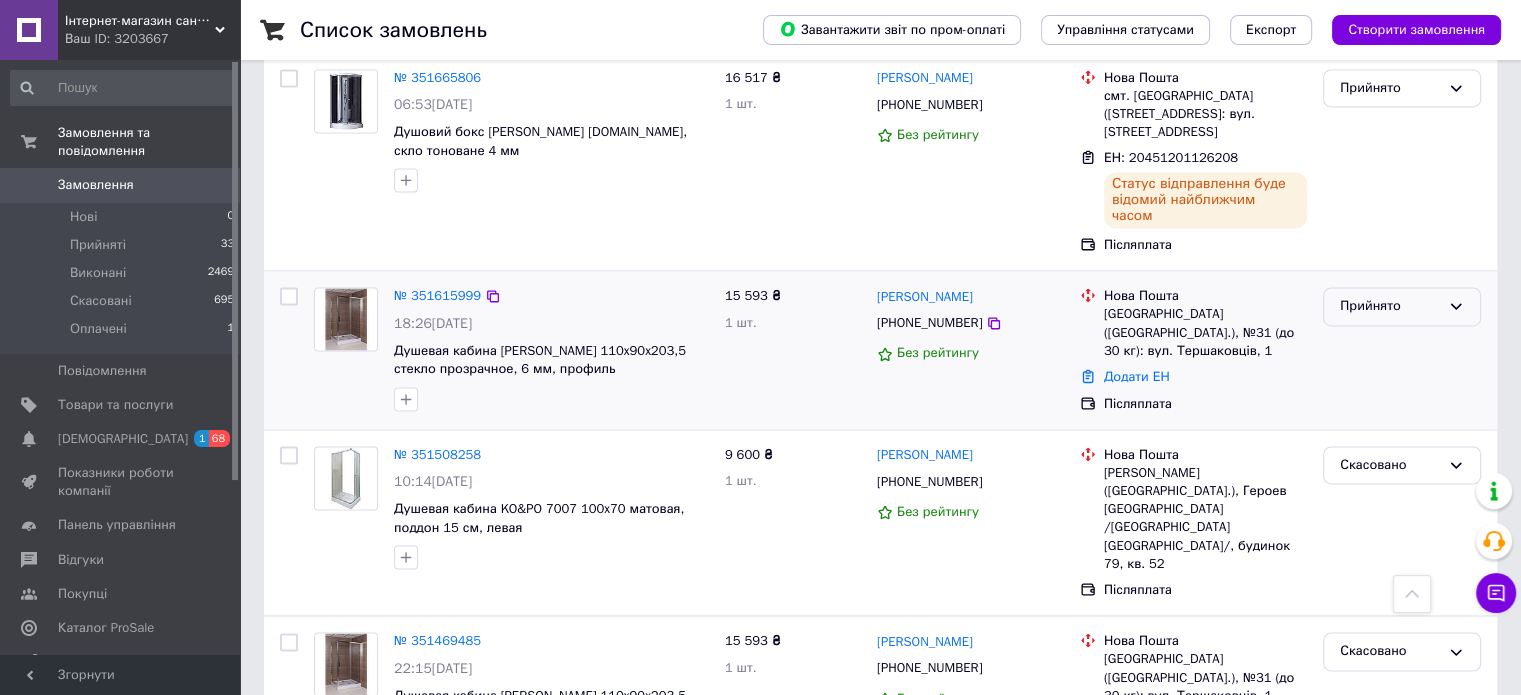 click on "Прийнято" at bounding box center [1390, 306] 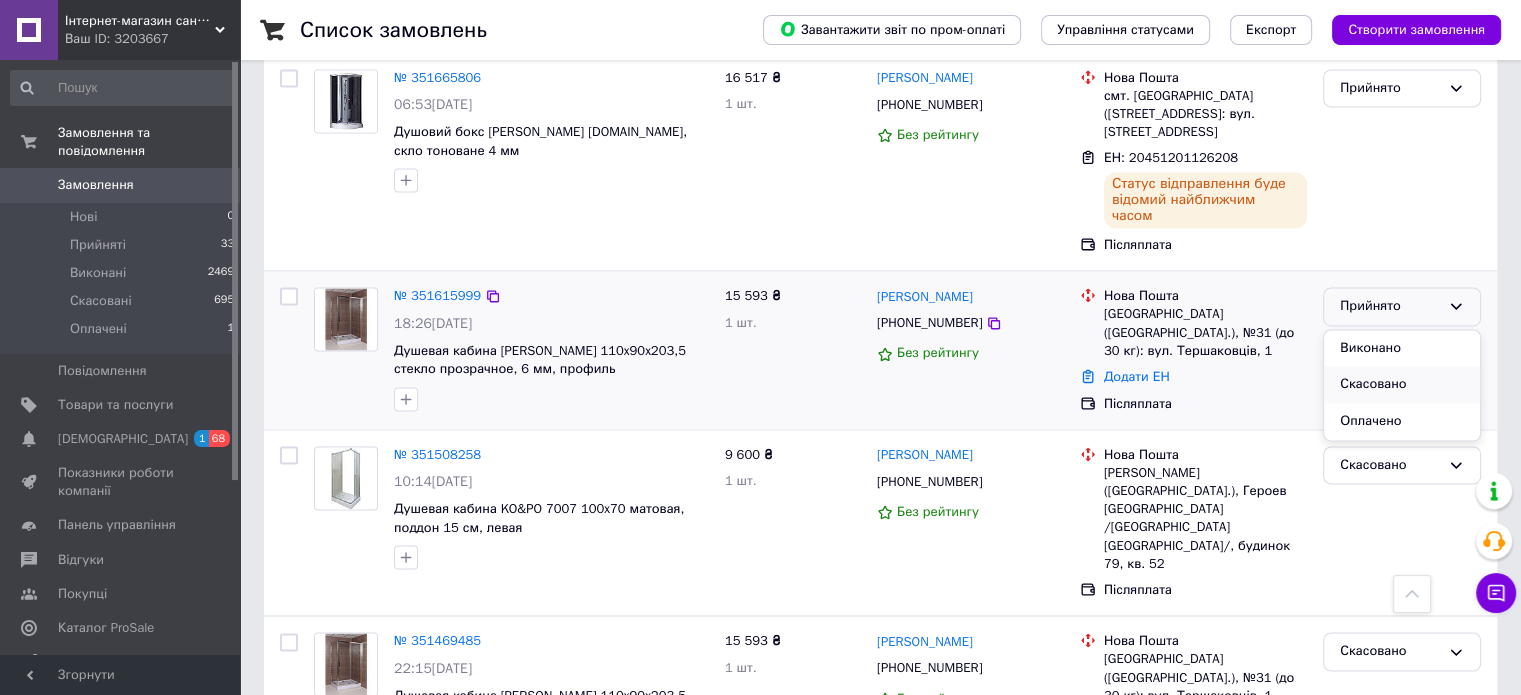 click on "Скасовано" at bounding box center [1402, 384] 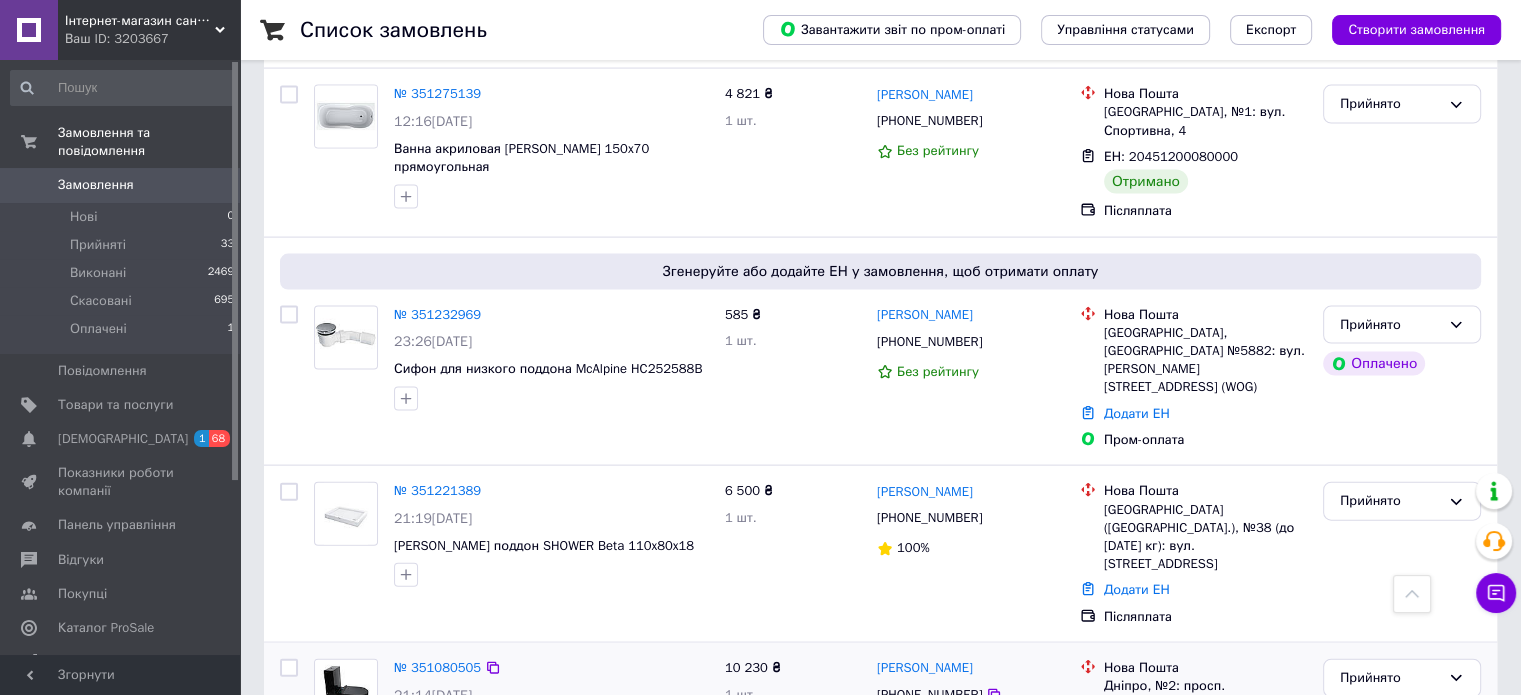 scroll, scrollTop: 4400, scrollLeft: 0, axis: vertical 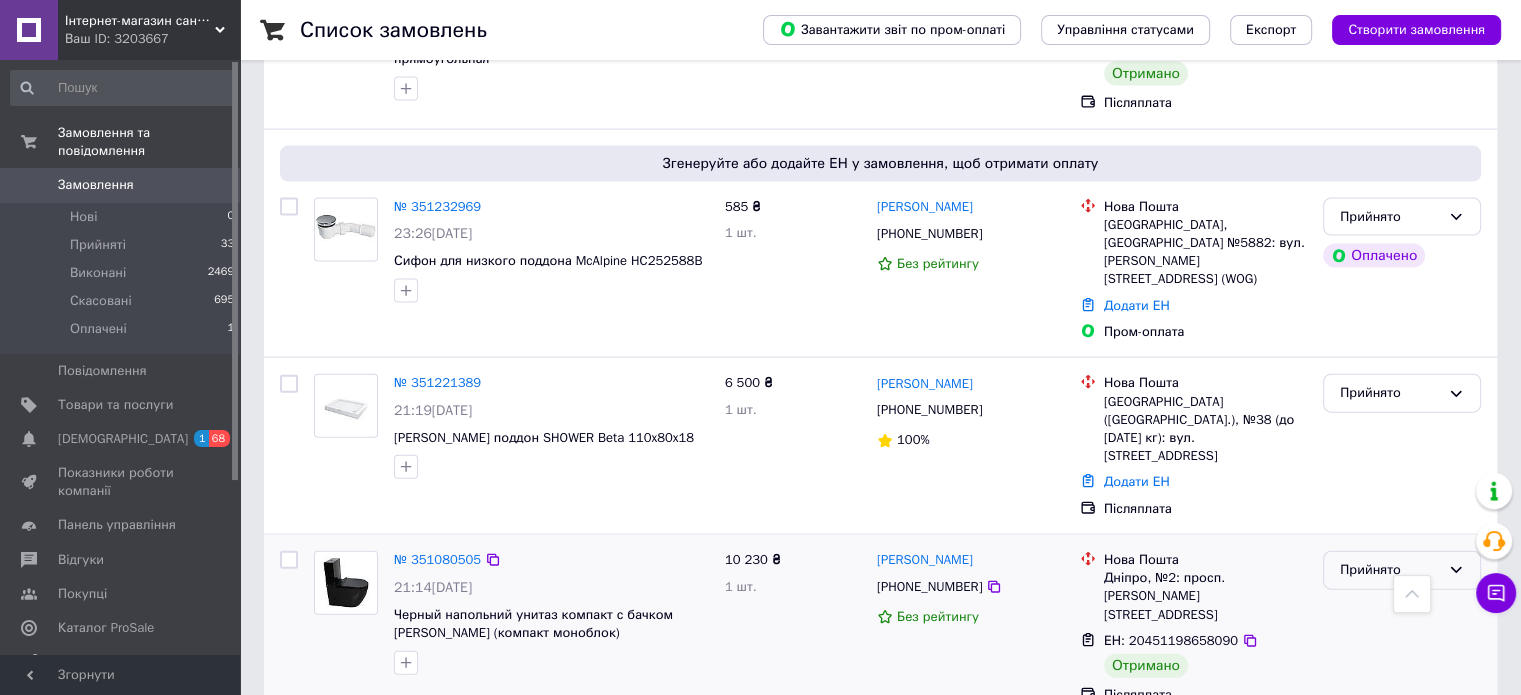 click on "Прийнято" at bounding box center [1390, 570] 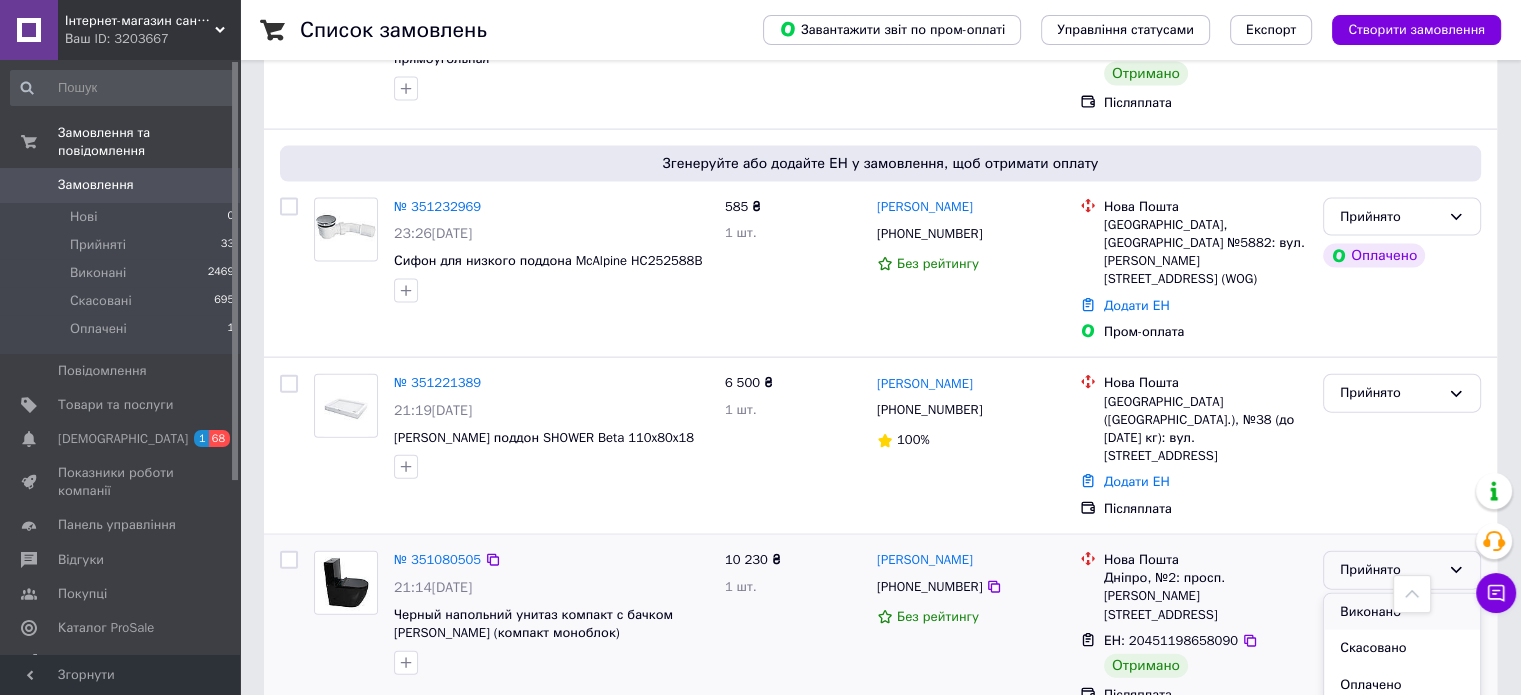 click on "Виконано" at bounding box center (1402, 612) 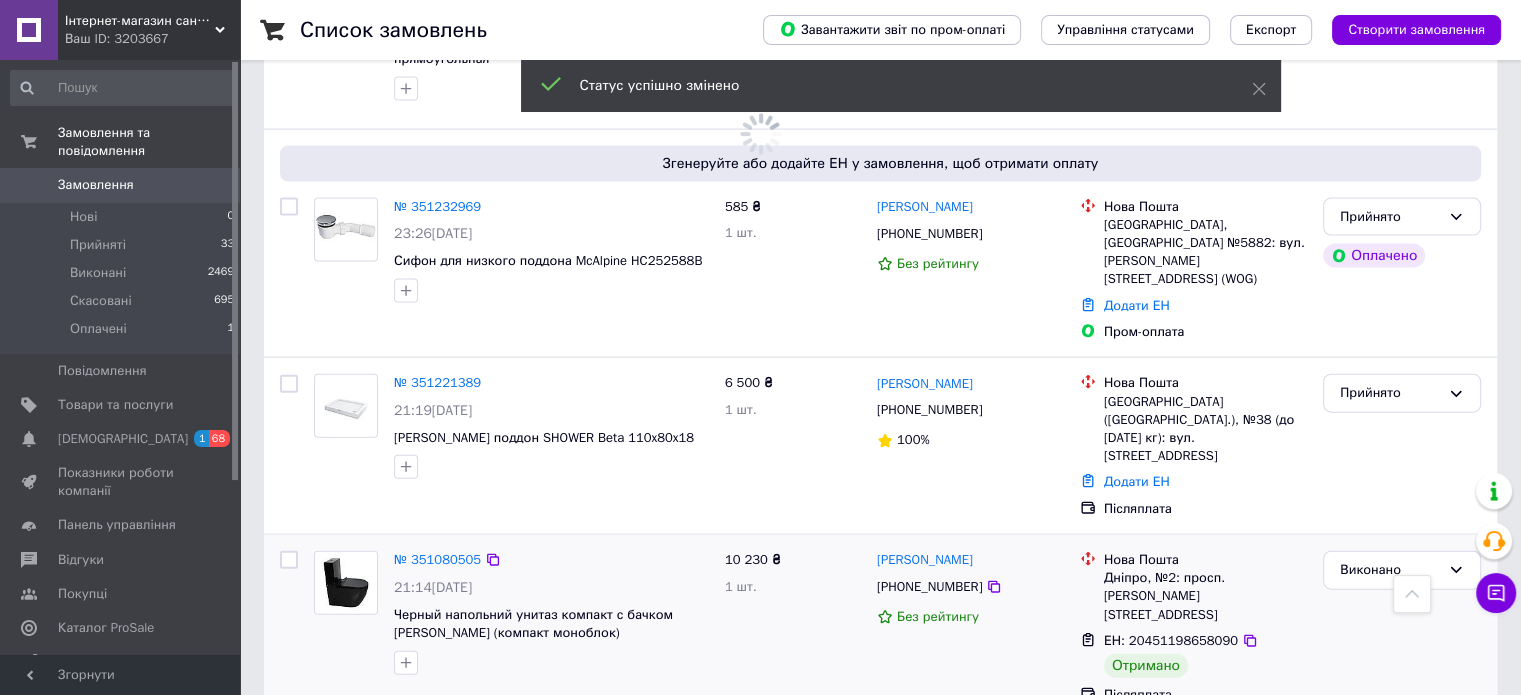 click on "Прийнято" at bounding box center (1390, 757) 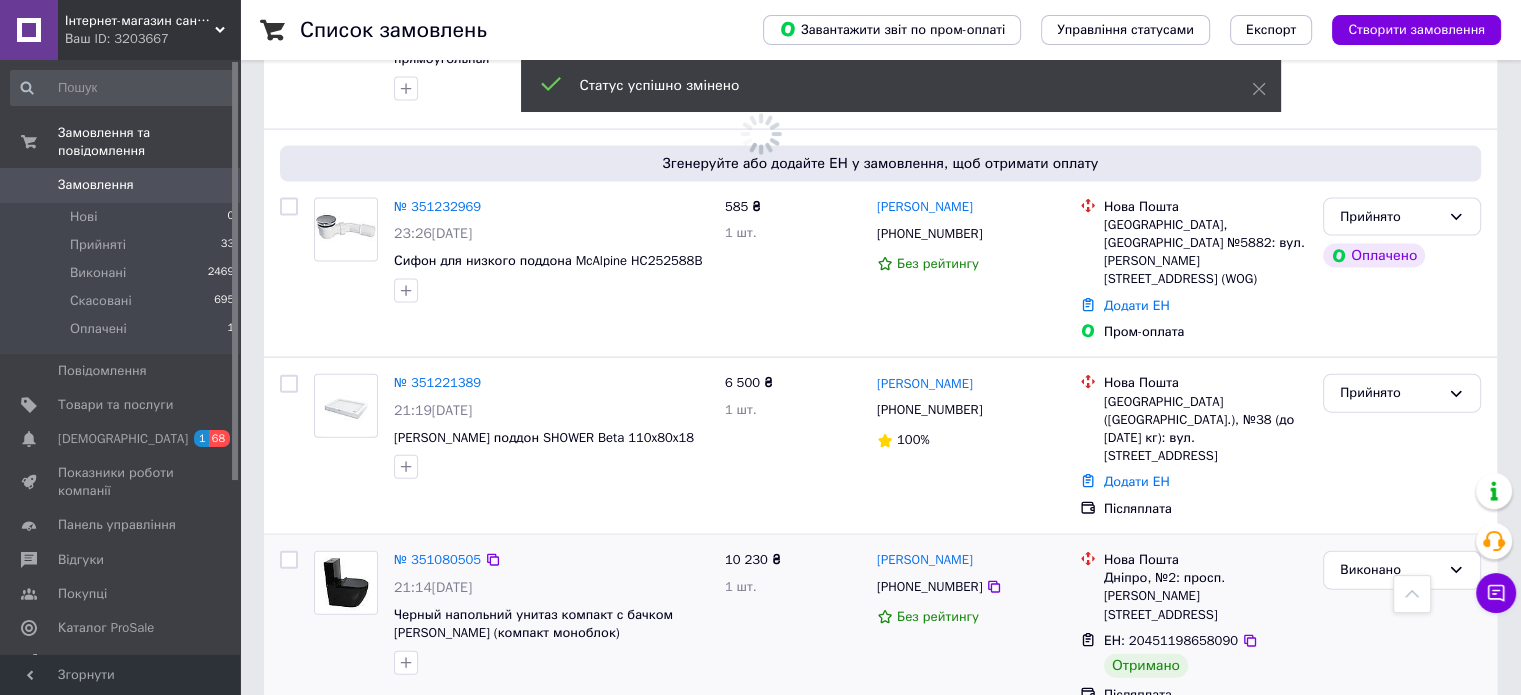 click on "Виконано" at bounding box center [1402, 798] 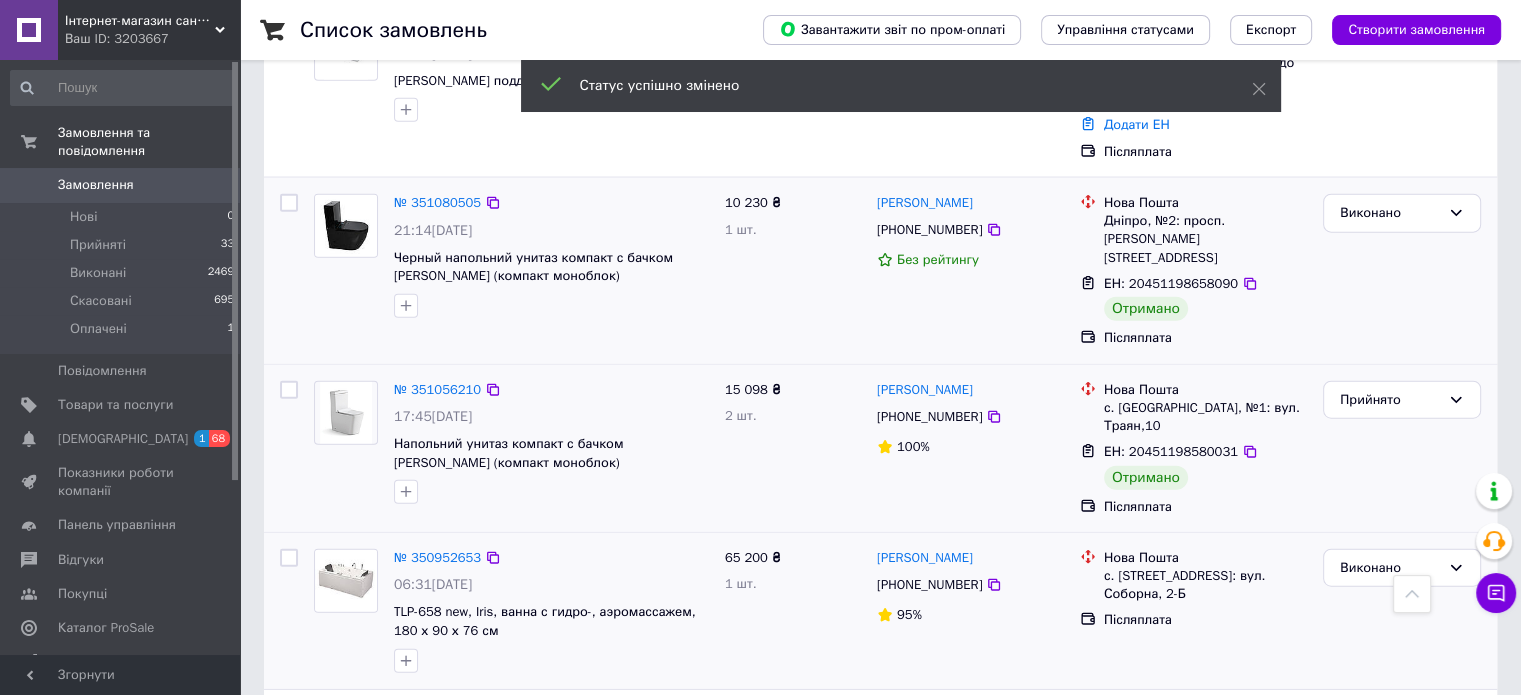 scroll, scrollTop: 4800, scrollLeft: 0, axis: vertical 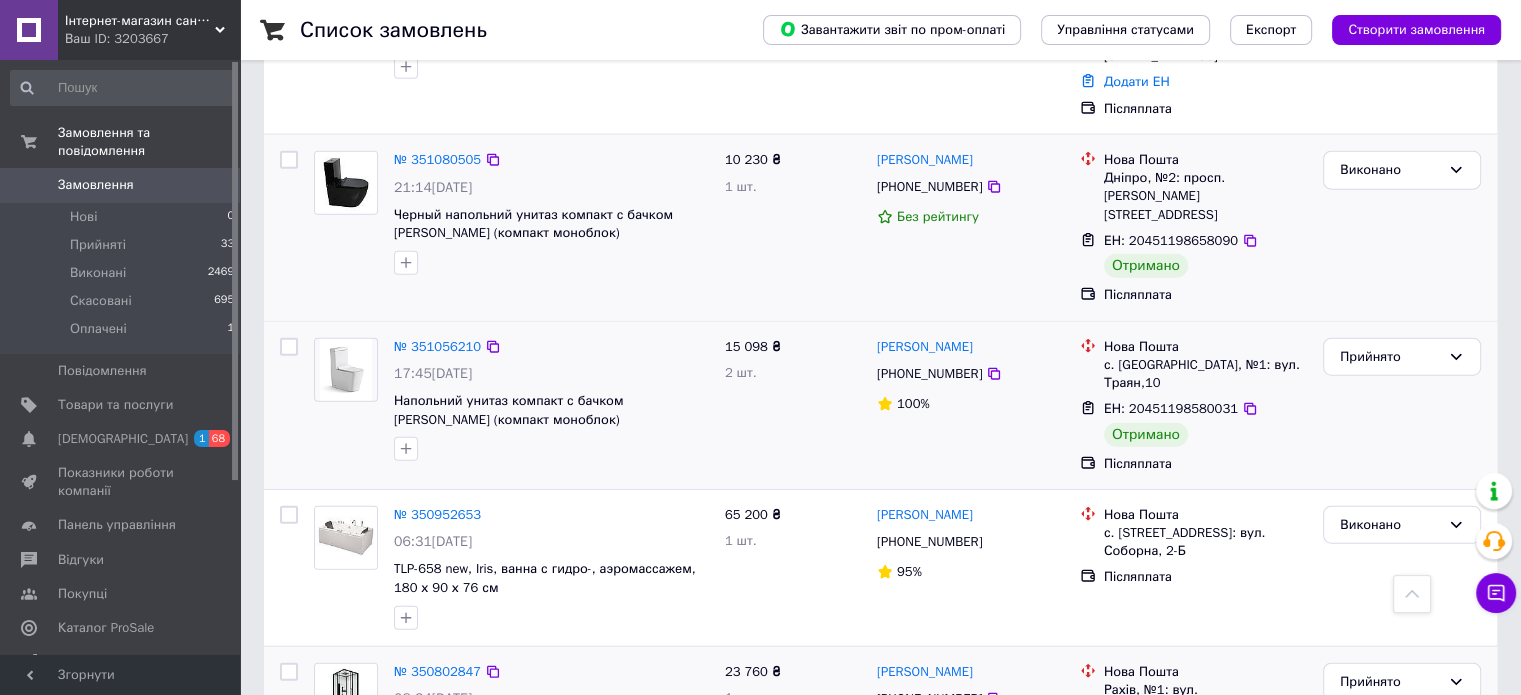 drag, startPoint x: 1387, startPoint y: 439, endPoint x: 1379, endPoint y: 459, distance: 21.540659 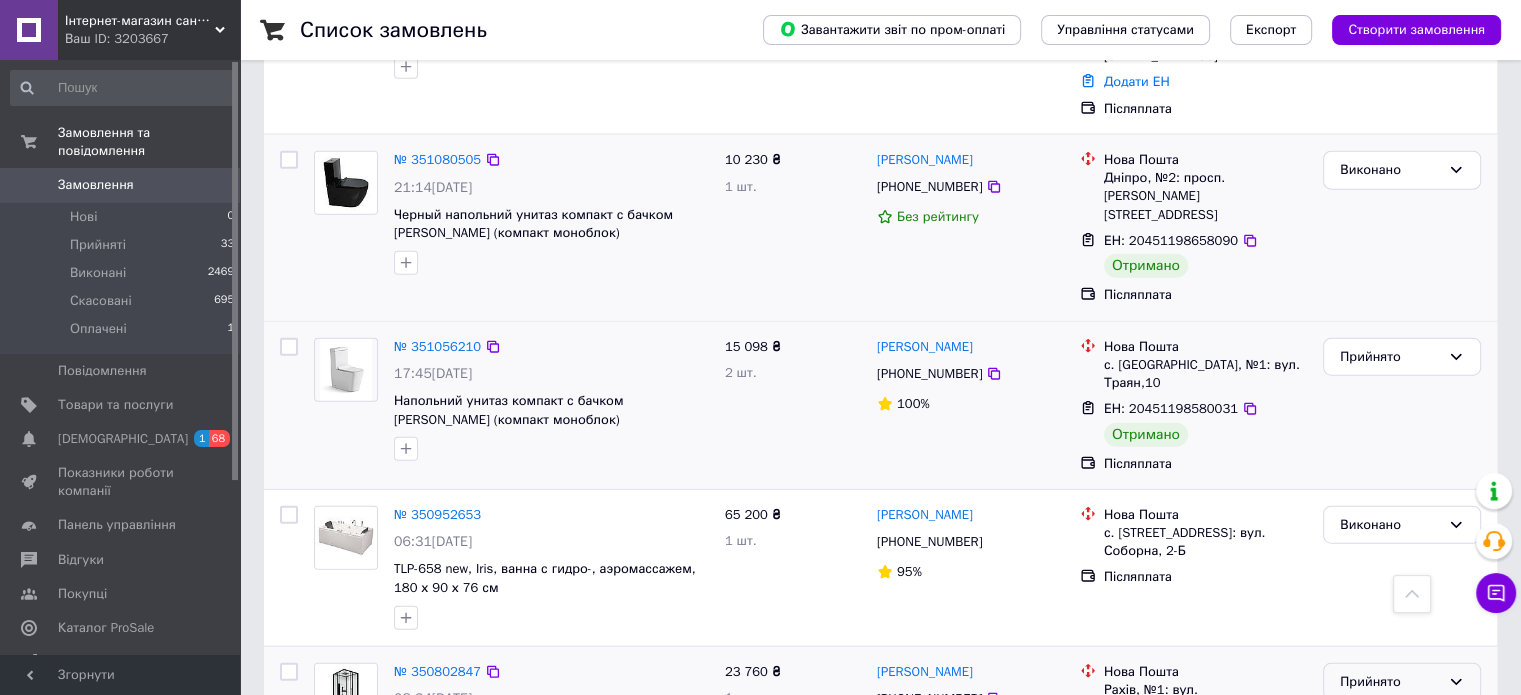 click on "Виконано" at bounding box center [1402, 723] 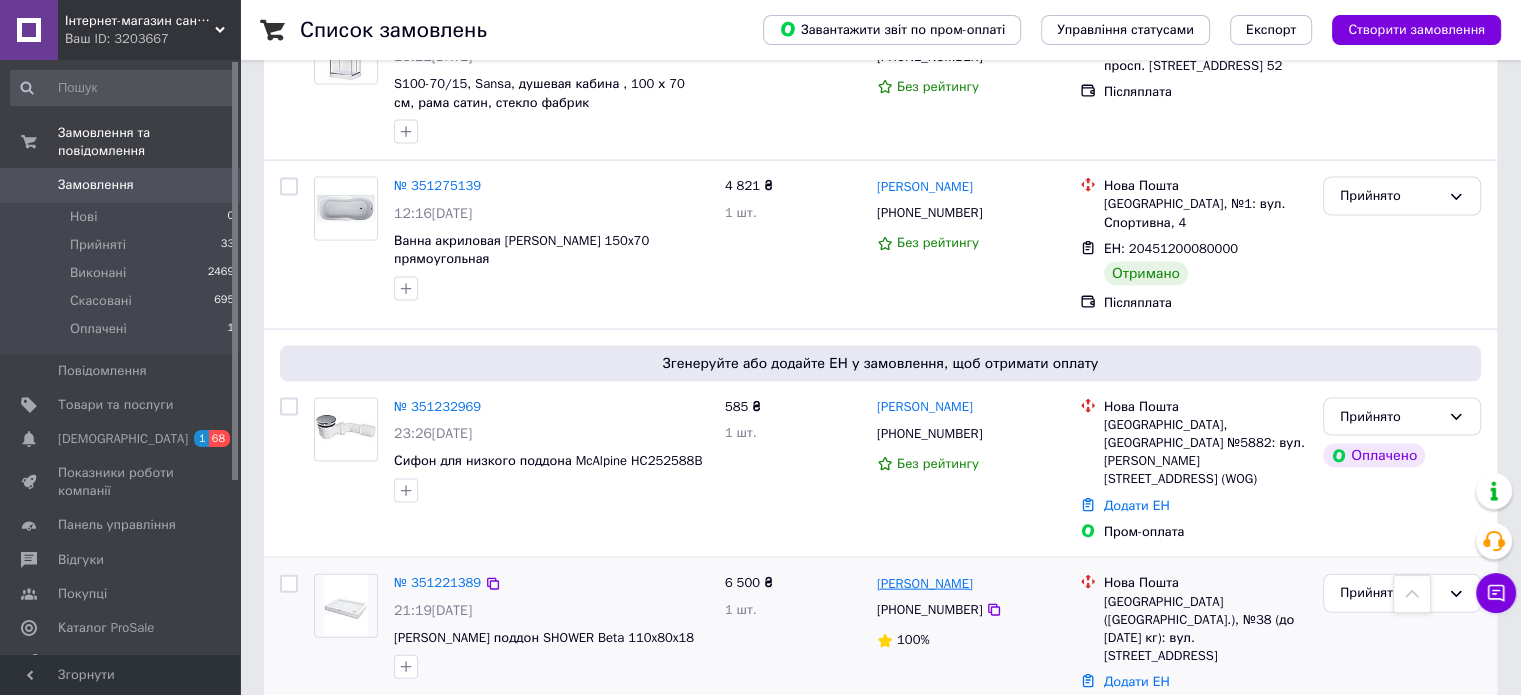 scroll, scrollTop: 4000, scrollLeft: 0, axis: vertical 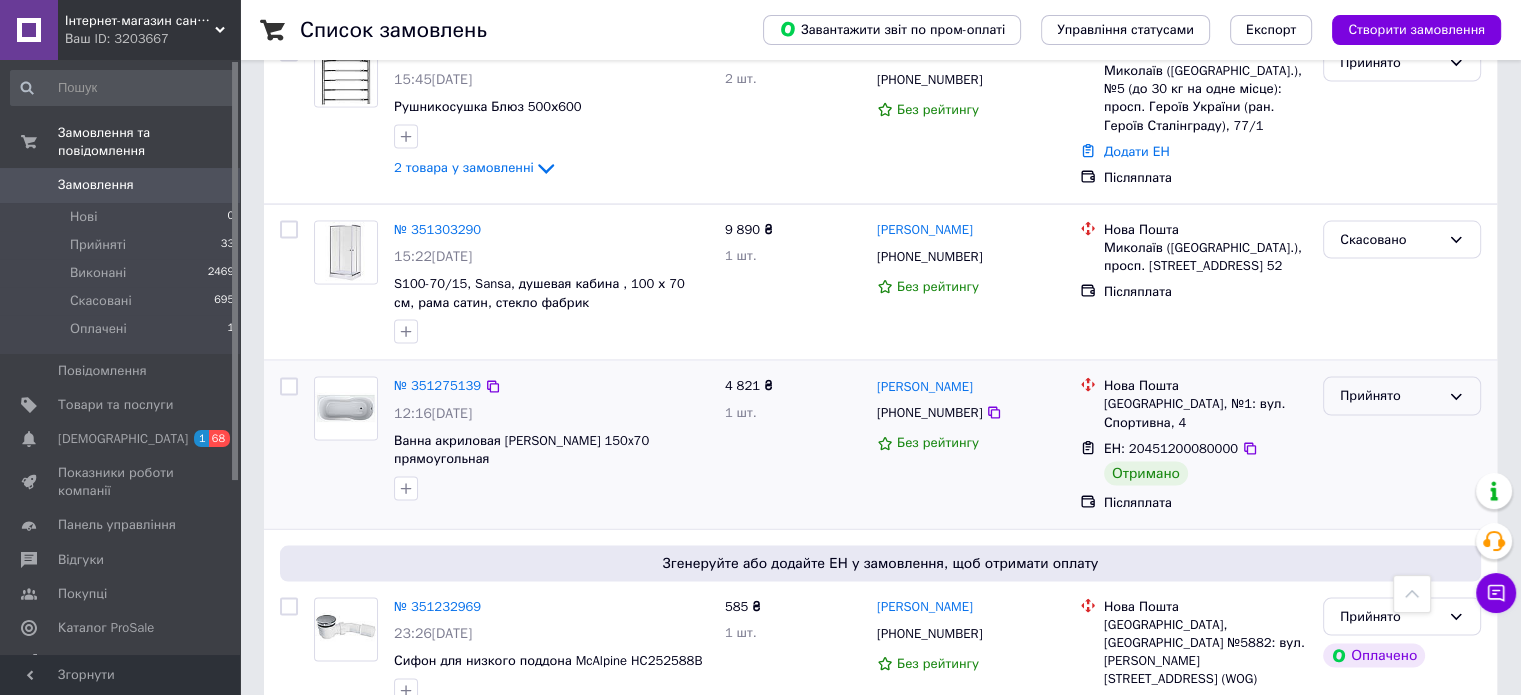 drag, startPoint x: 1388, startPoint y: 209, endPoint x: 1383, endPoint y: 226, distance: 17.720045 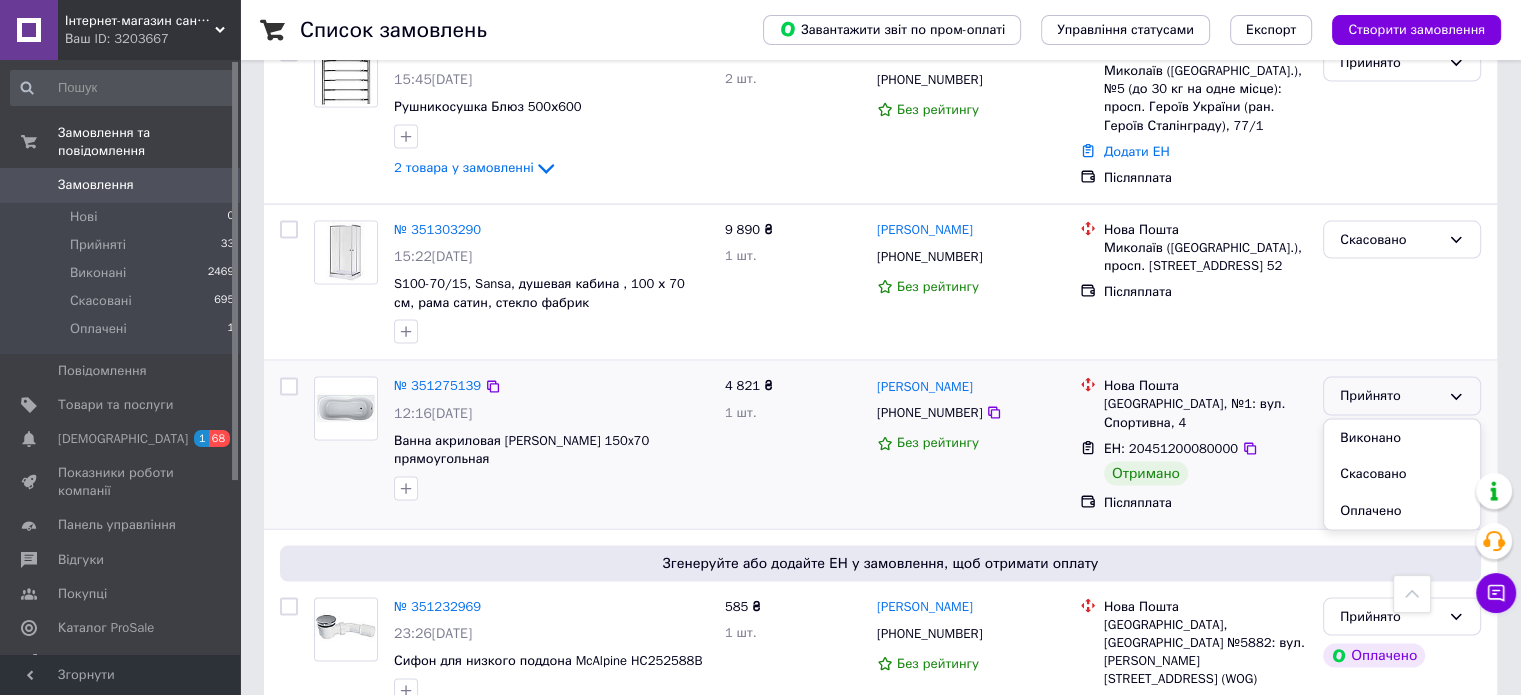 click on "Виконано" at bounding box center (1402, 438) 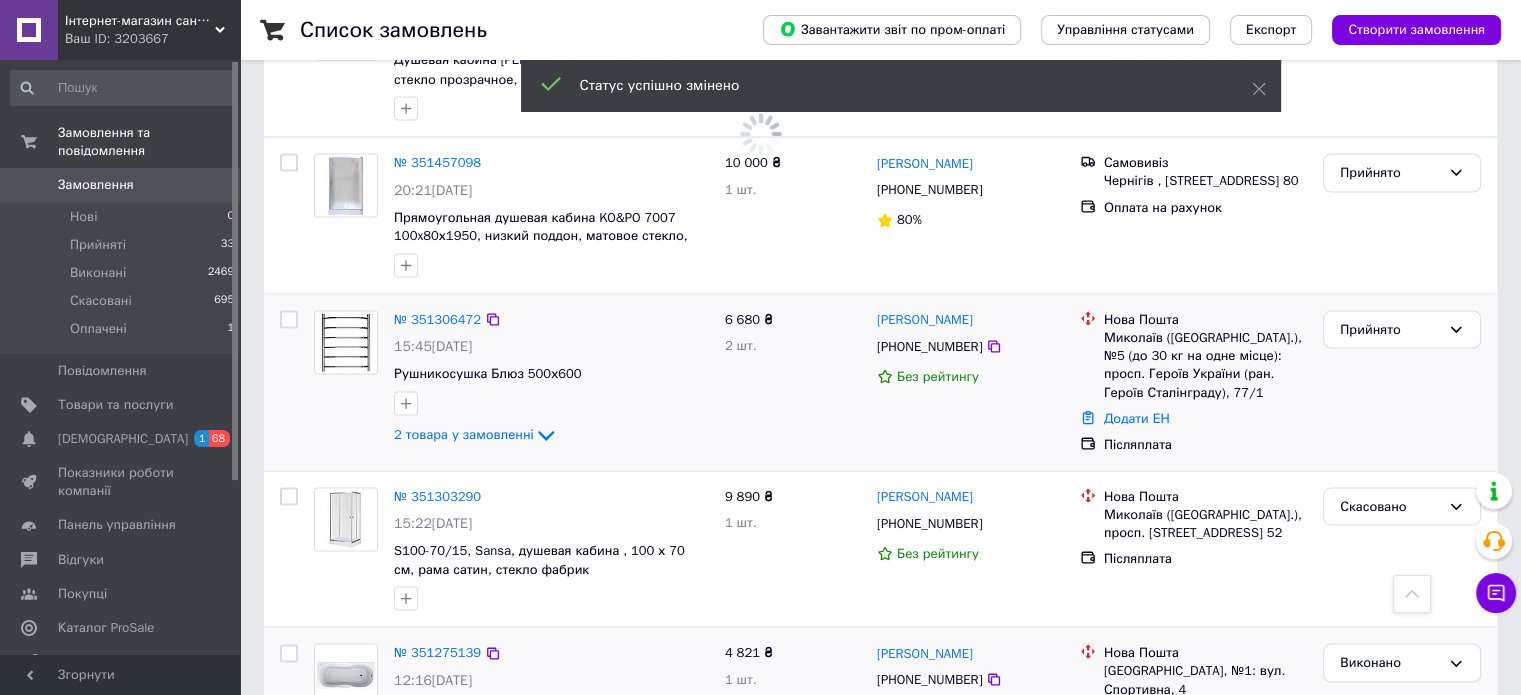 scroll, scrollTop: 3600, scrollLeft: 0, axis: vertical 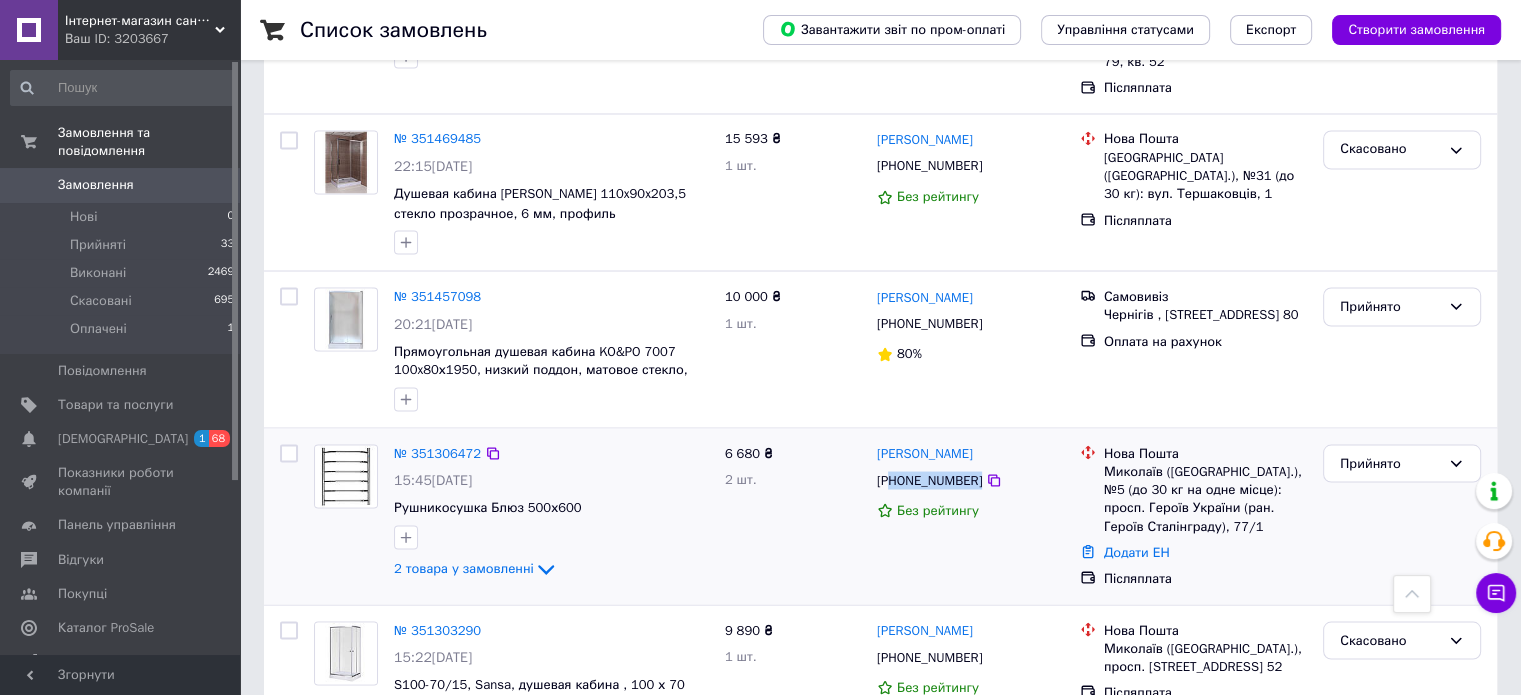 drag, startPoint x: 896, startPoint y: 290, endPoint x: 976, endPoint y: 282, distance: 80.399 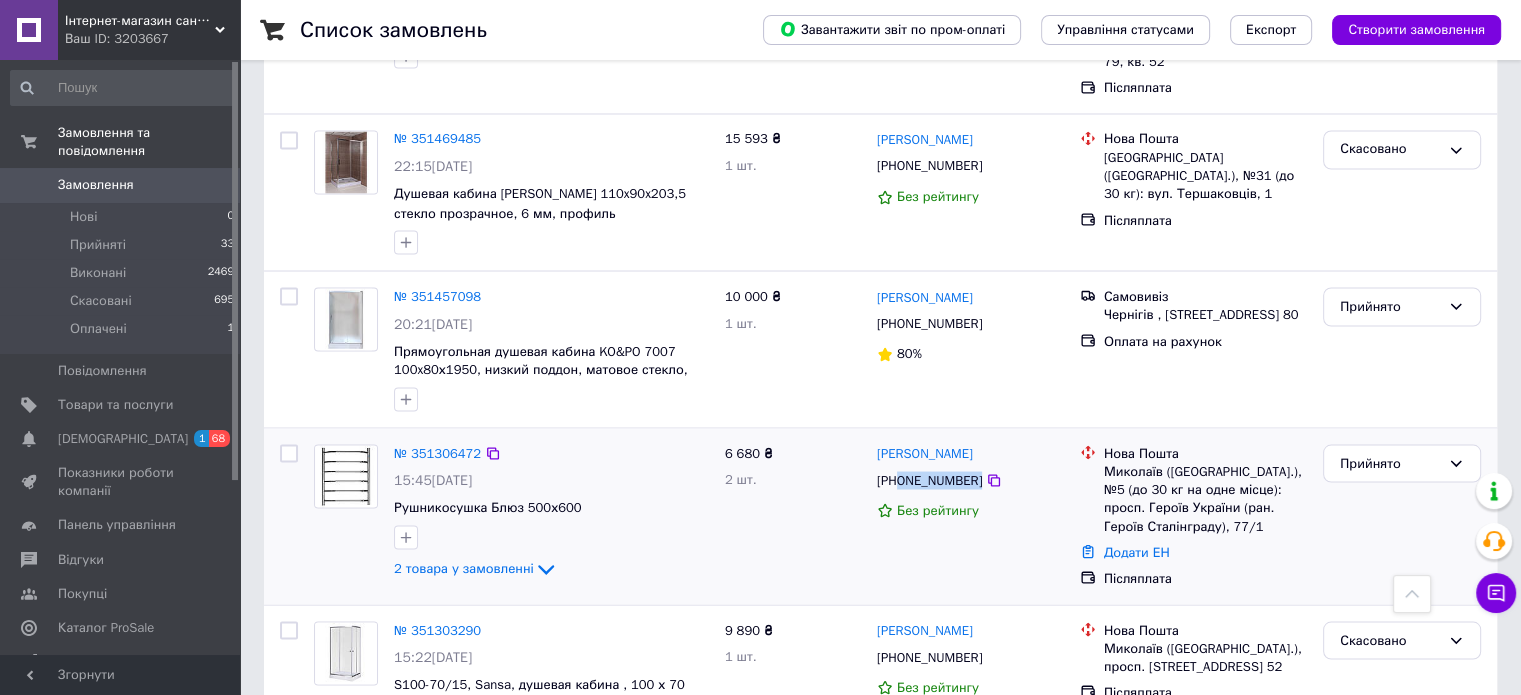 drag, startPoint x: 898, startPoint y: 292, endPoint x: 970, endPoint y: 291, distance: 72.00694 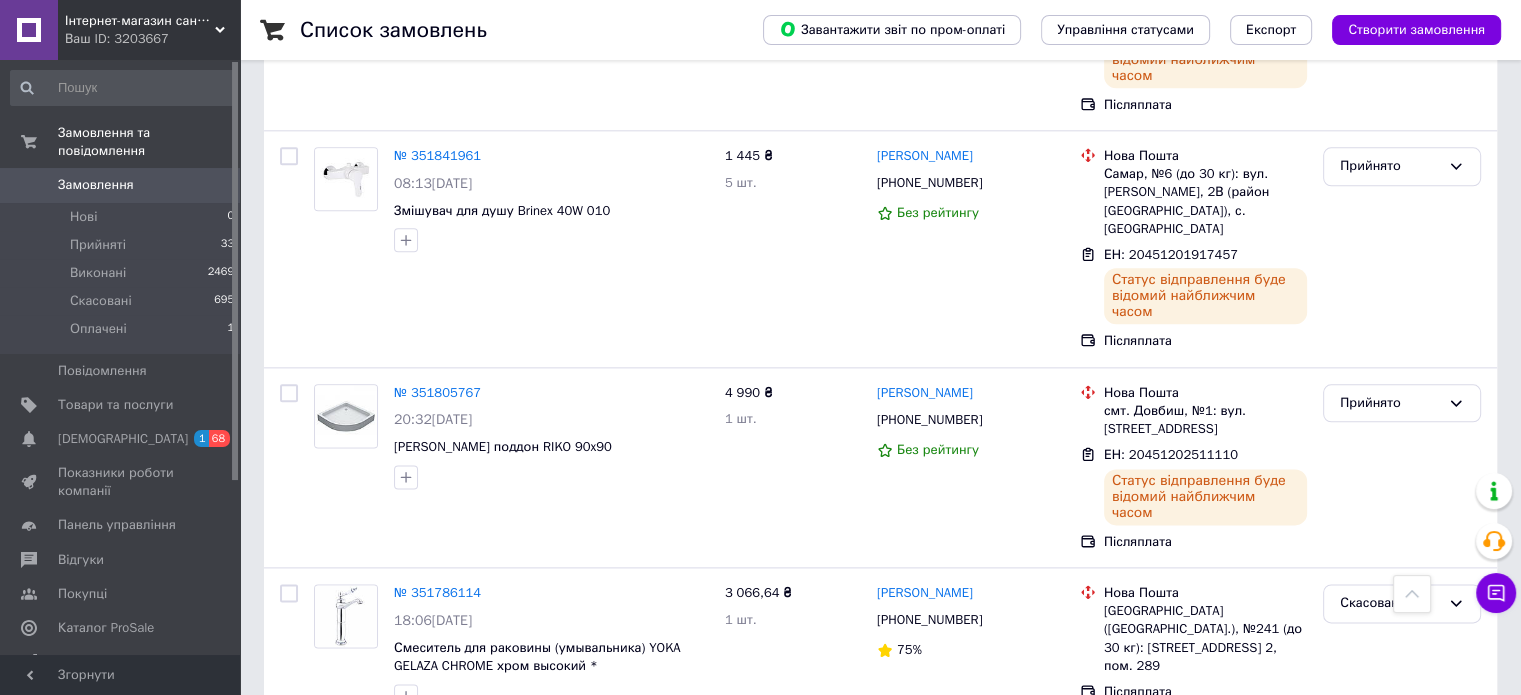 scroll, scrollTop: 2300, scrollLeft: 0, axis: vertical 